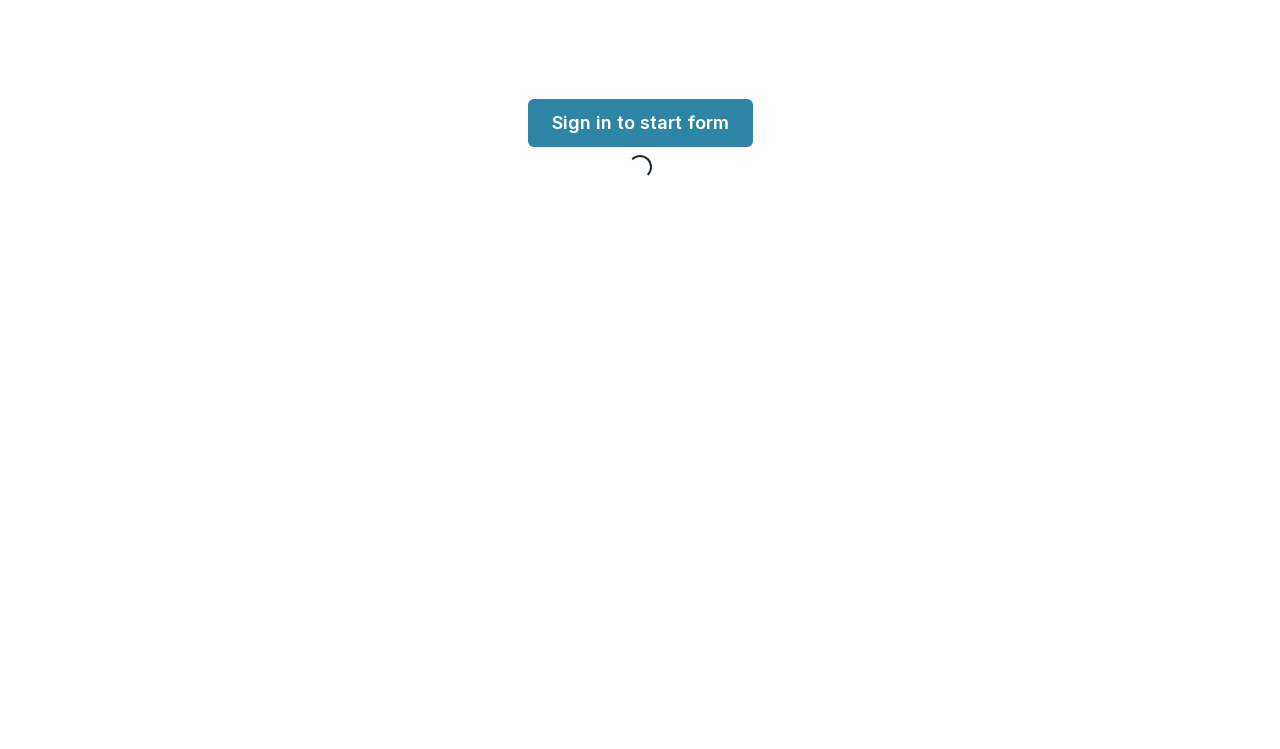 scroll, scrollTop: 0, scrollLeft: 0, axis: both 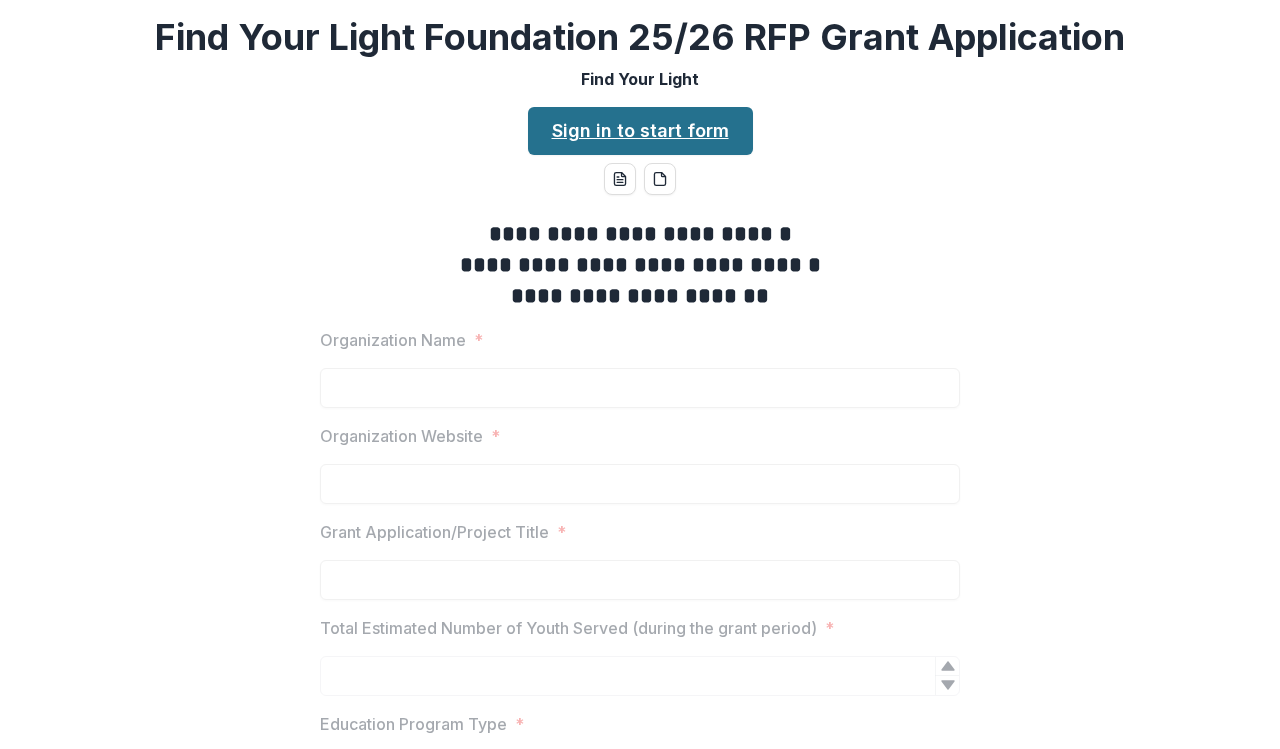 click on "Sign in to start form" at bounding box center (640, 131) 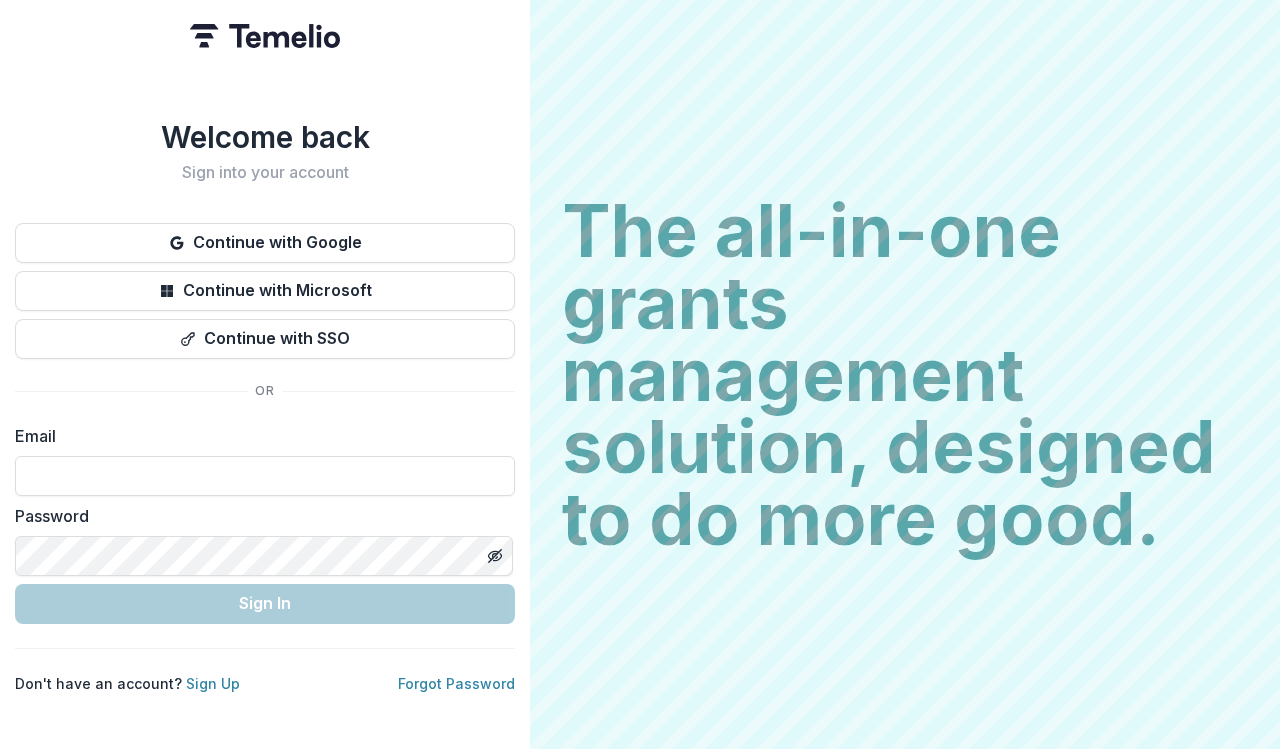 scroll, scrollTop: 0, scrollLeft: 0, axis: both 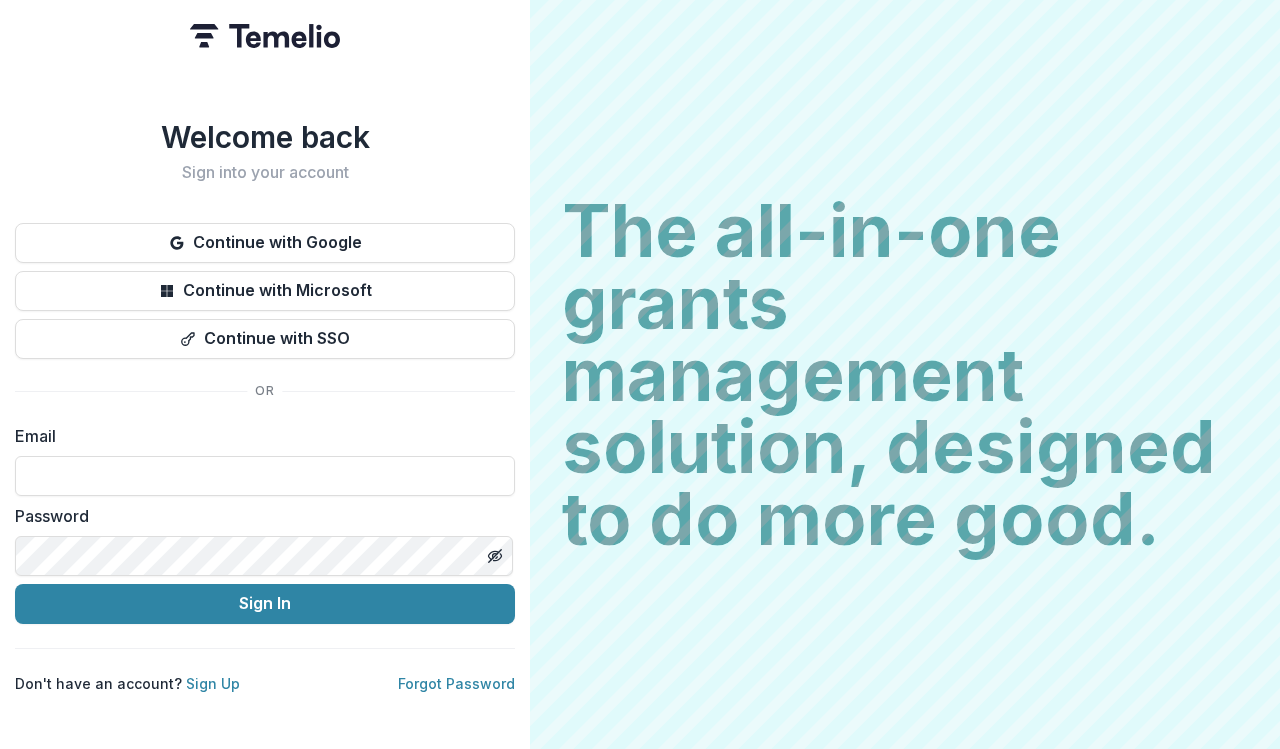 type on "**********" 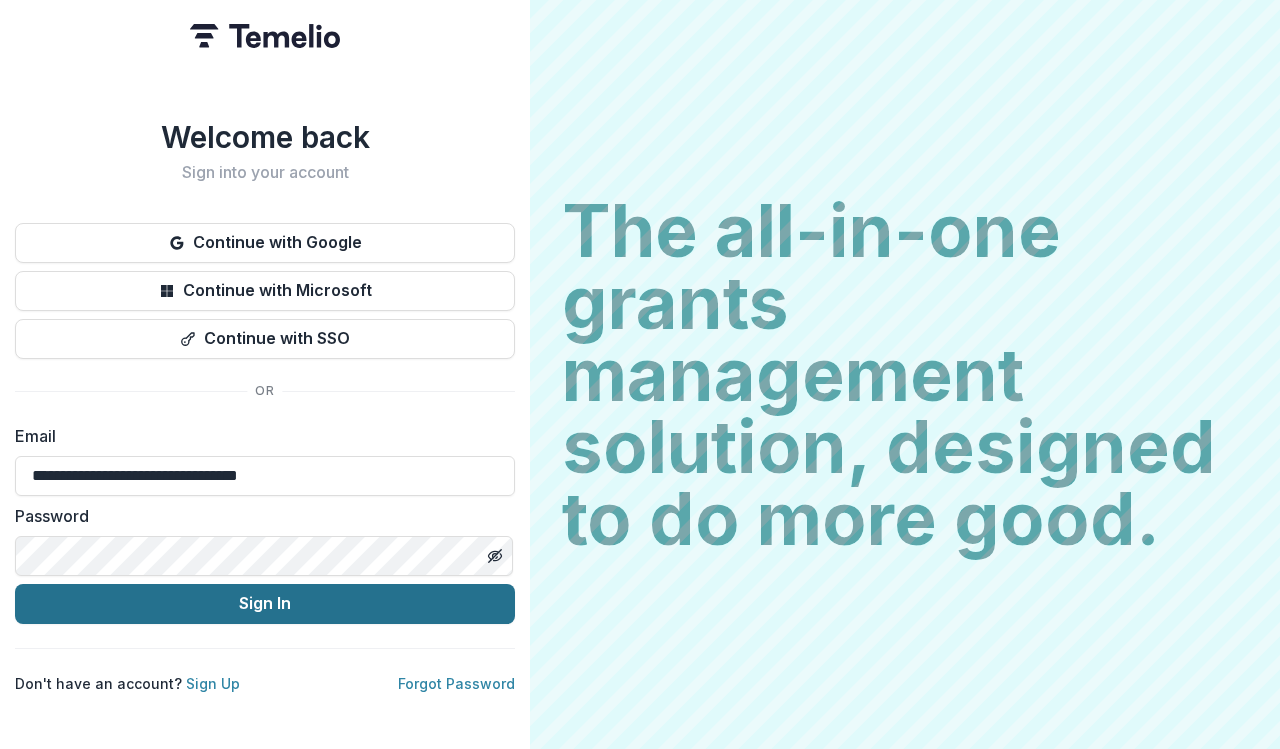 click on "Sign In" at bounding box center [265, 604] 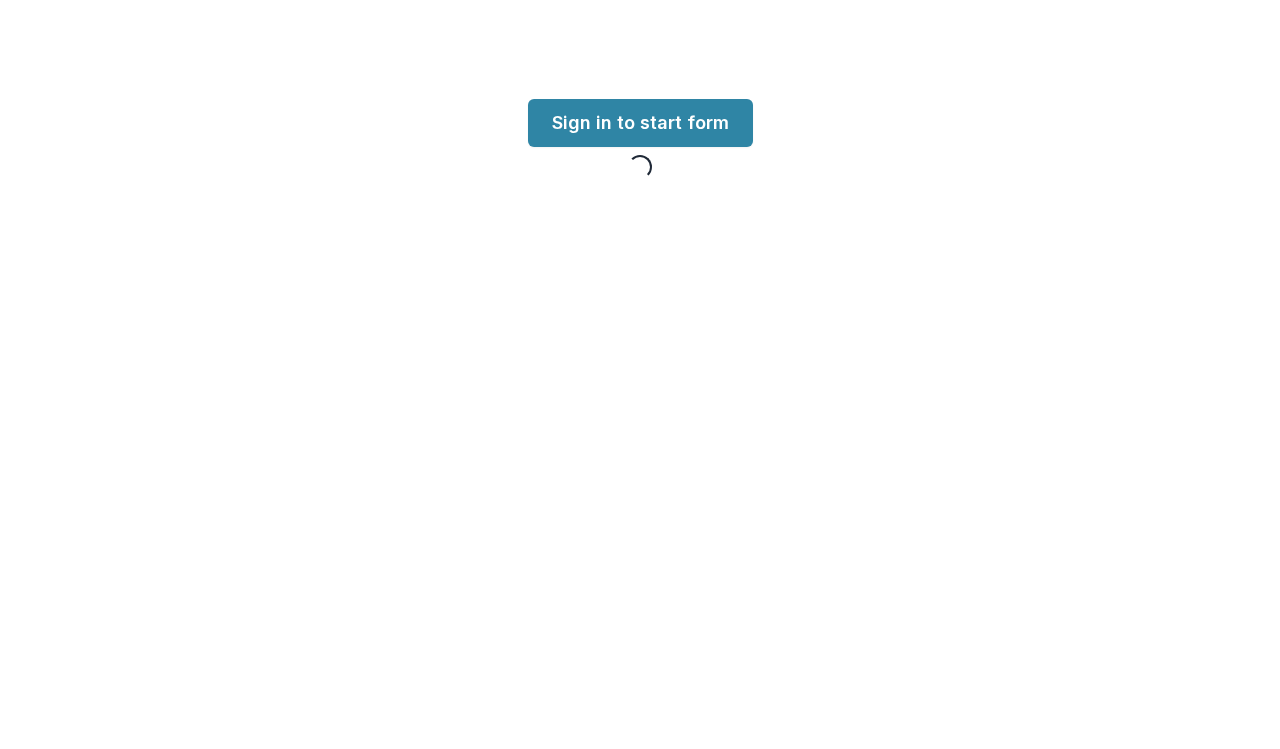 scroll, scrollTop: 0, scrollLeft: 0, axis: both 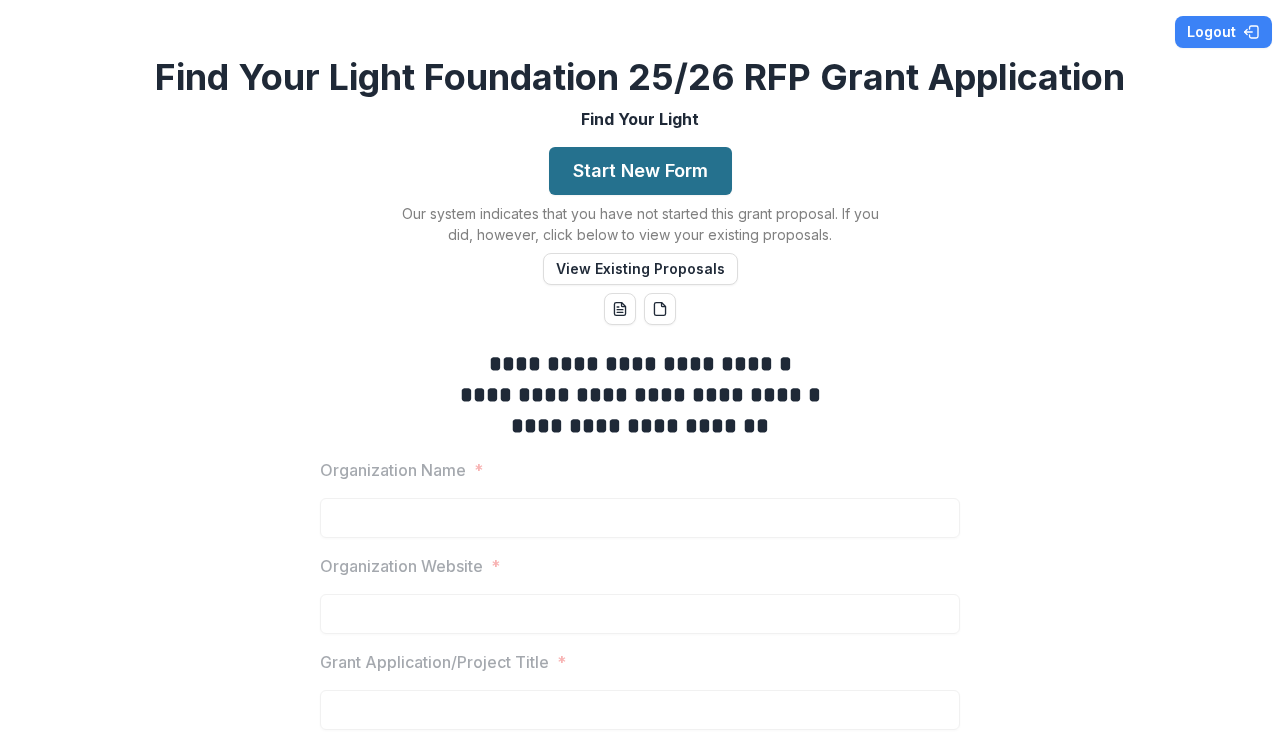click on "Start New Form" at bounding box center [640, 171] 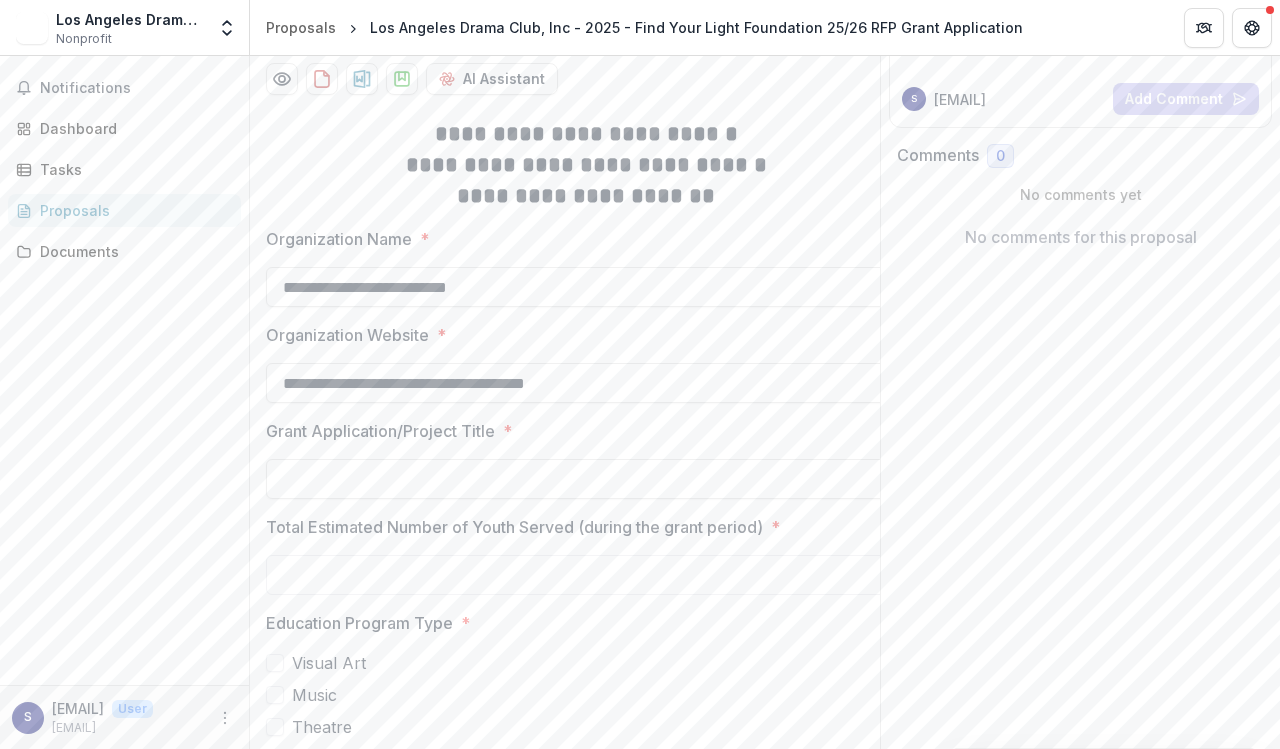scroll, scrollTop: 283, scrollLeft: 0, axis: vertical 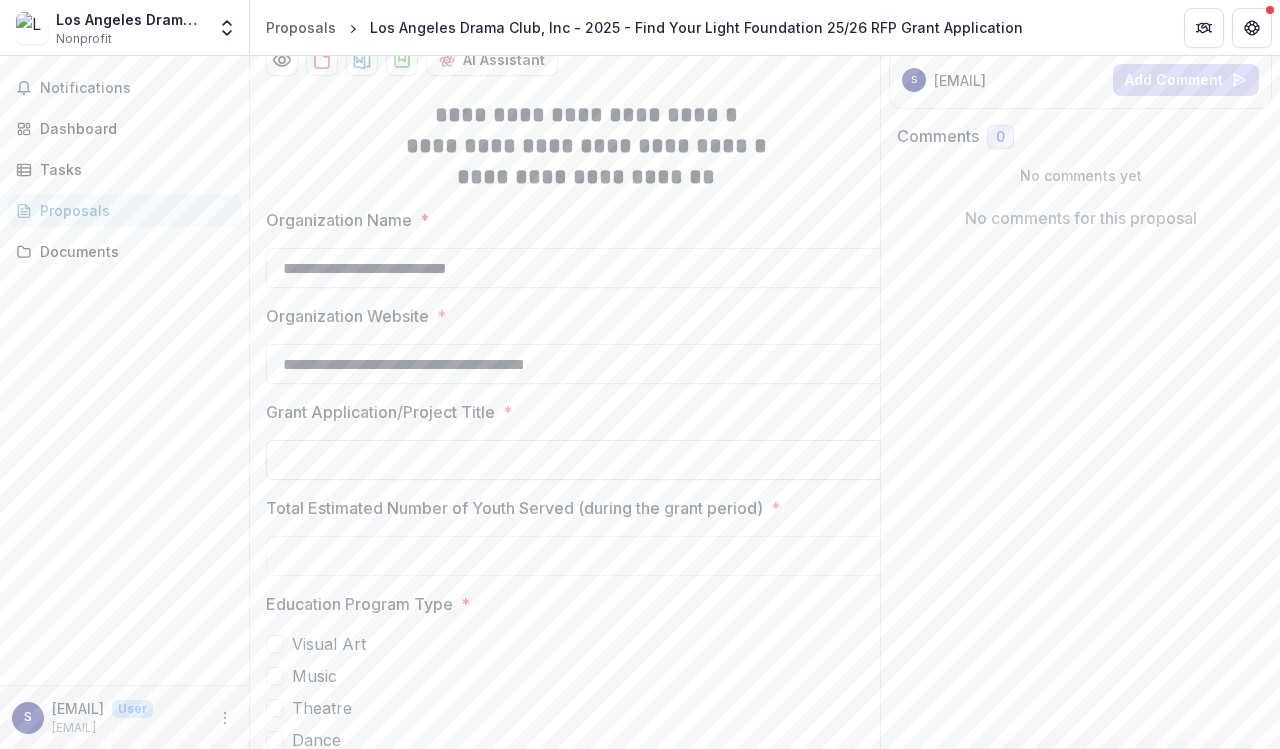 click on "Grant Application/Project Title *" at bounding box center [586, 460] 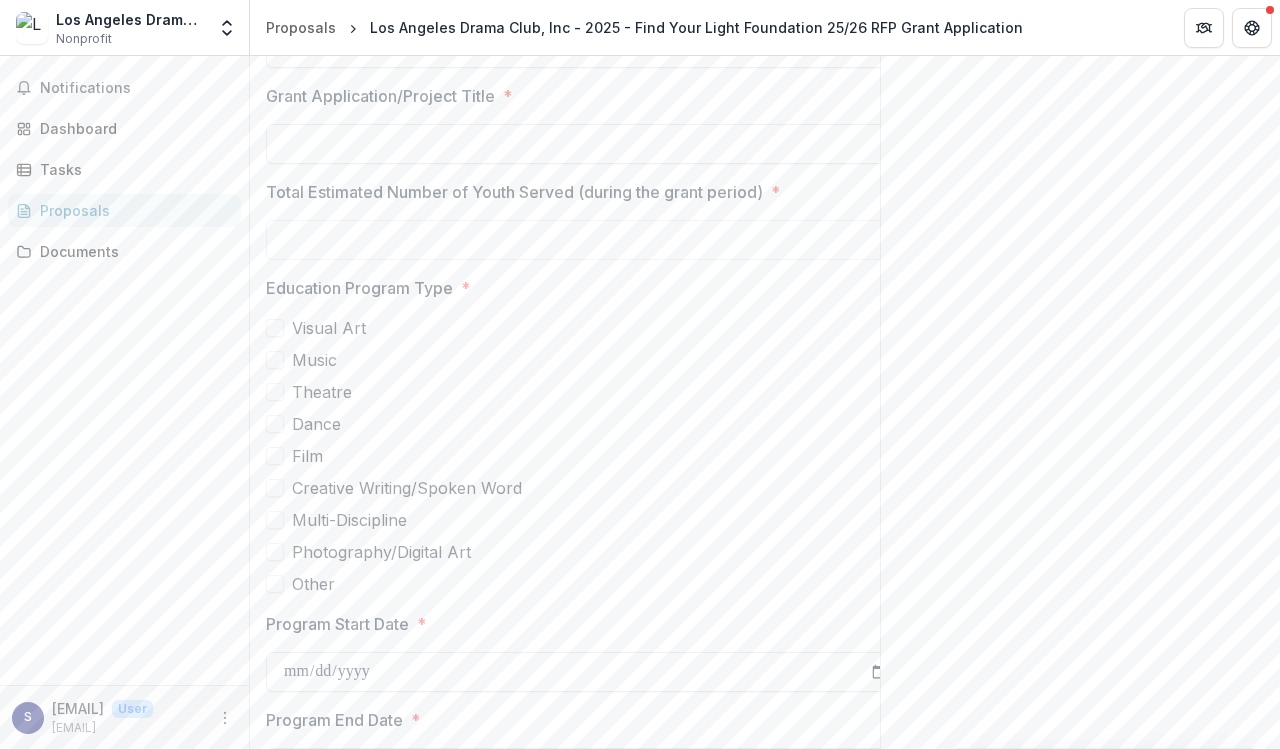 scroll, scrollTop: 602, scrollLeft: 0, axis: vertical 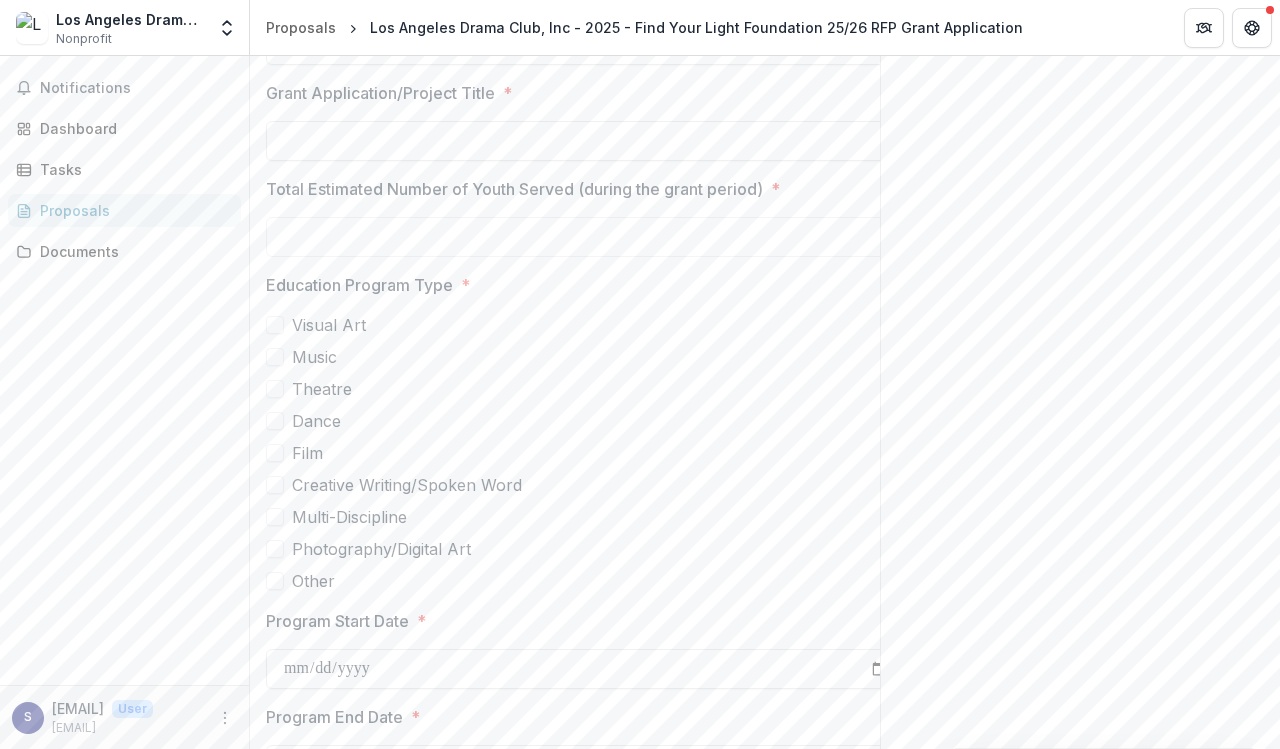 click at bounding box center [275, 389] 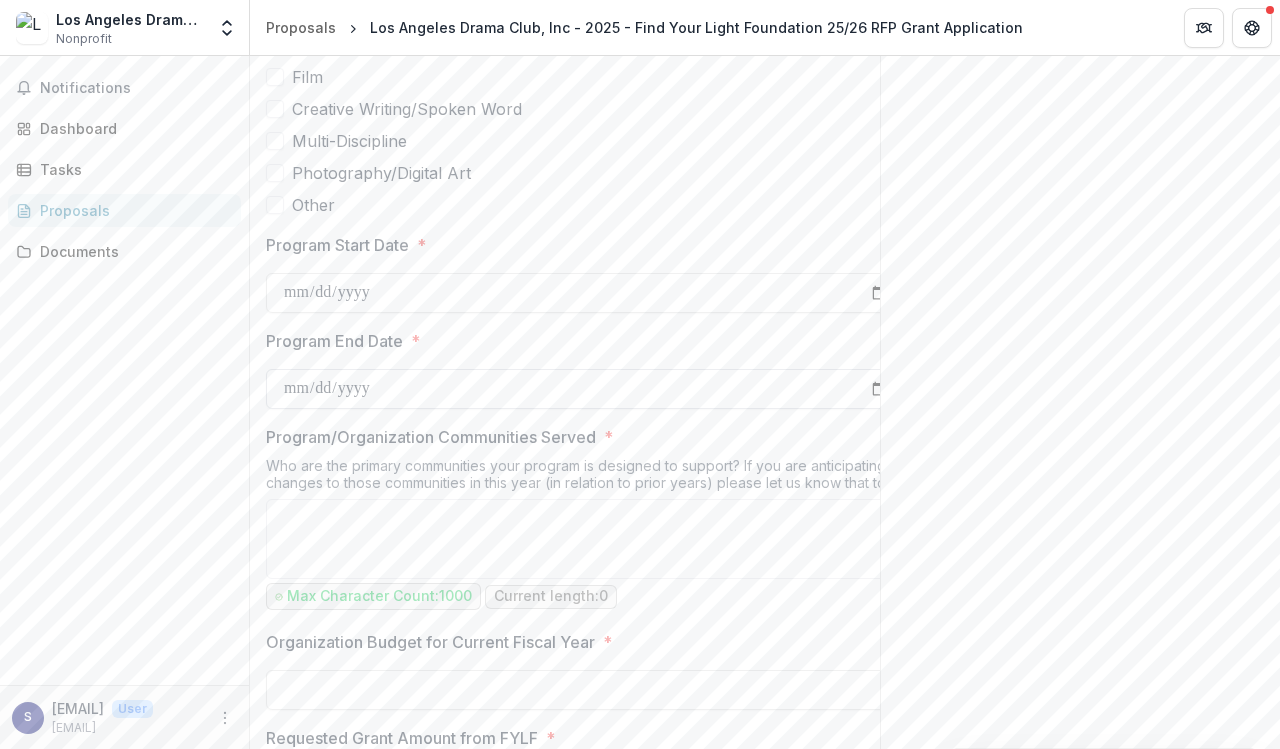 scroll, scrollTop: 1016, scrollLeft: 0, axis: vertical 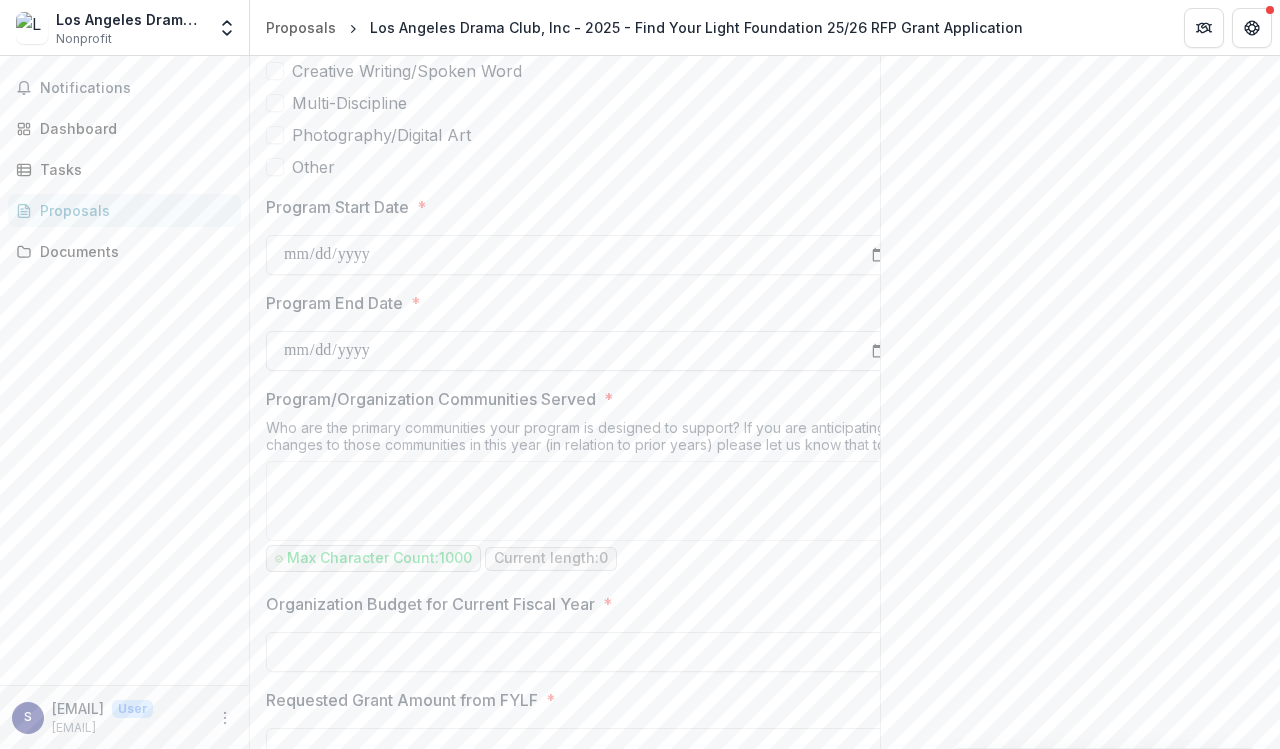 click on "[DATE]" at bounding box center (586, 351) 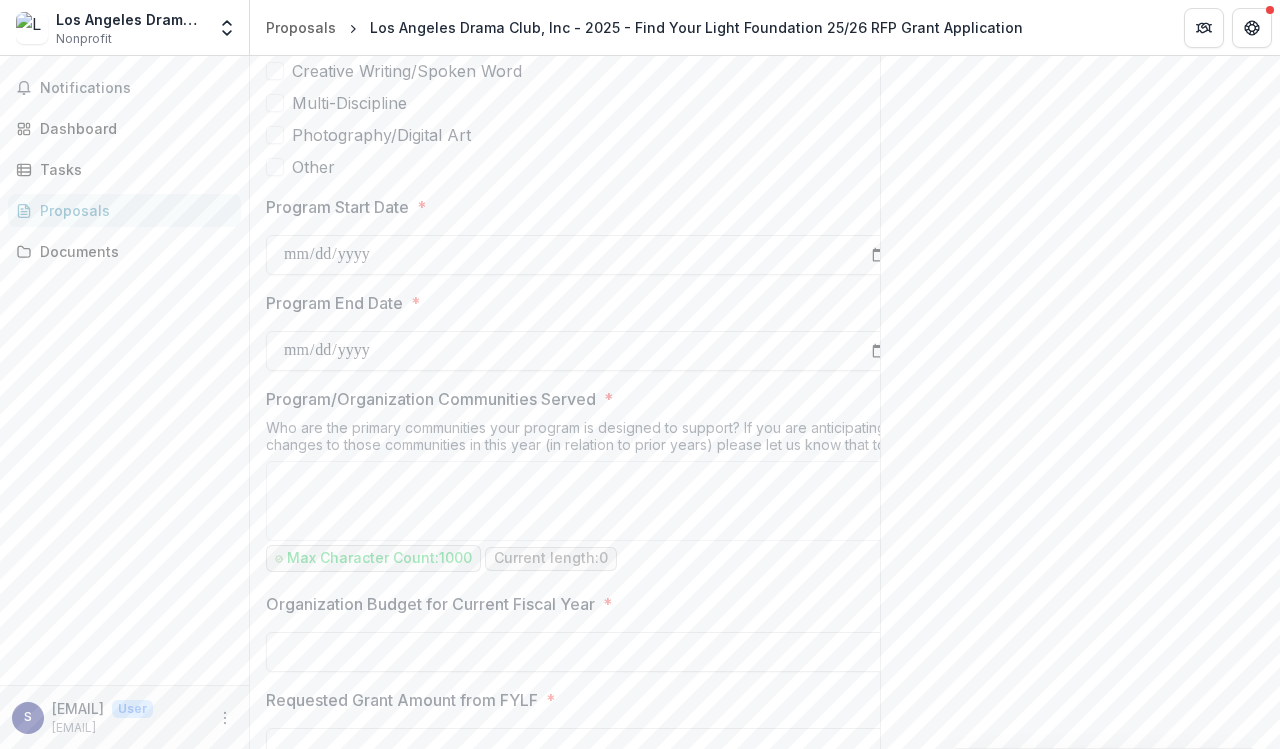 click on "[DATE]" at bounding box center [580, 303] 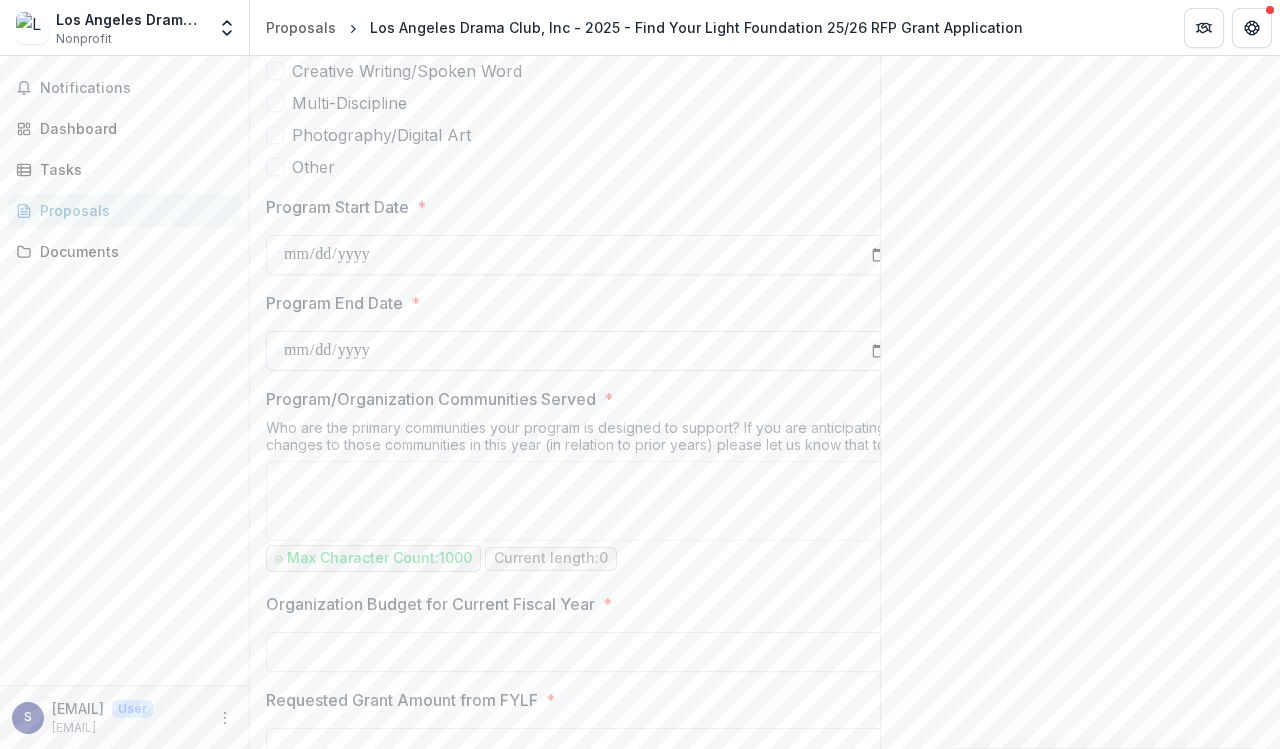 click on "[DATE]" at bounding box center (586, 351) 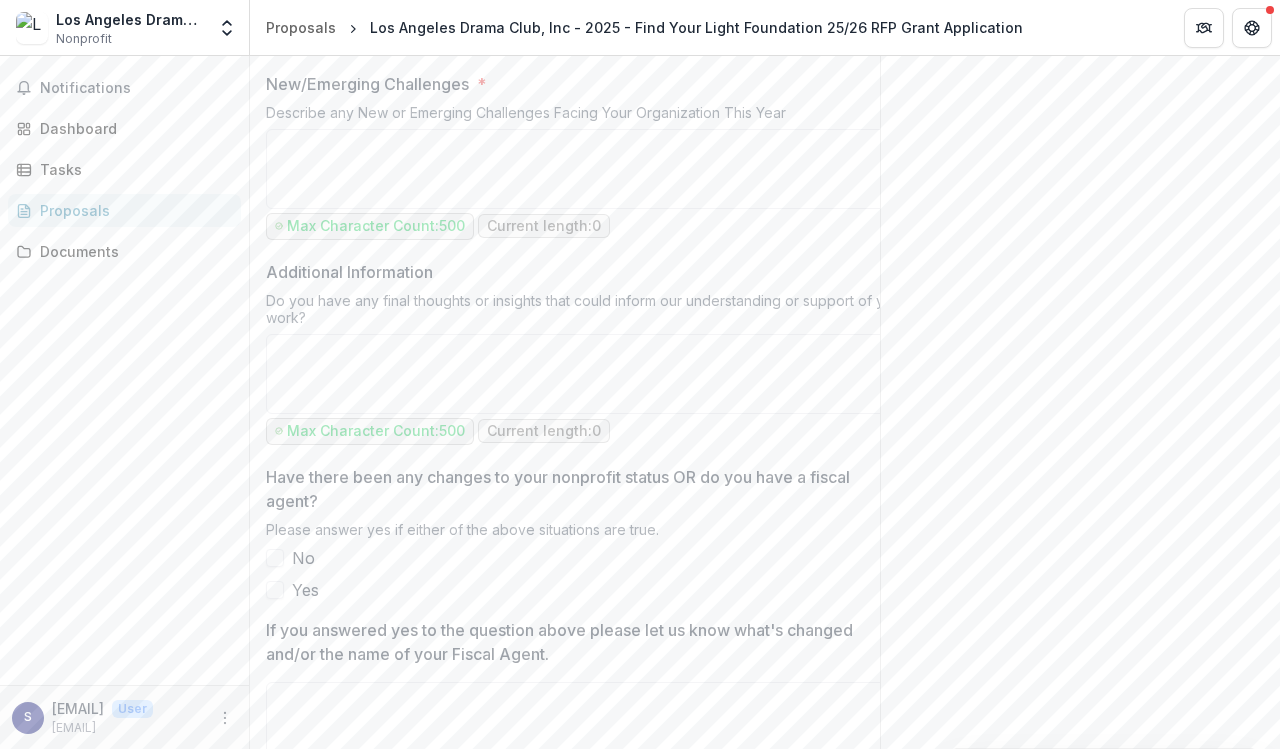 scroll, scrollTop: 2101, scrollLeft: 0, axis: vertical 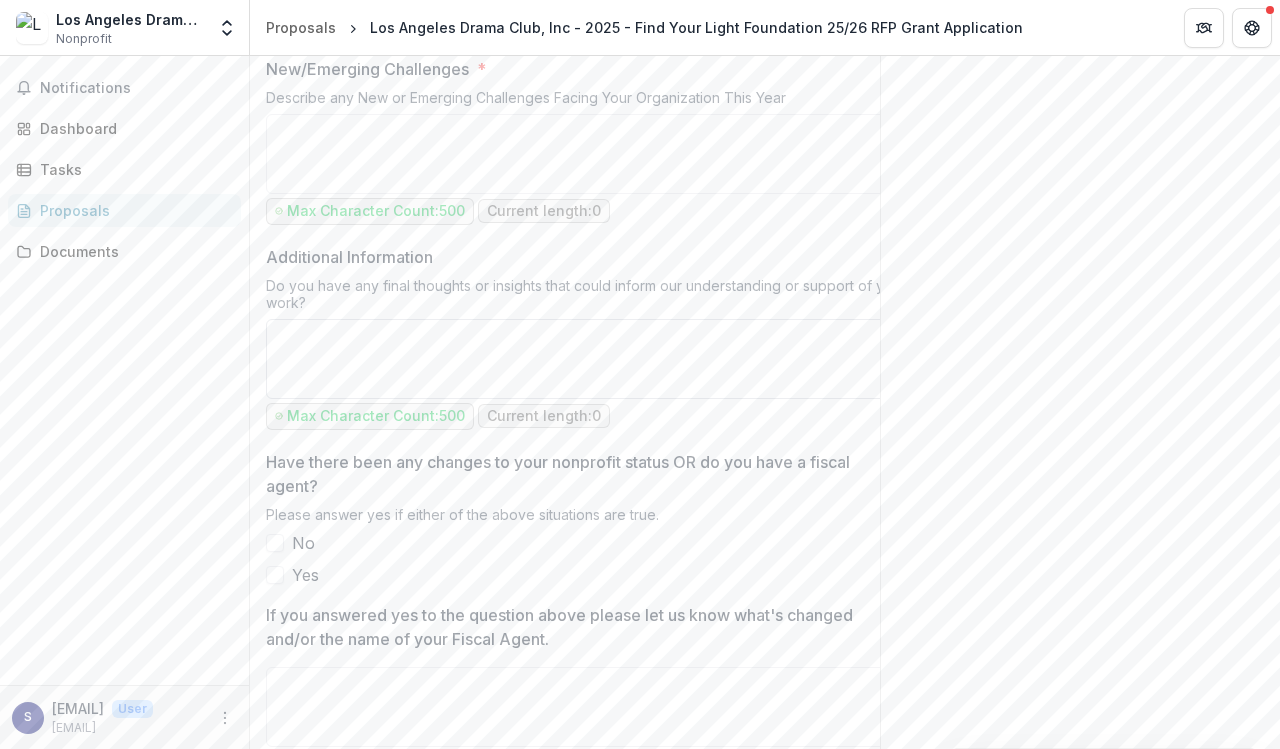 click on "Additional Information" at bounding box center (586, 359) 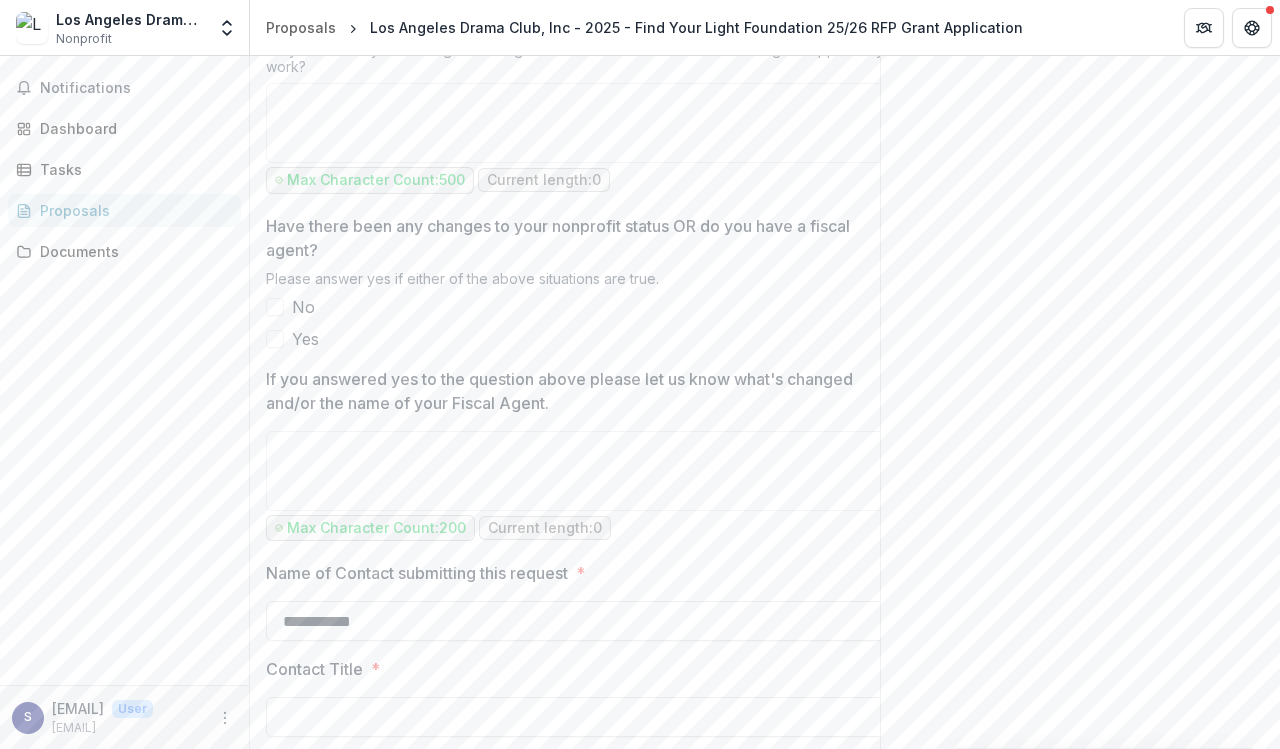 scroll, scrollTop: 2338, scrollLeft: 0, axis: vertical 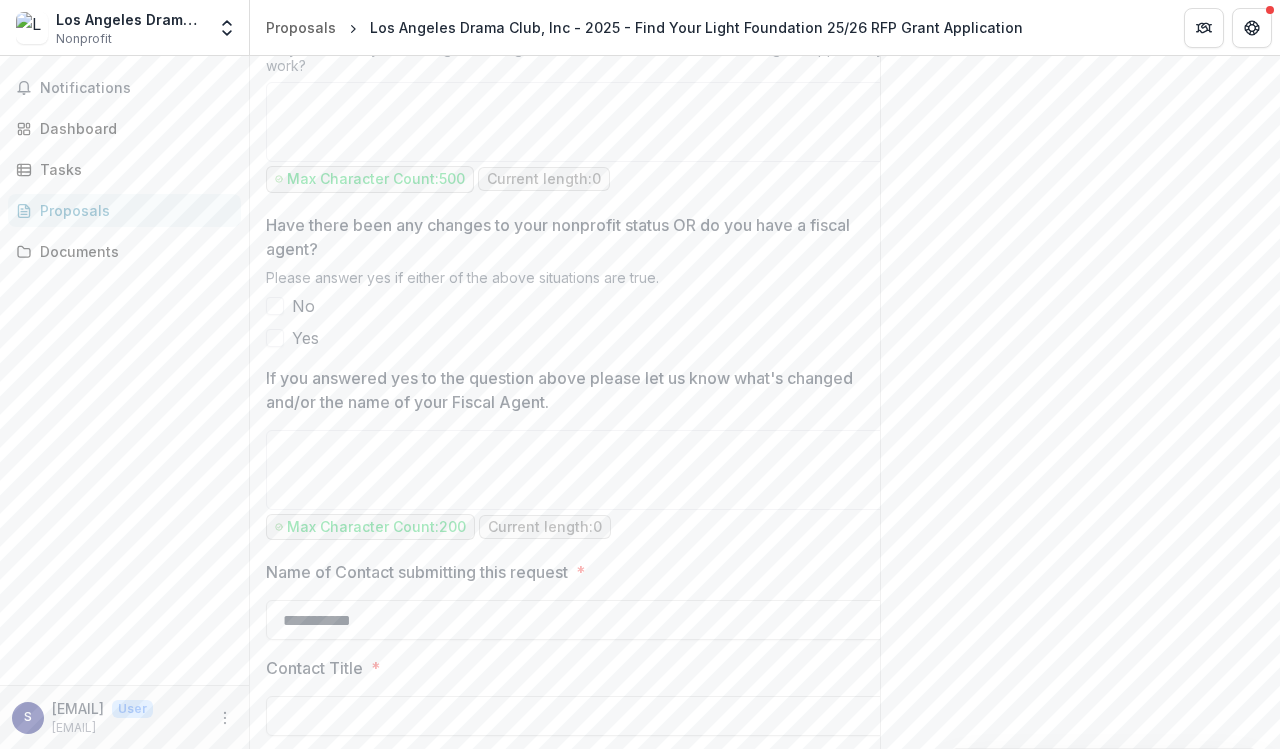 click at bounding box center (275, 306) 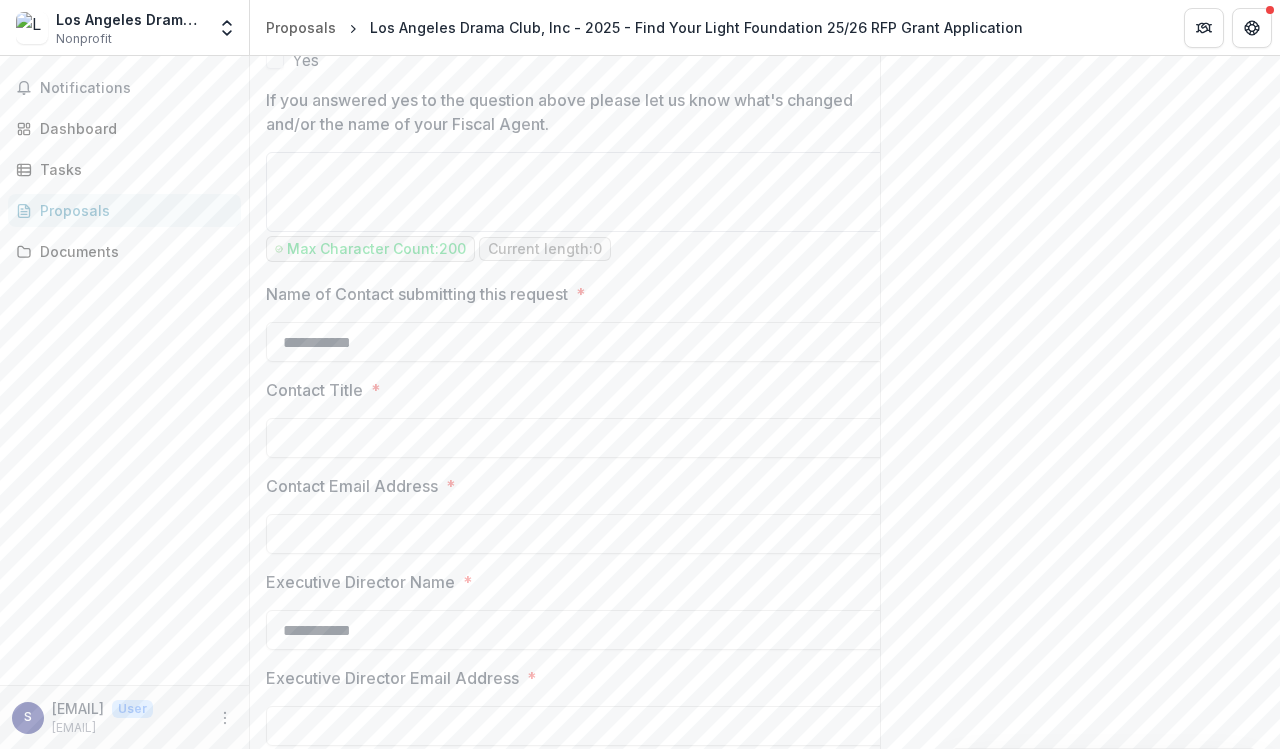 scroll, scrollTop: 2694, scrollLeft: 0, axis: vertical 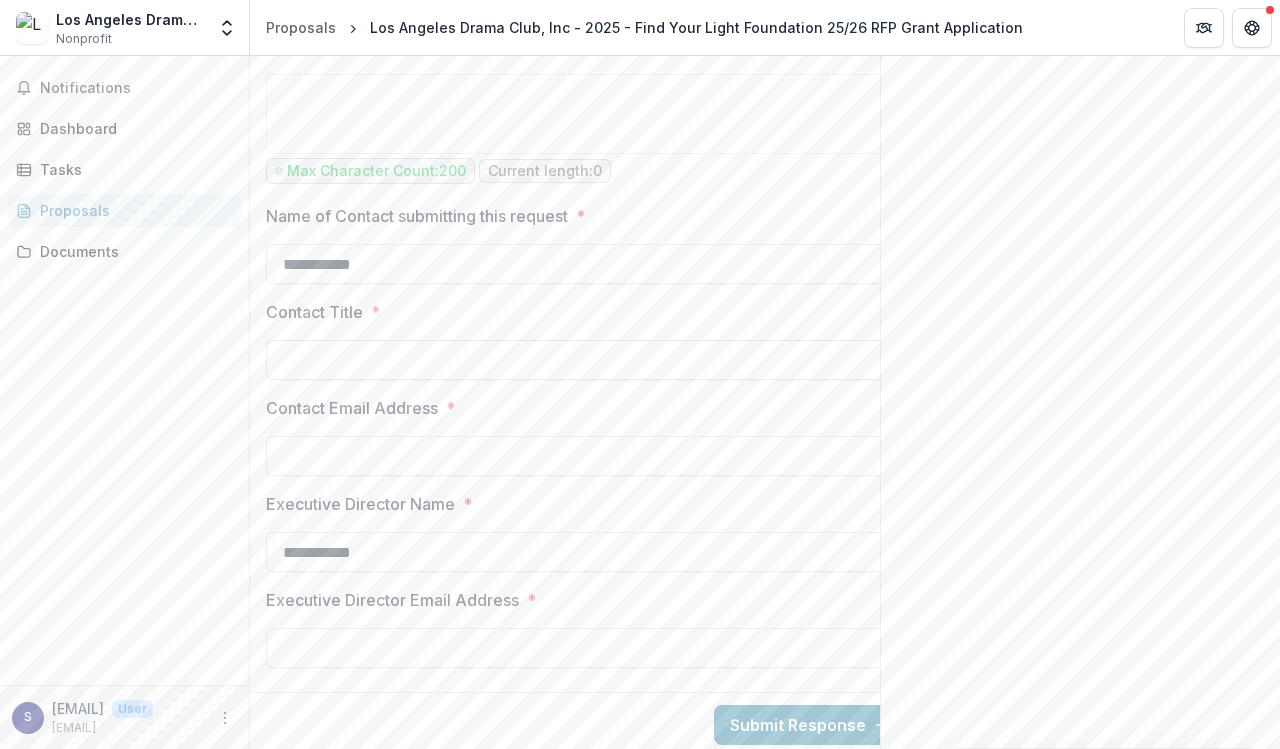 click on "Contact Title *" at bounding box center [586, 360] 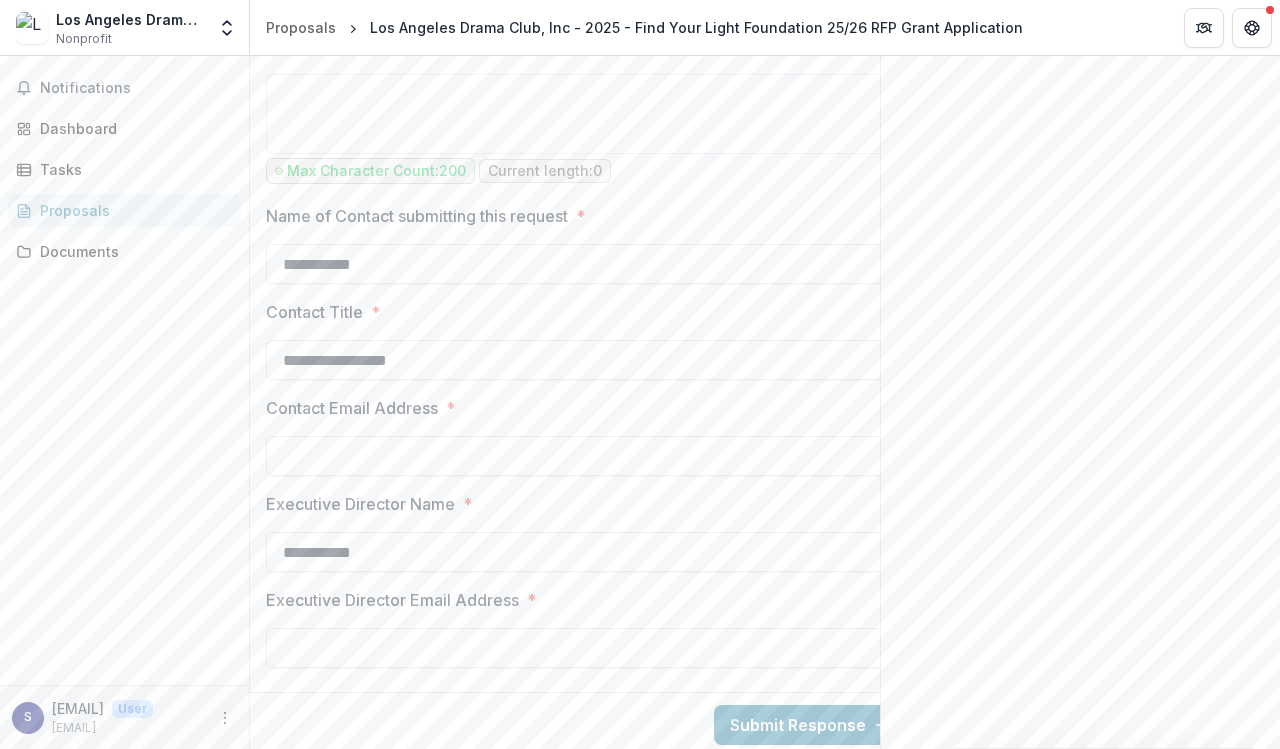 click on "Notifications Dashboard Tasks Proposals Documents" at bounding box center (124, 370) 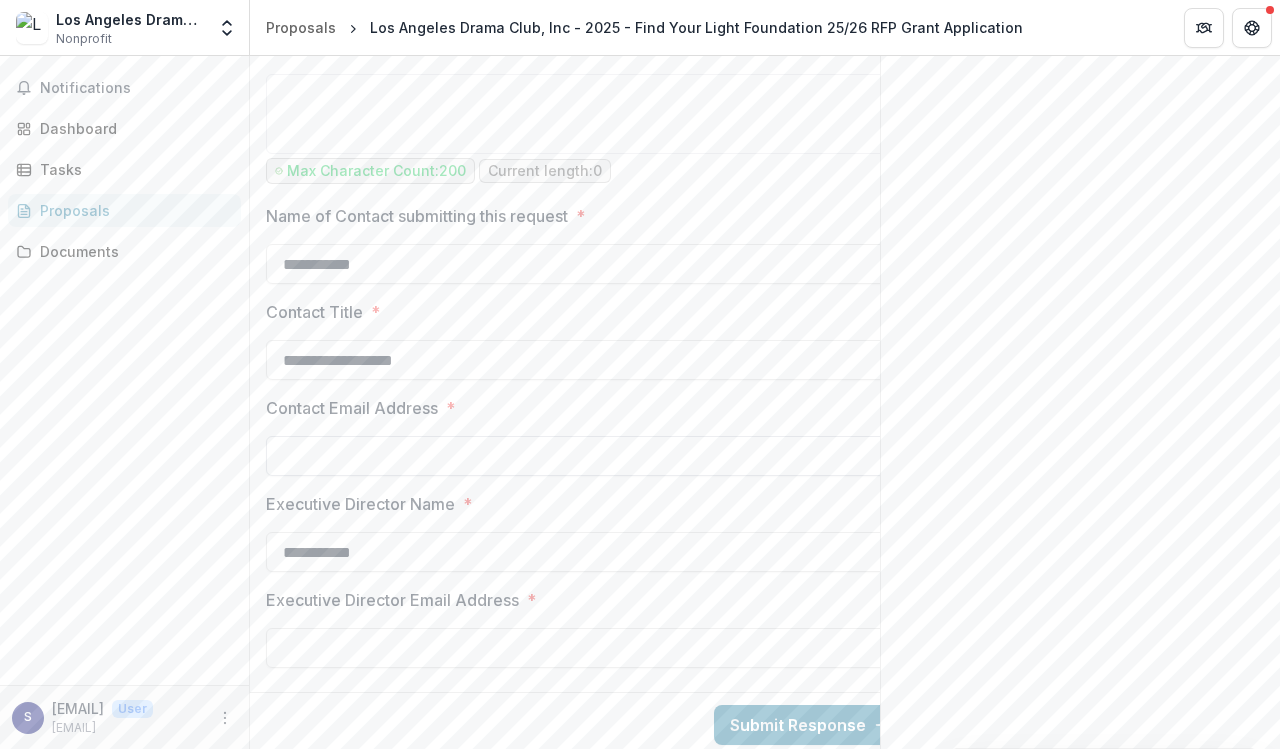 type on "**********" 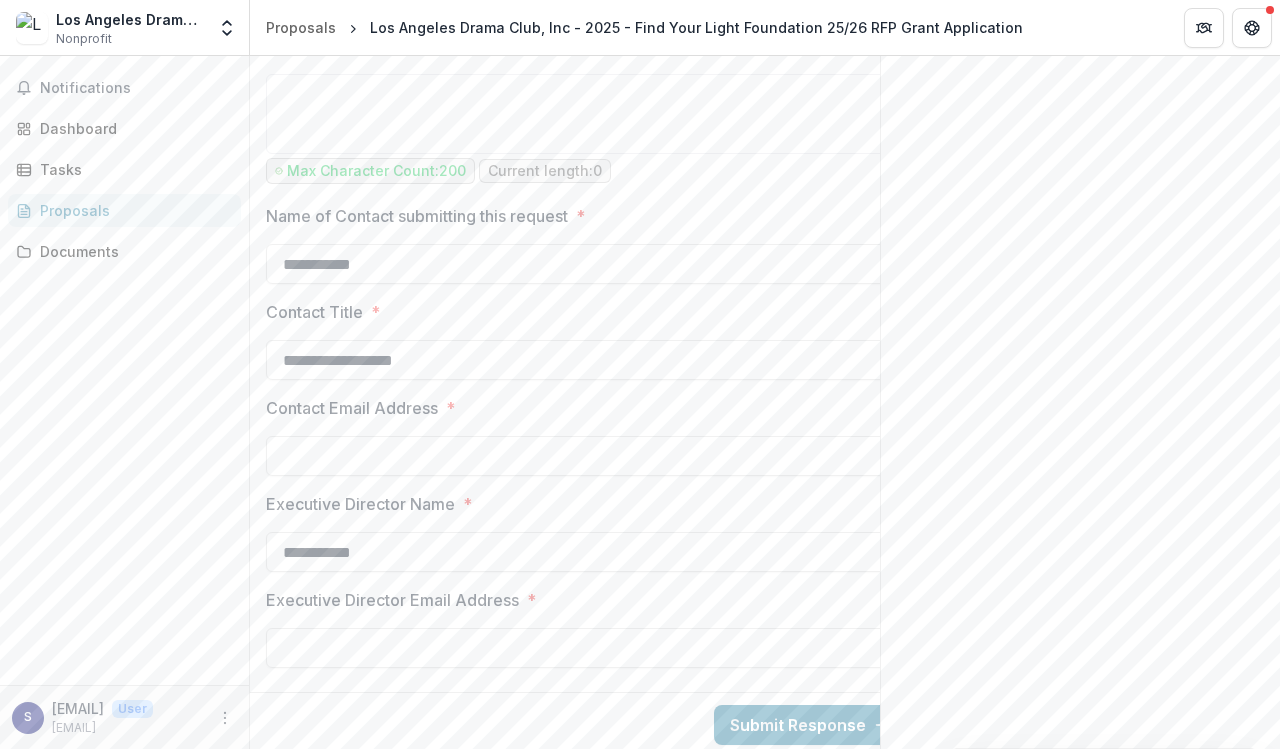 type on "**********" 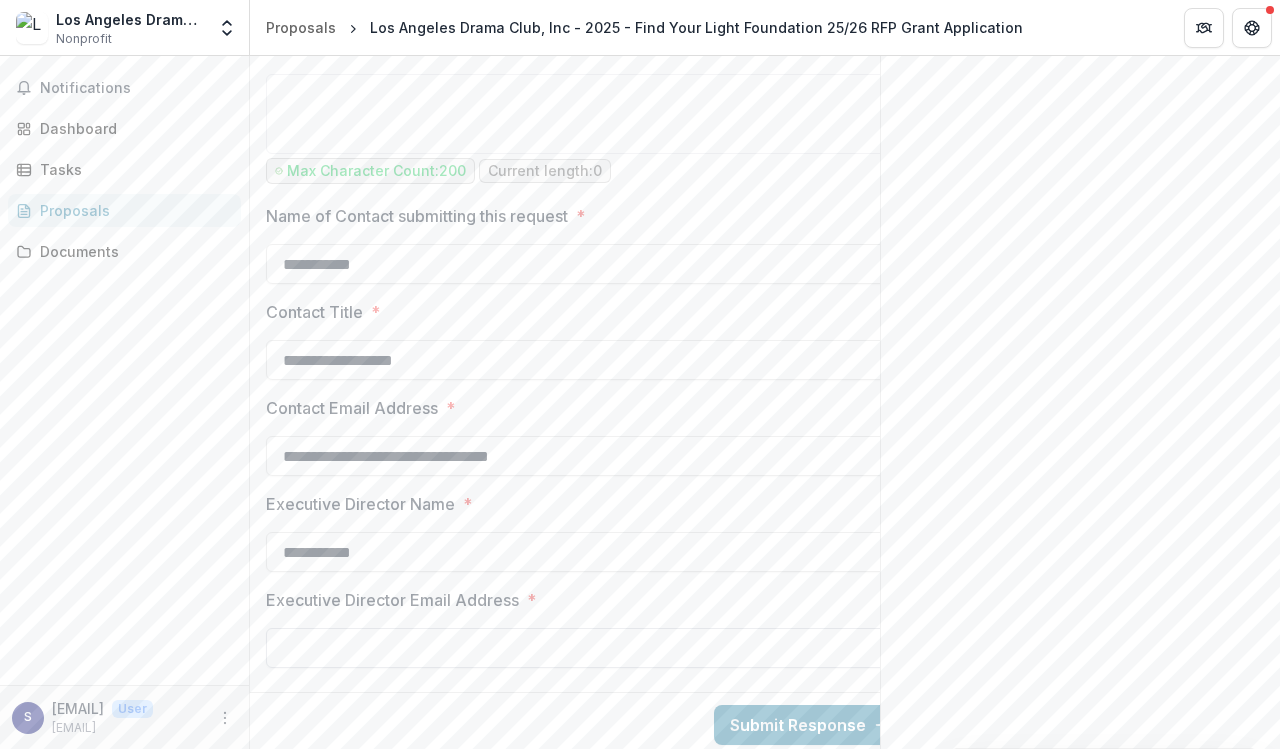 type on "**********" 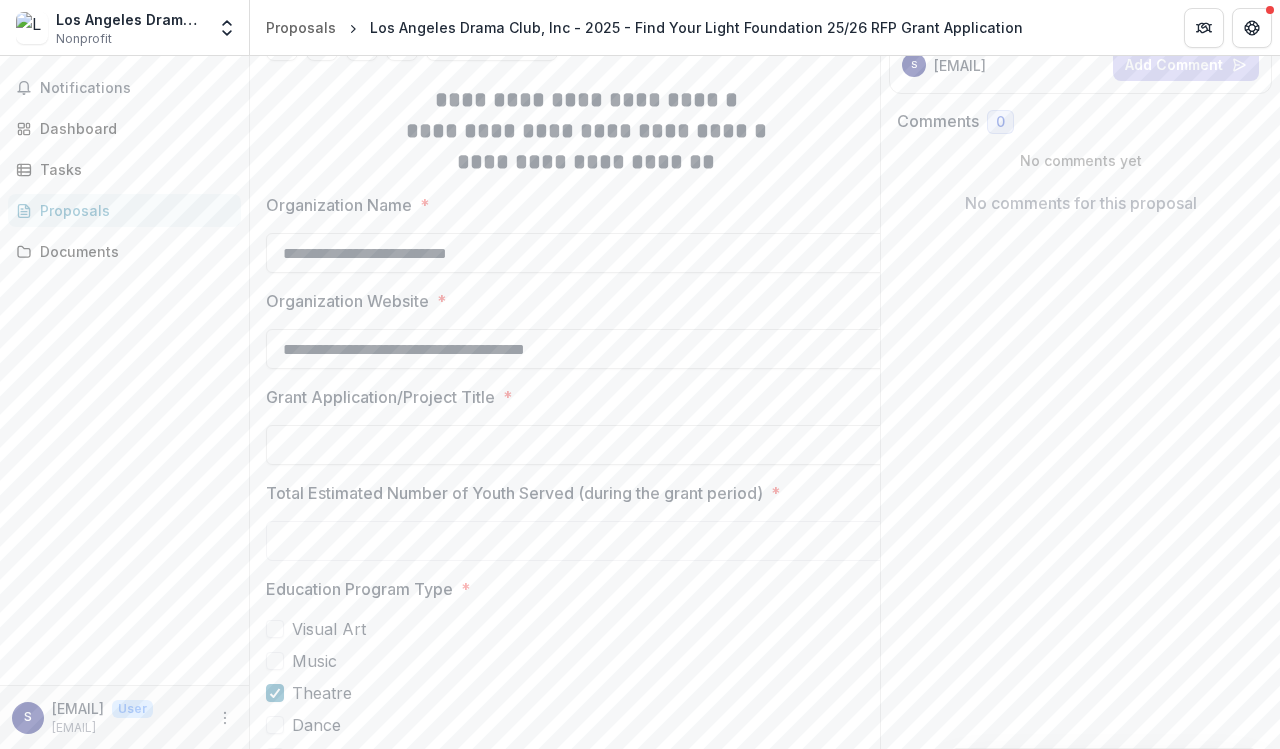 scroll, scrollTop: 312, scrollLeft: 0, axis: vertical 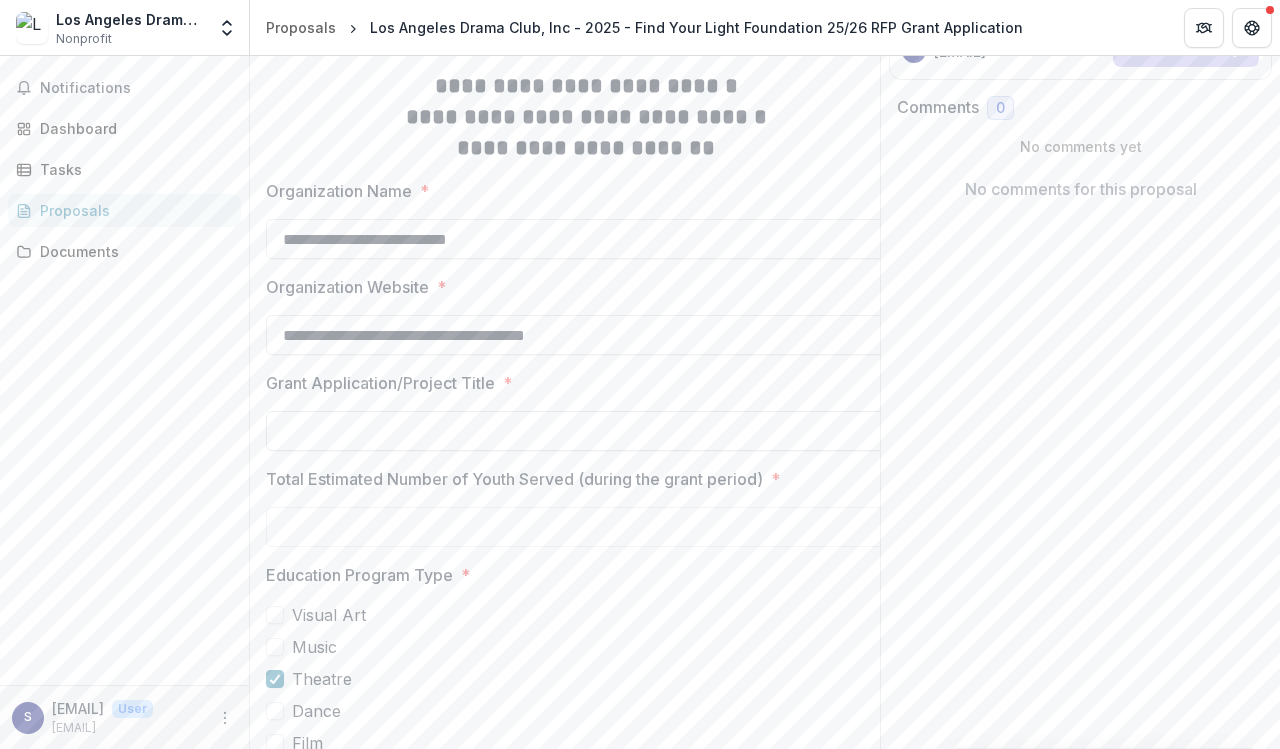 click on "Grant Application/Project Title *" at bounding box center (586, 431) 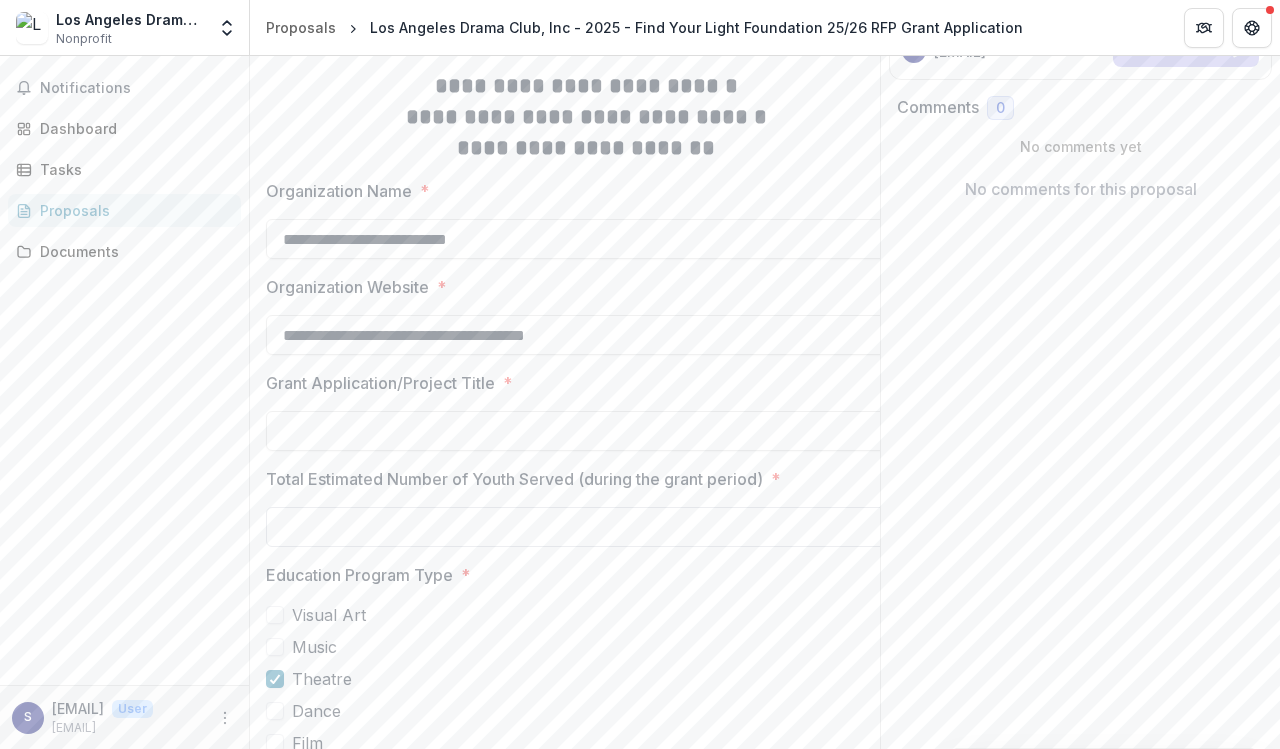 click on "Total Estimated Number of Youth Served (during the grant period) *" at bounding box center [586, 527] 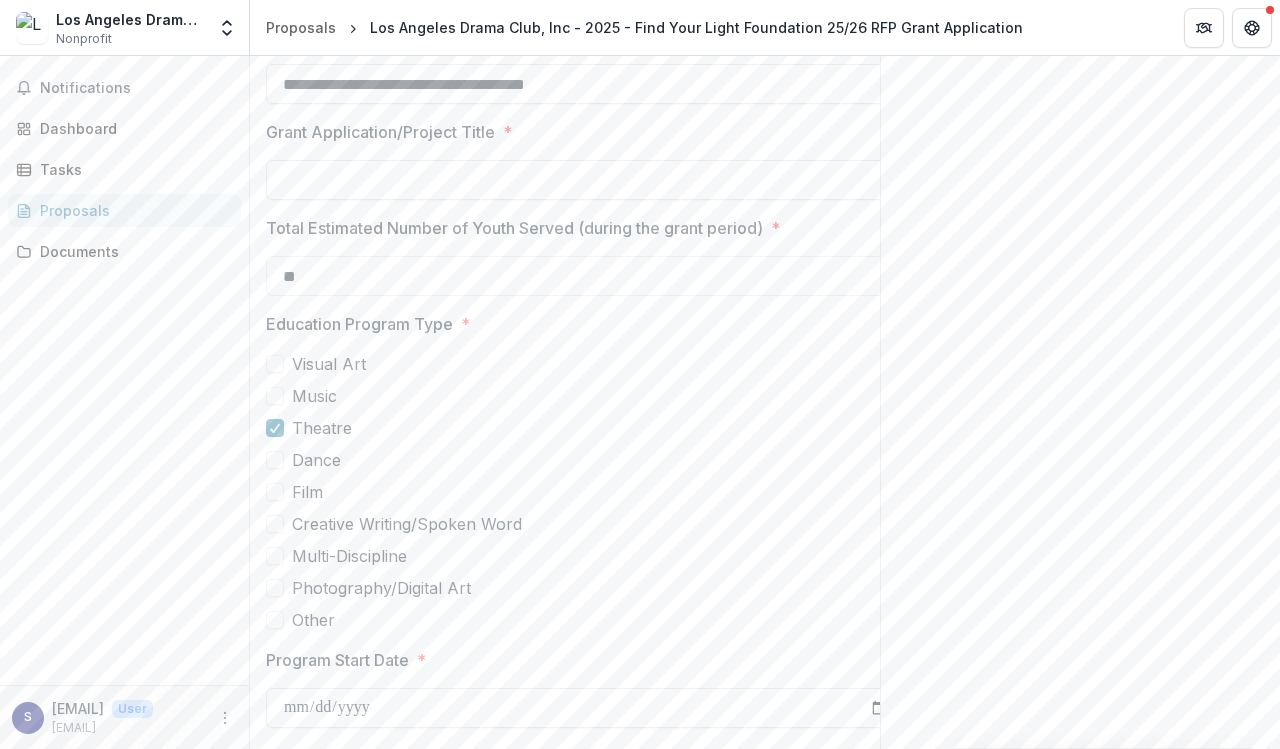 scroll, scrollTop: 514, scrollLeft: 0, axis: vertical 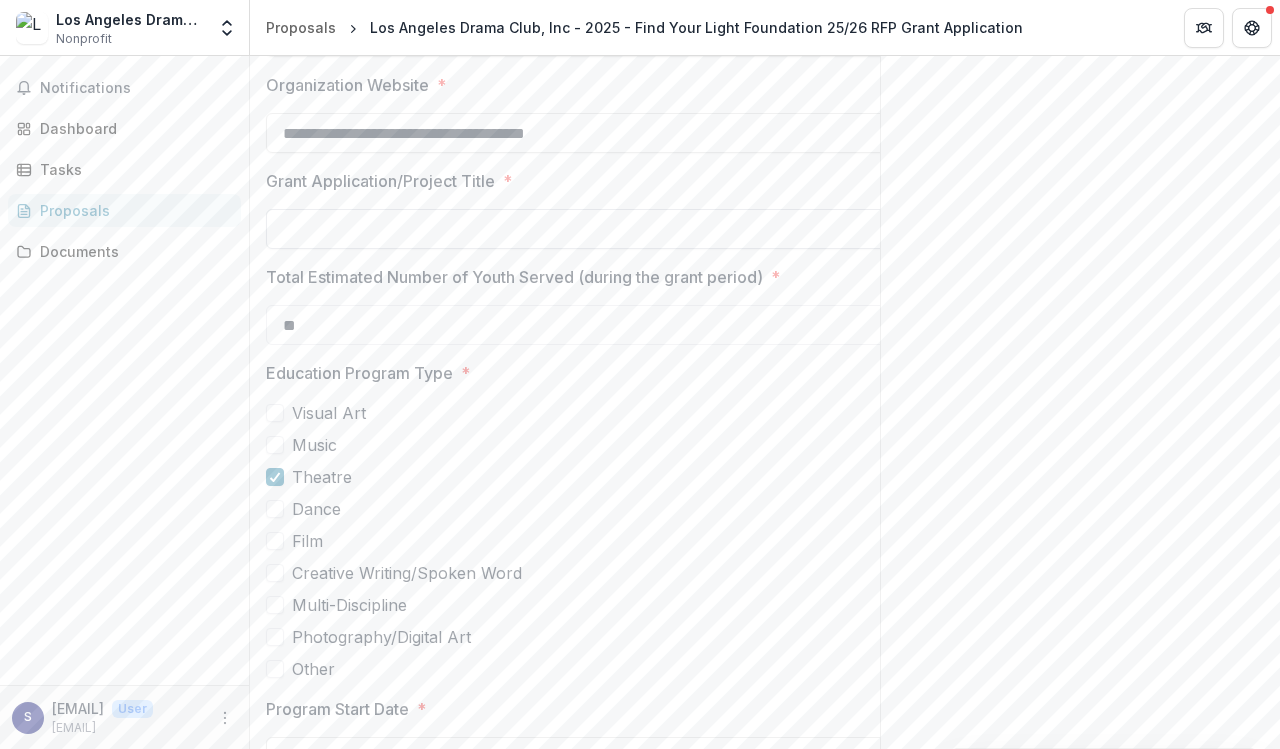 type on "**" 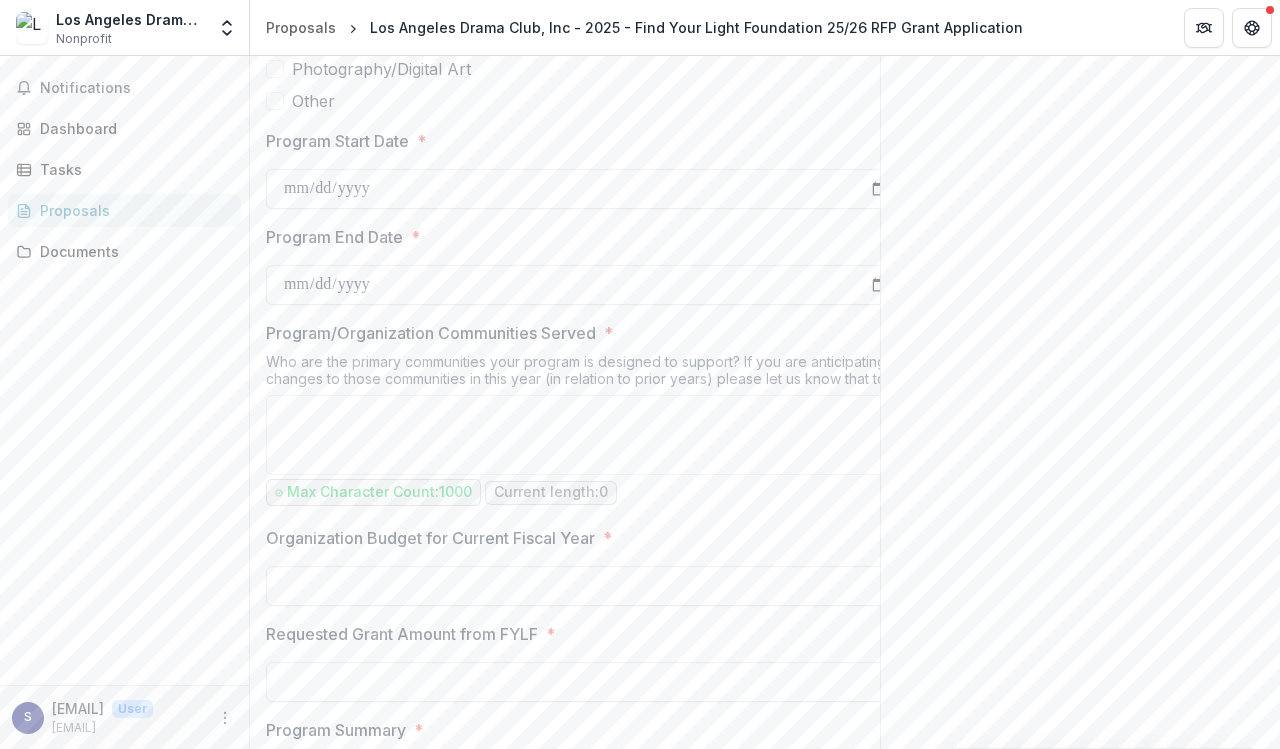 scroll, scrollTop: 1087, scrollLeft: 0, axis: vertical 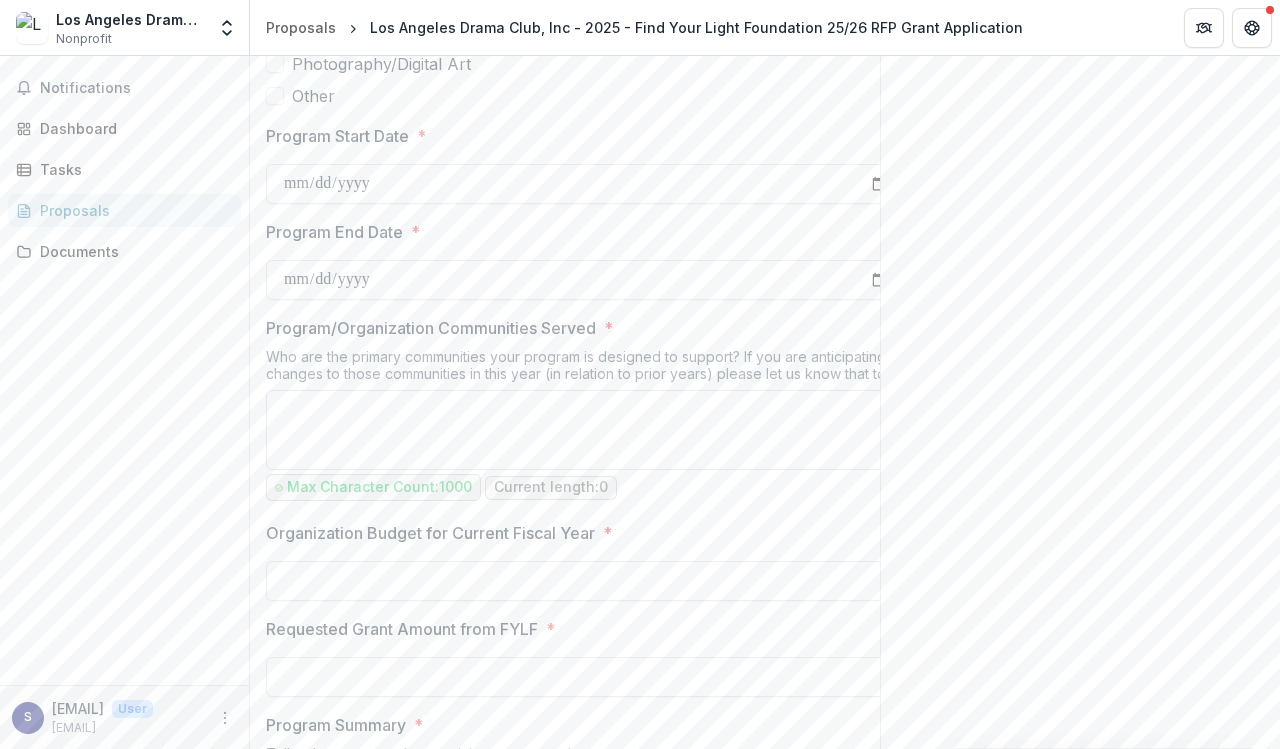 click on "Program/Organization Communities Served *" at bounding box center (586, 430) 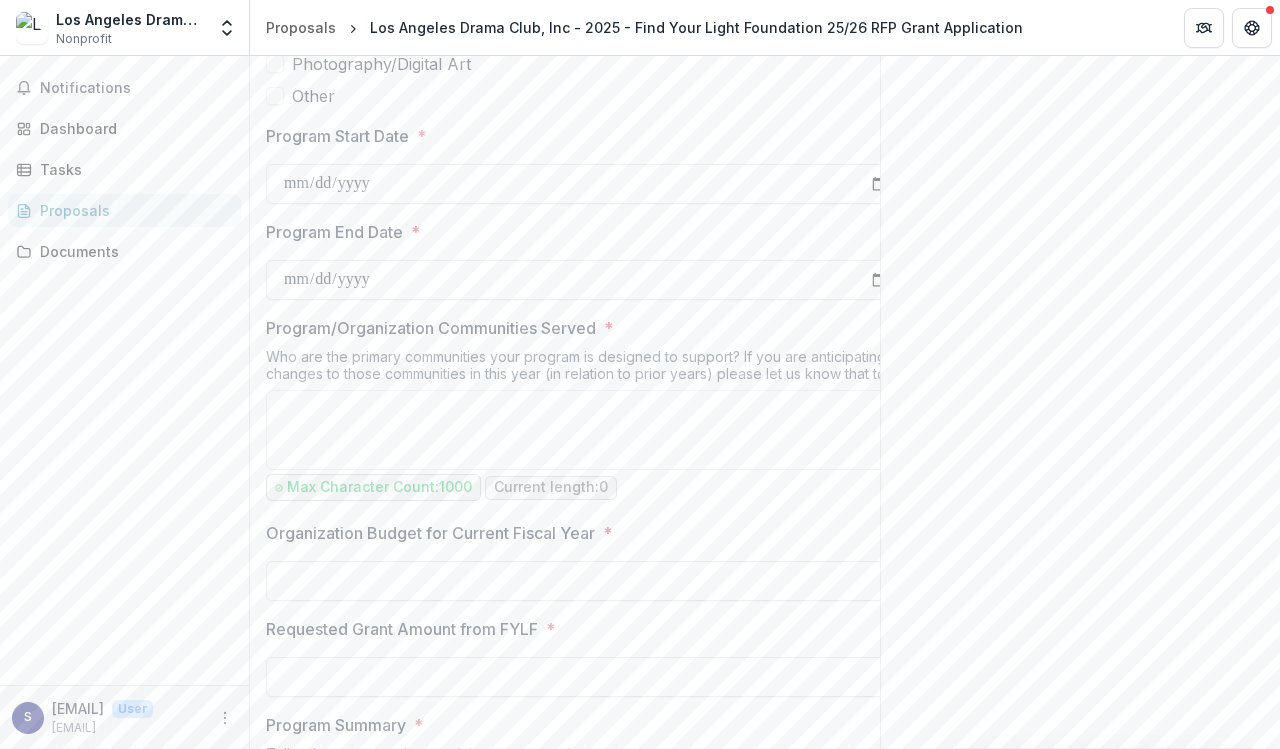 scroll, scrollTop: 0, scrollLeft: 0, axis: both 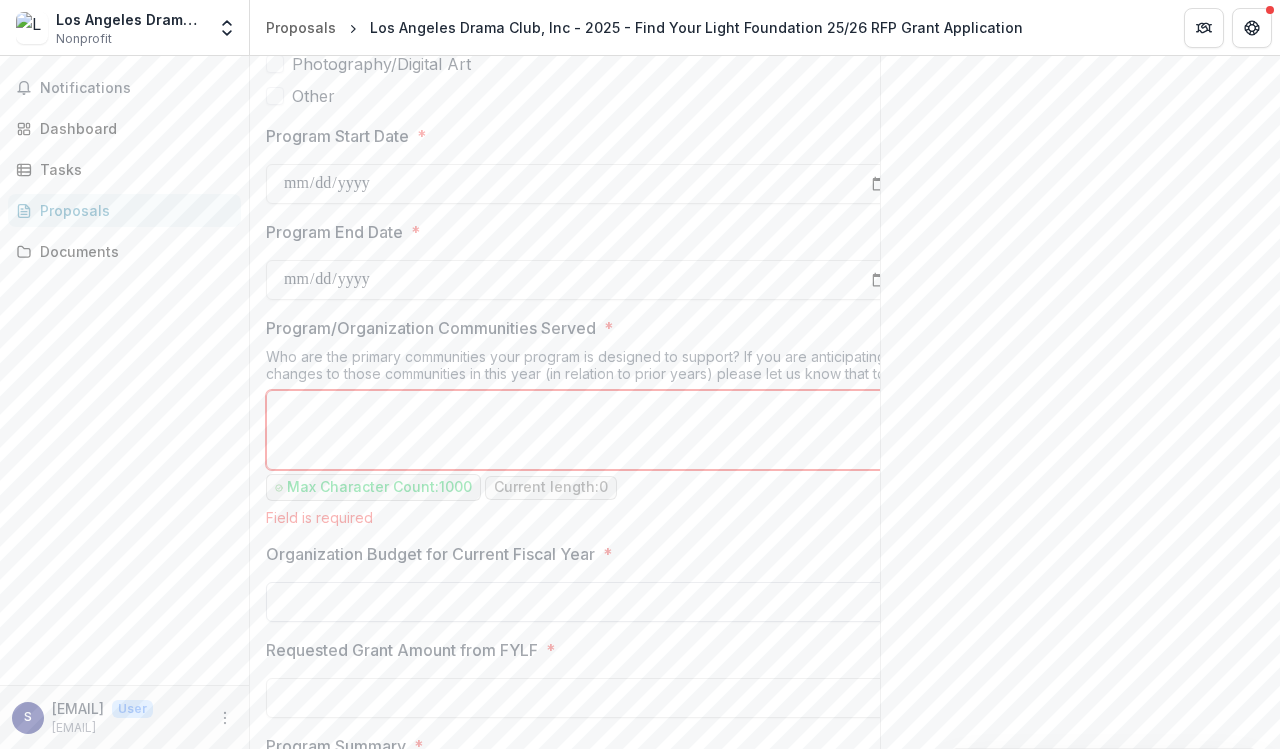 click on "Organization Budget for Current Fiscal Year *" at bounding box center [586, 602] 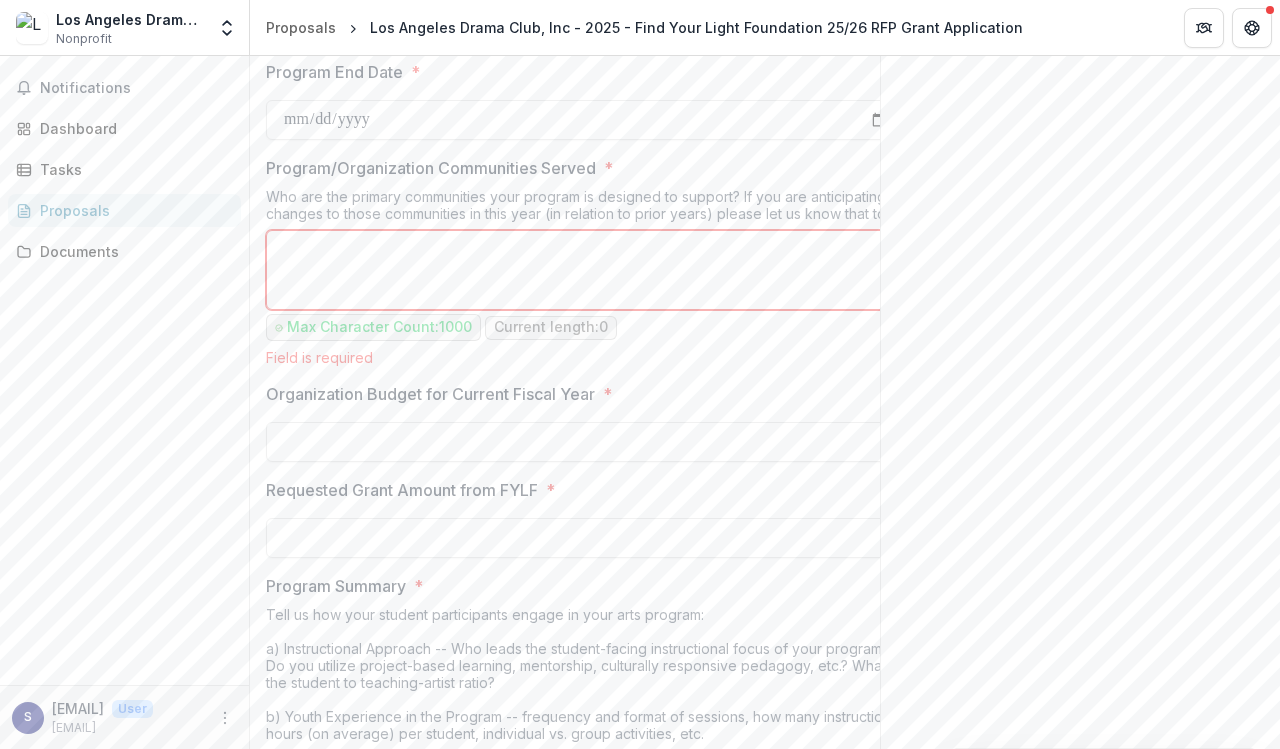 scroll, scrollTop: 1259, scrollLeft: 0, axis: vertical 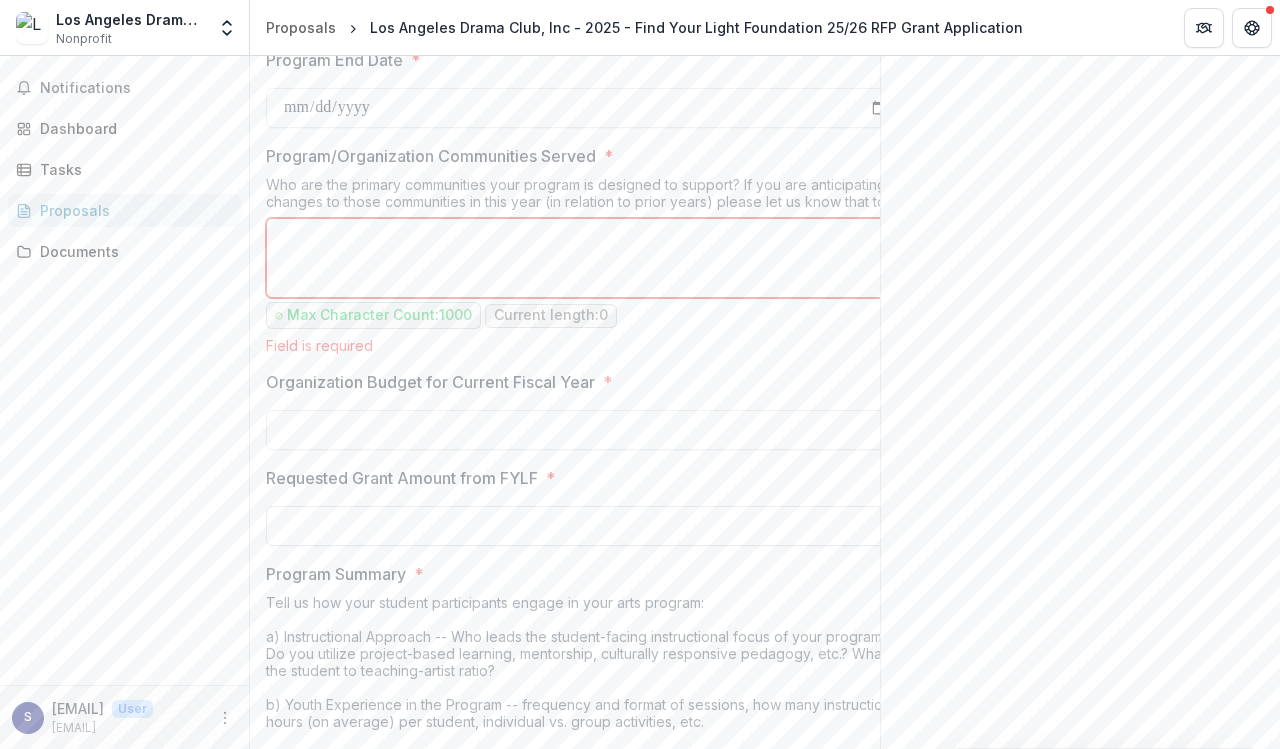 type on "**" 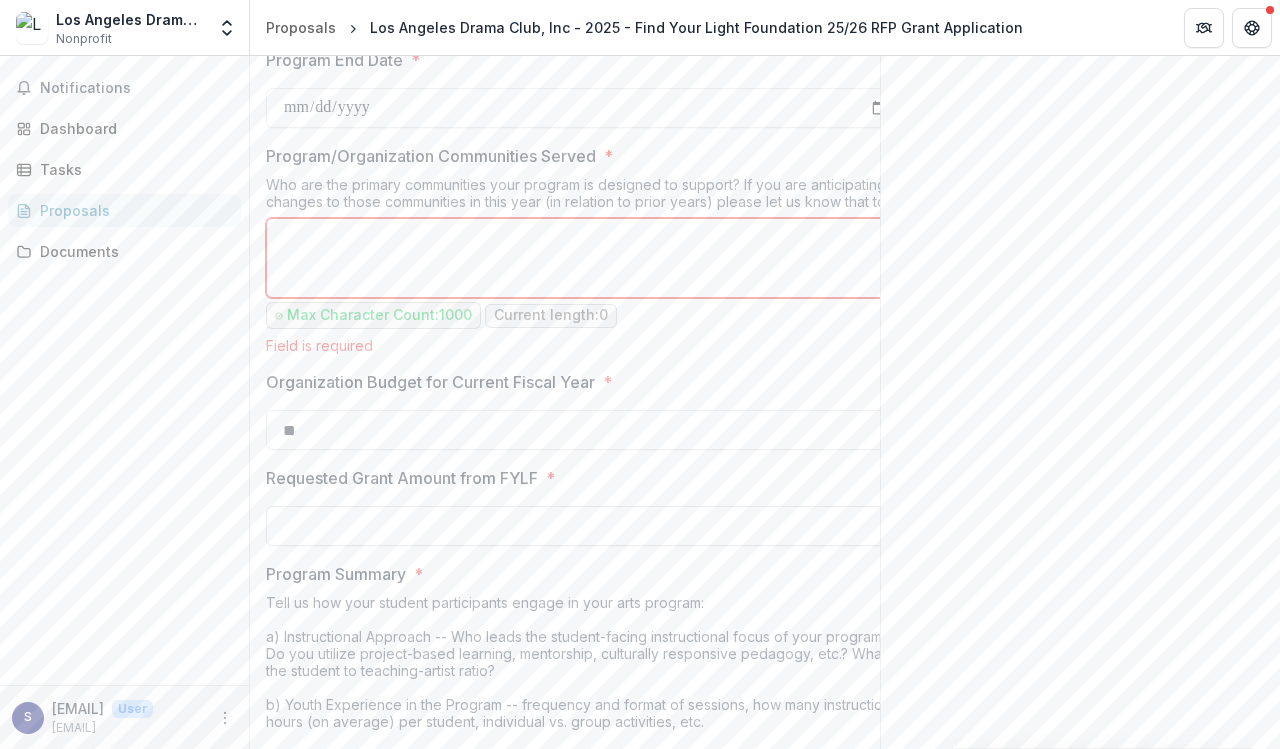 click on "Requested Grant Amount from FYLF *" at bounding box center [586, 526] 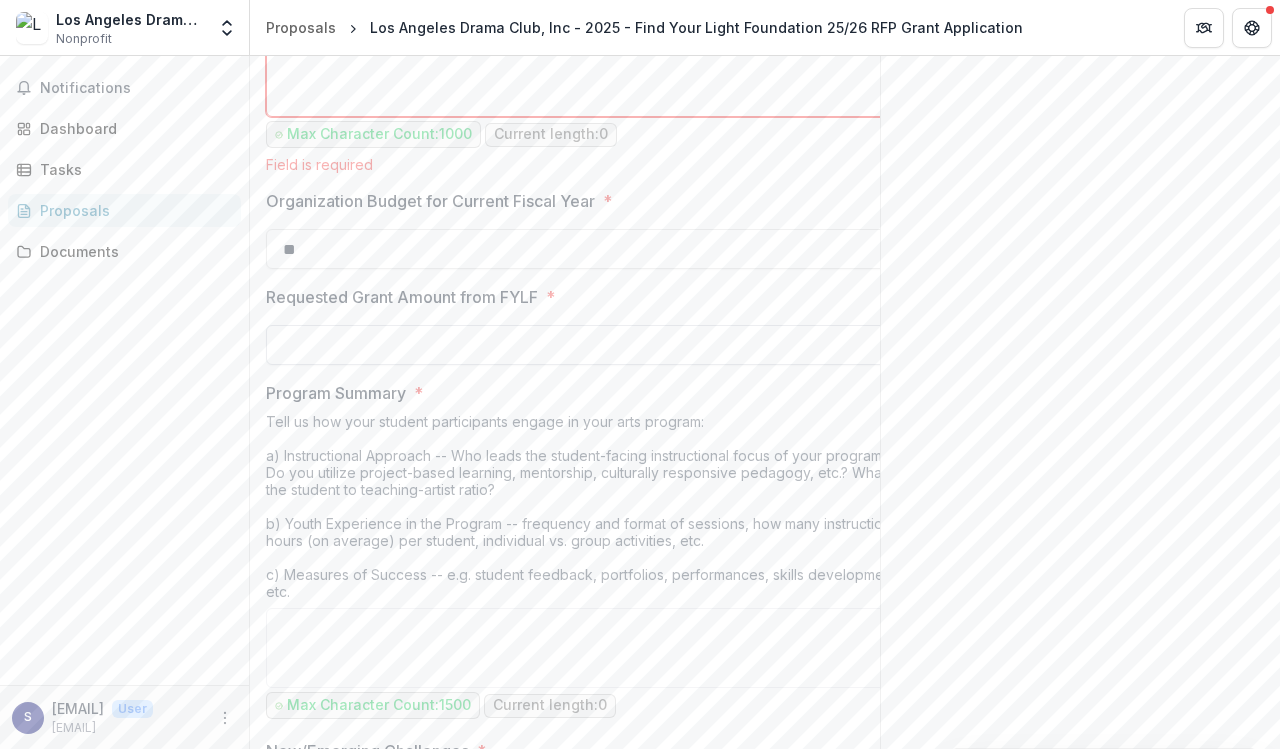 scroll, scrollTop: 1446, scrollLeft: 0, axis: vertical 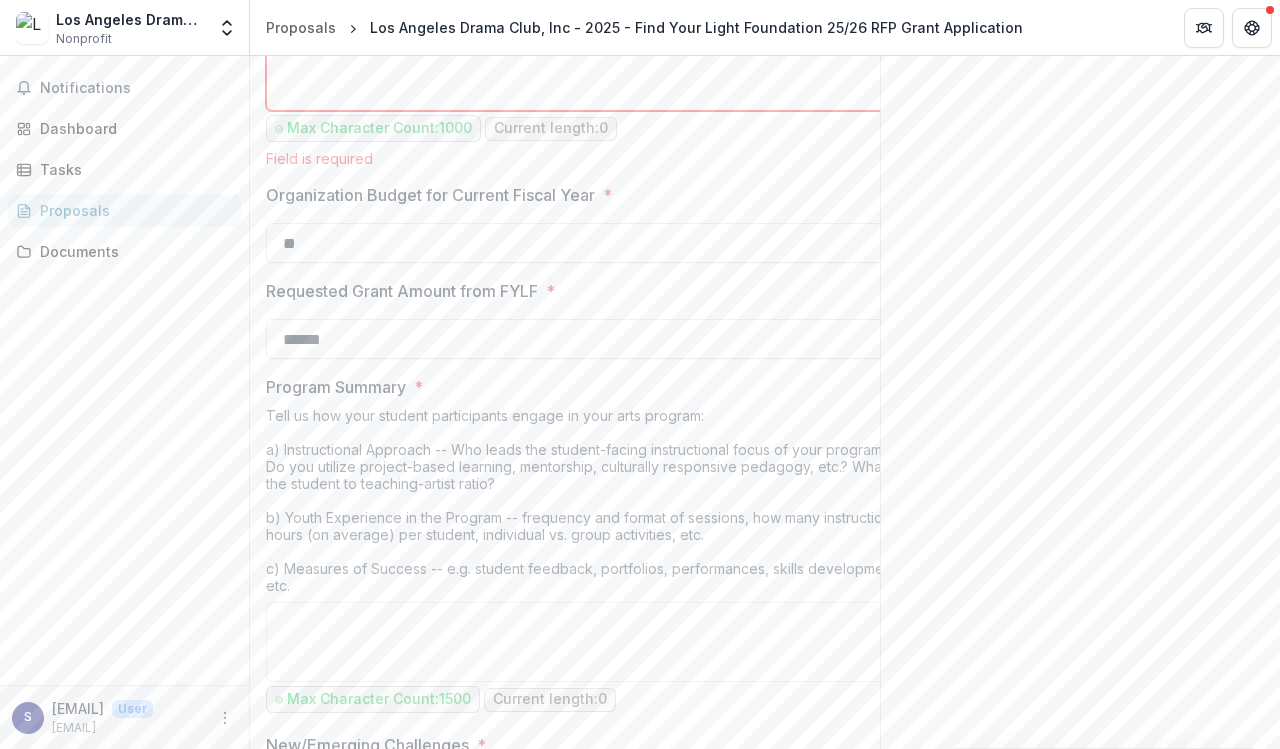 type on "*******" 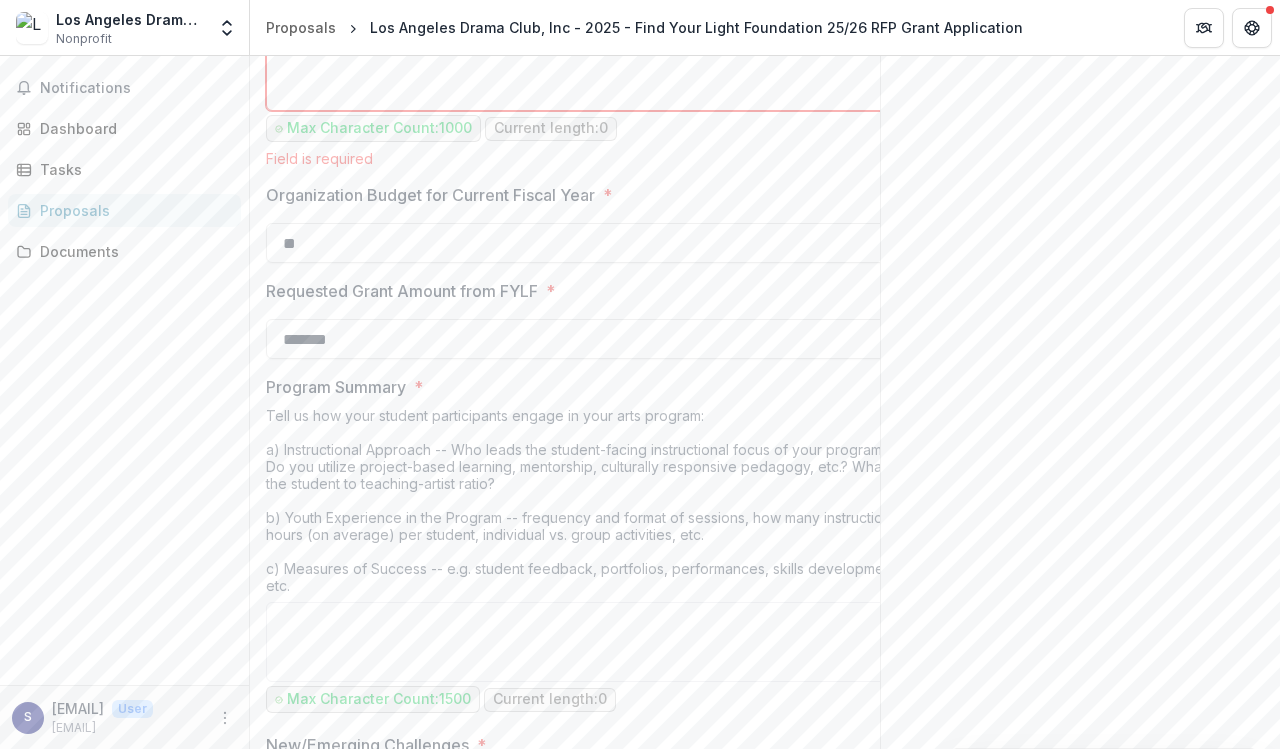 click on "Tell us how your student participants engage in your arts program:
a) Instructional Approach -- Who leads the student-facing instructional focus of your program? Do you utilize project-based learning, mentorship, culturally responsive pedagogy, etc.? What is the student to teaching-artist ratio?
b) Youth Experience in the Program -- frequency and format of sessions, how many instructional hours (on average) per student, individual vs. group activities, etc.
c) Measures of Success -- e.g. student feedback, portfolios, performances, skills development, etc." at bounding box center (586, 504) 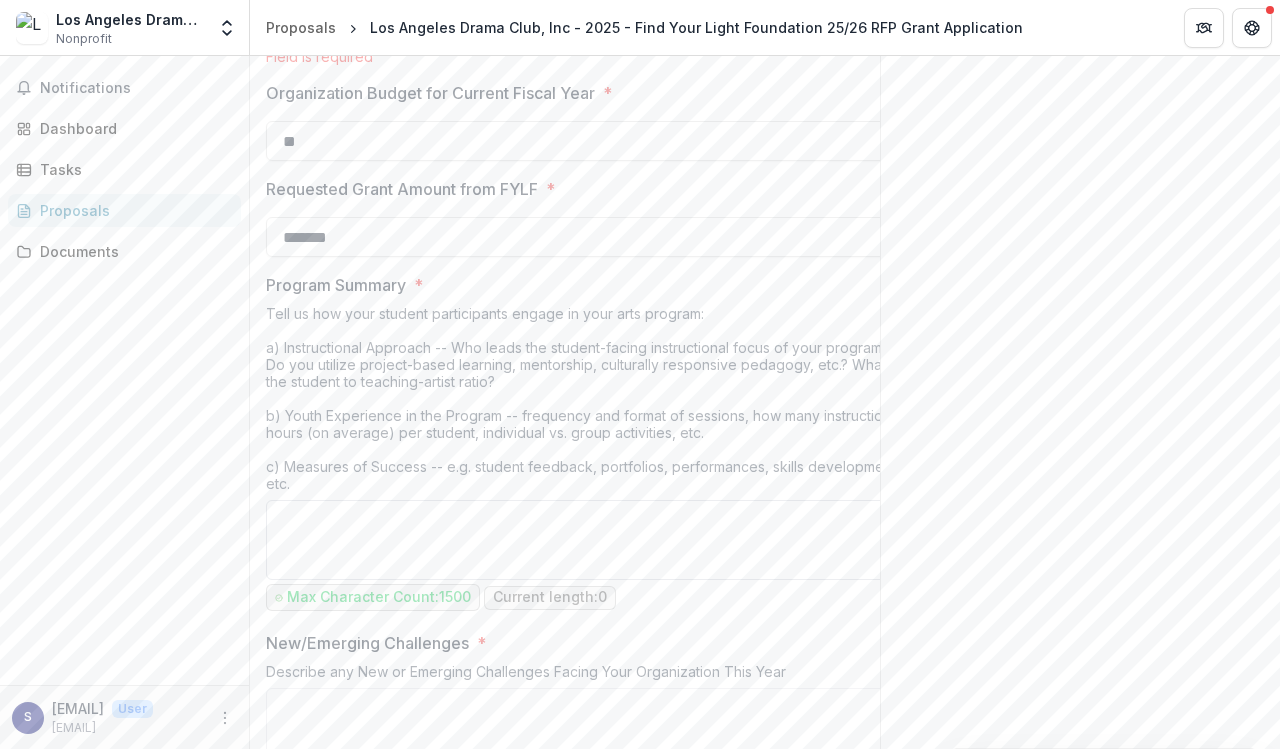 scroll, scrollTop: 1572, scrollLeft: 0, axis: vertical 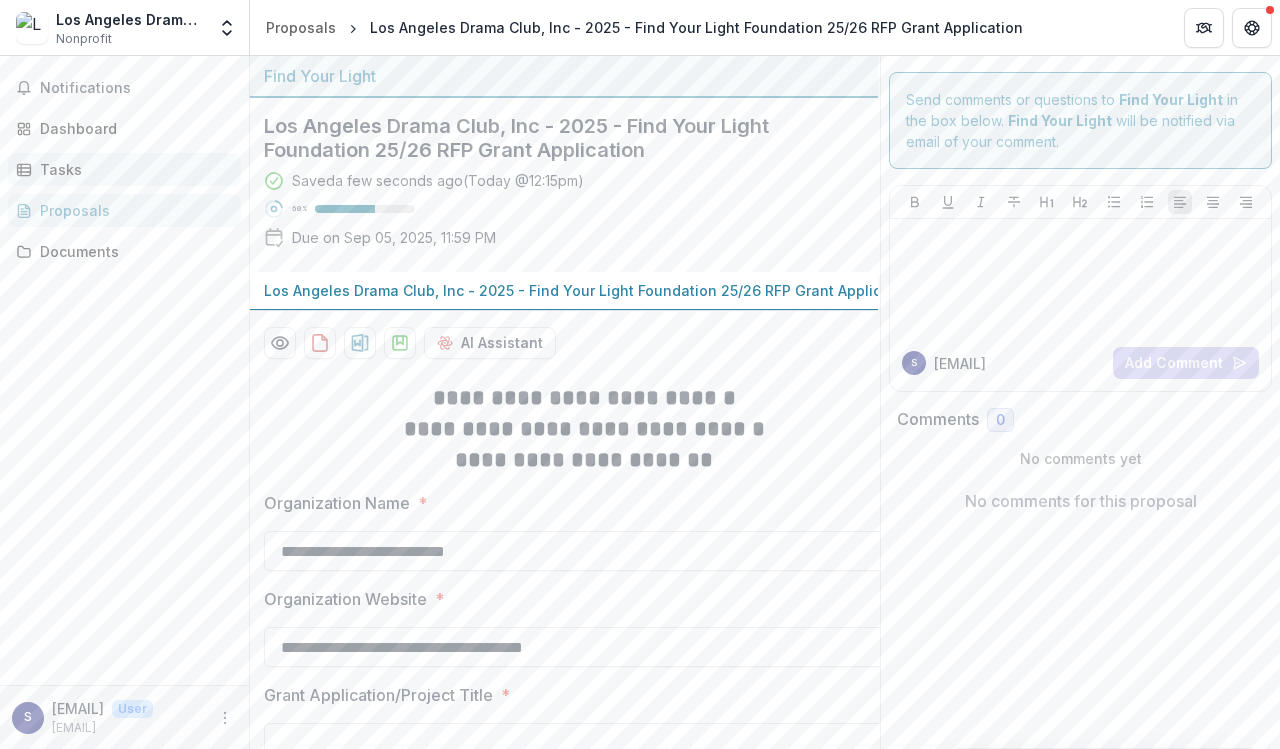 click on "Tasks" at bounding box center (132, 169) 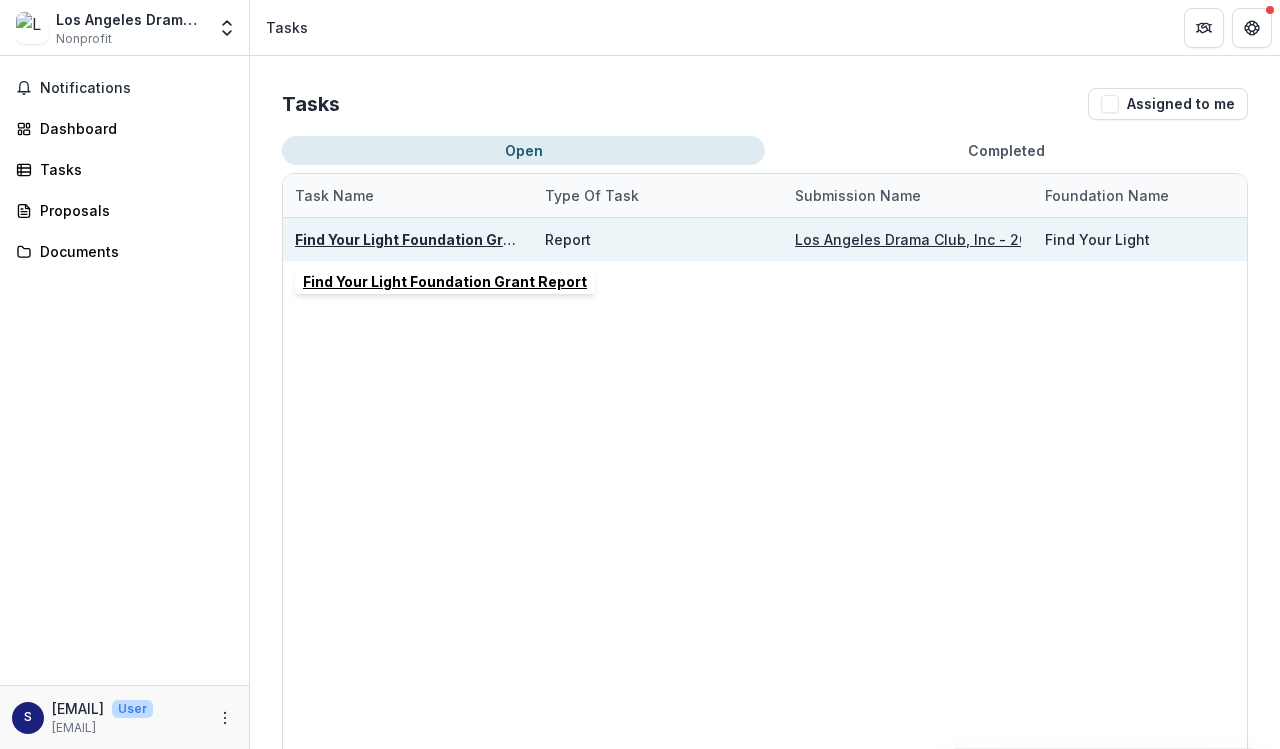 click on "Find Your Light Foundation Grant Report" at bounding box center [437, 239] 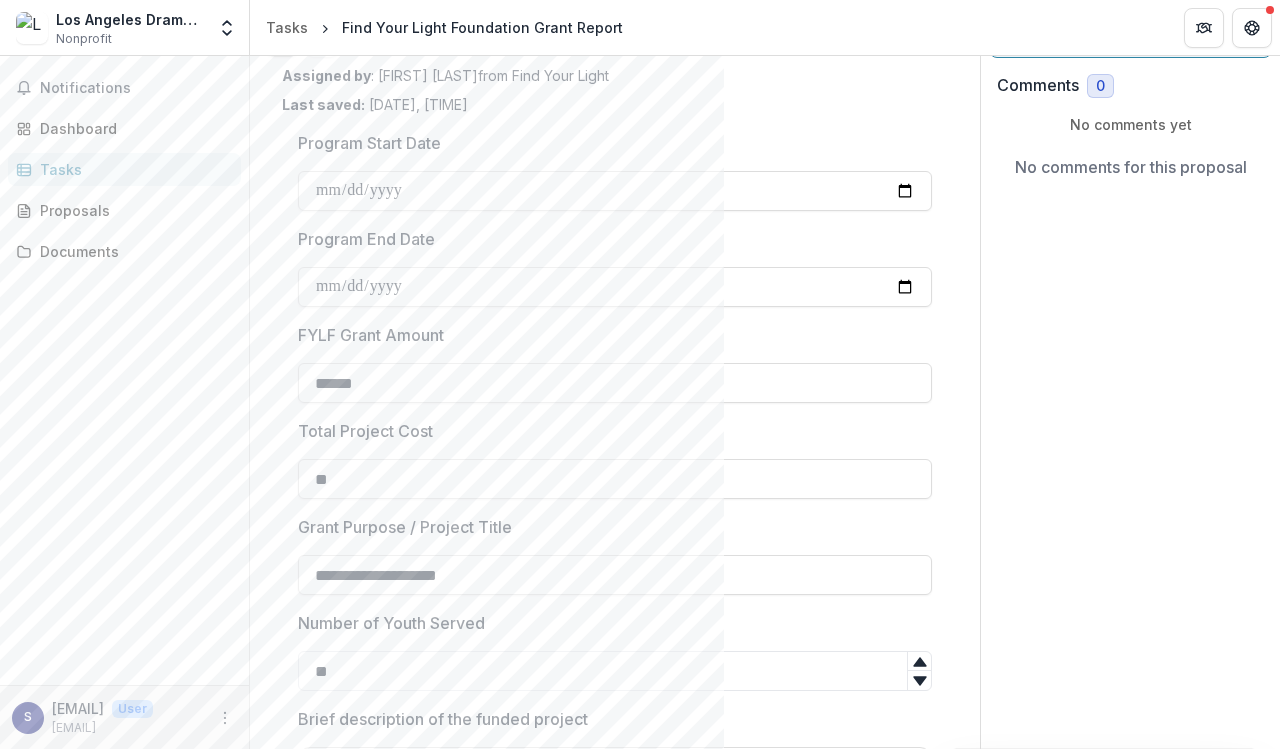 scroll, scrollTop: 138, scrollLeft: 0, axis: vertical 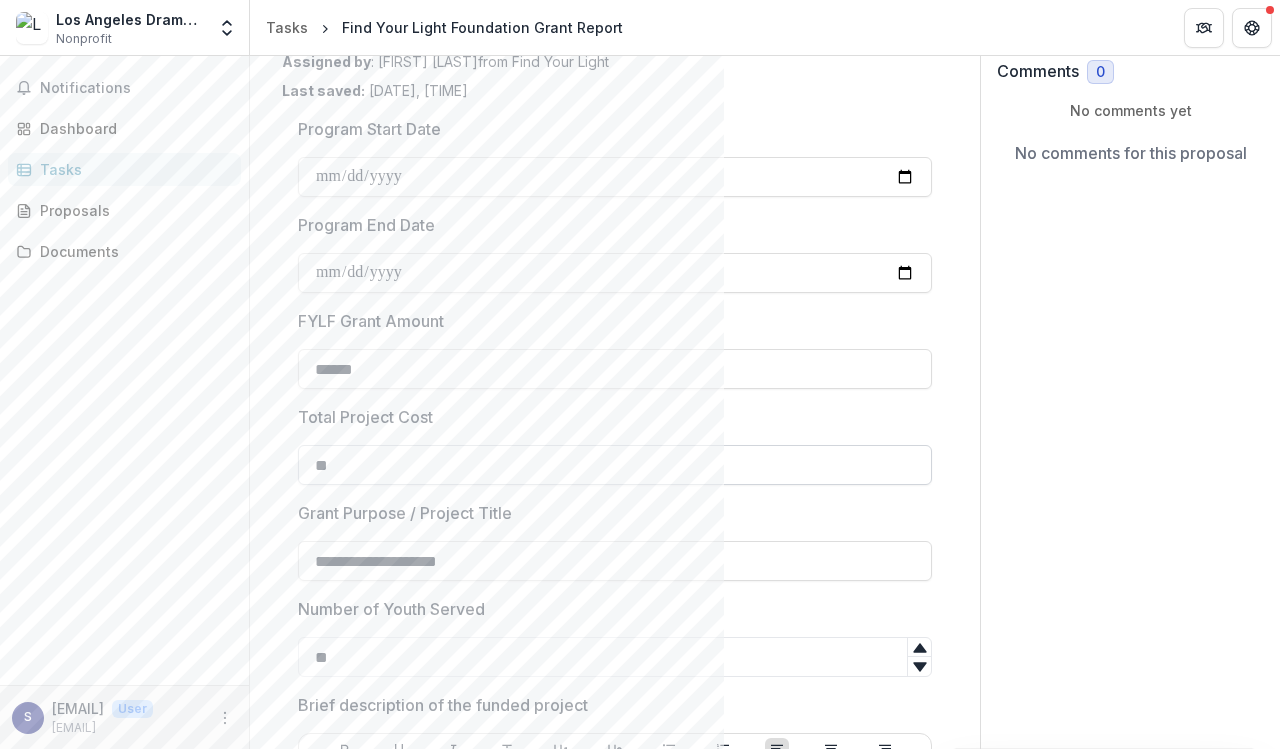 drag, startPoint x: 342, startPoint y: 430, endPoint x: 306, endPoint y: 435, distance: 36.345562 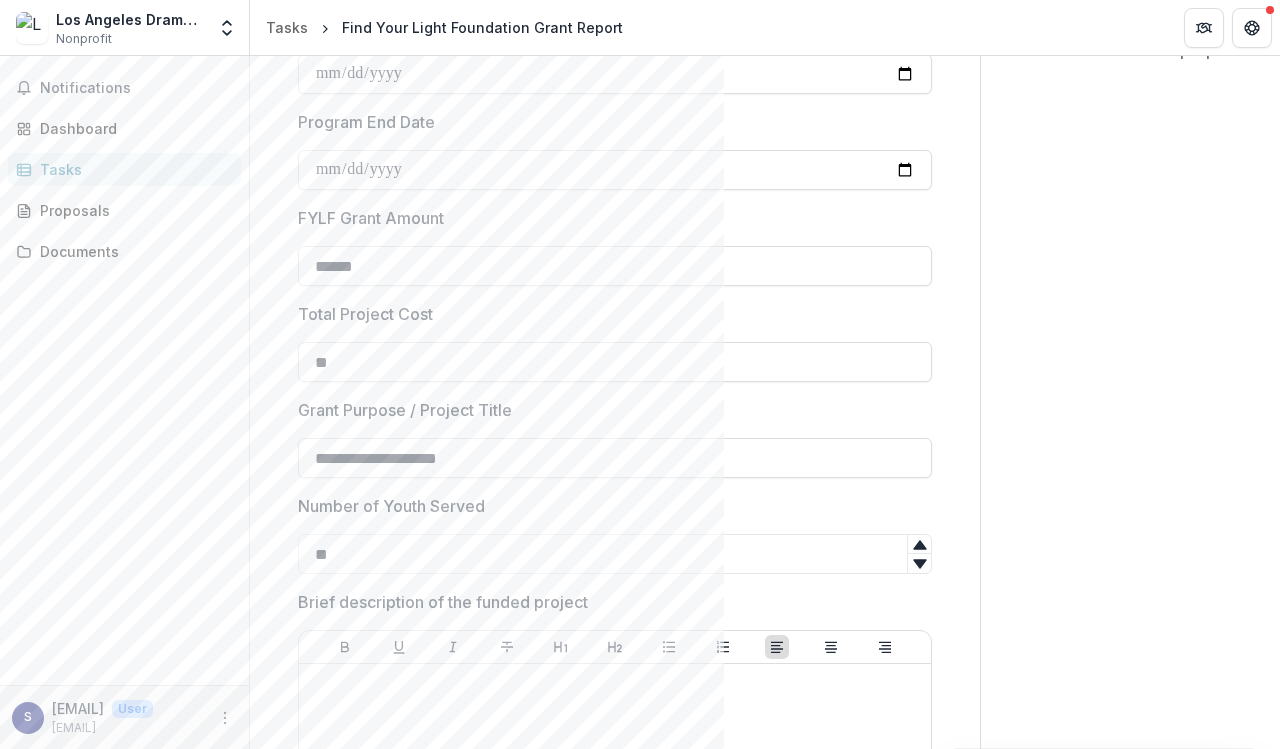 scroll, scrollTop: 203, scrollLeft: 0, axis: vertical 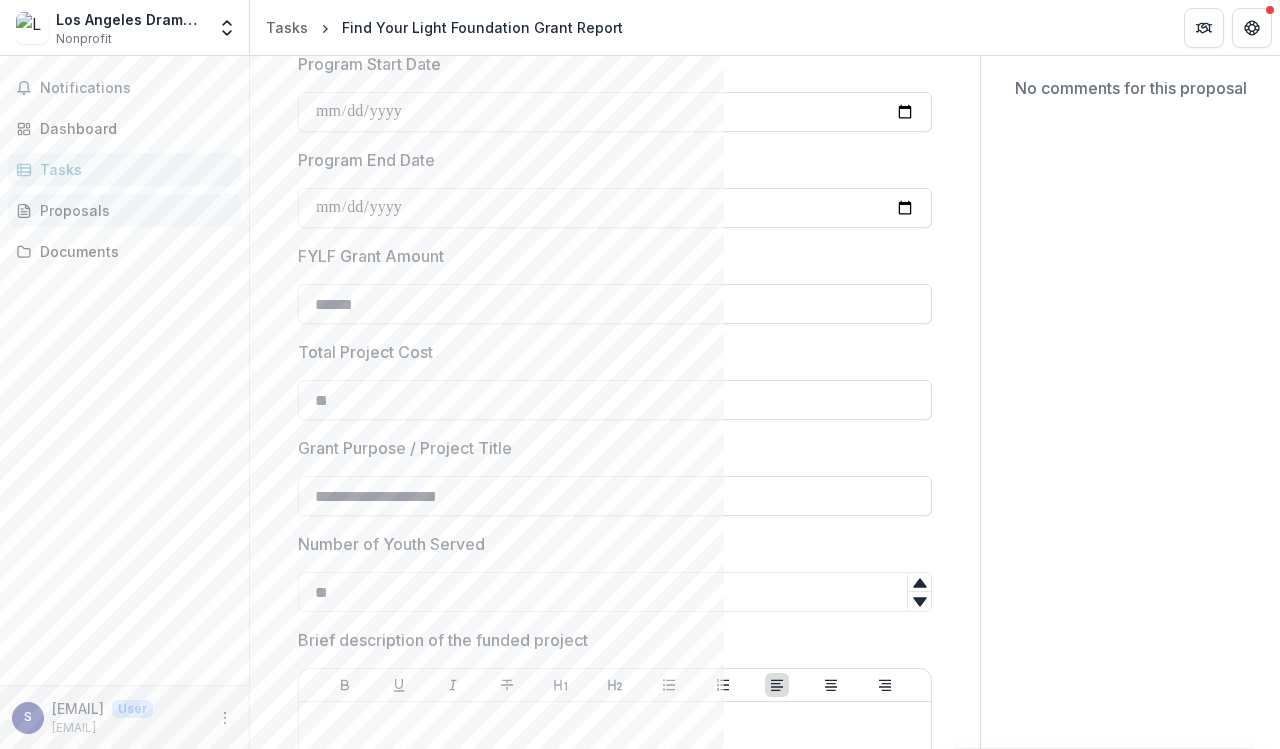 click on "Proposals" at bounding box center (132, 210) 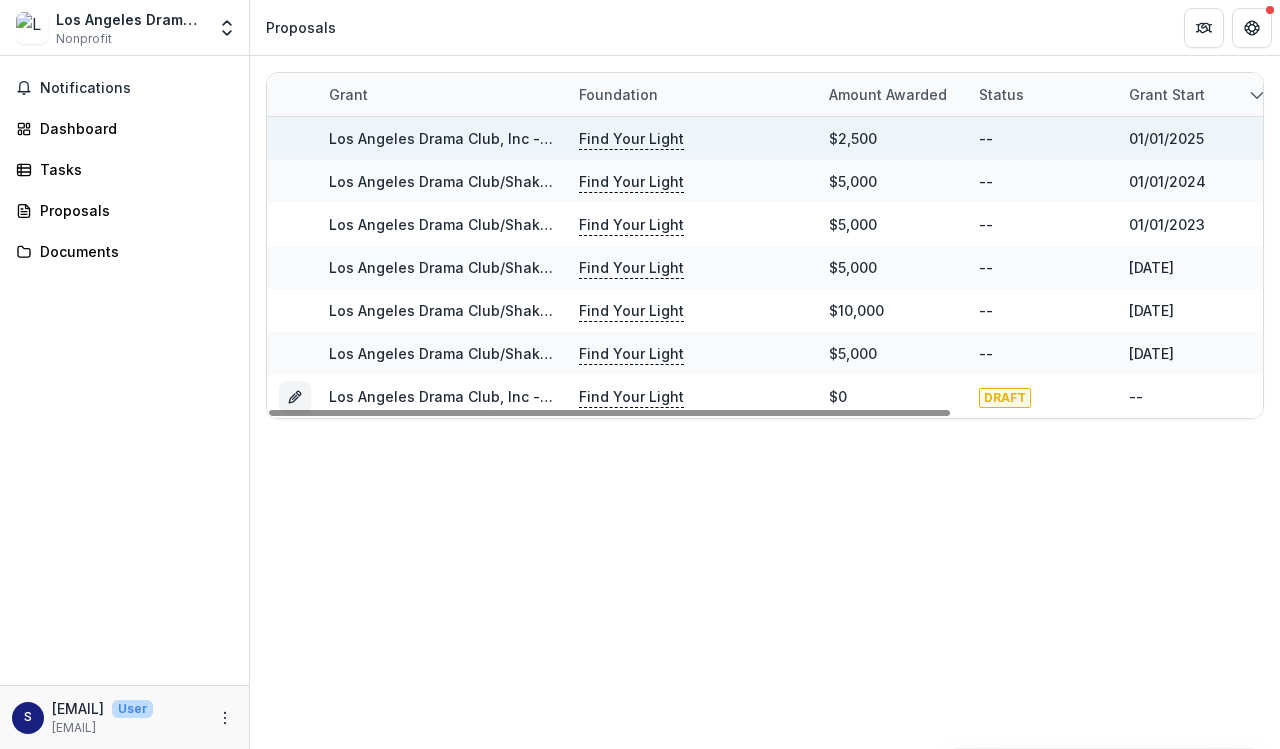 click on "Find Your Light" at bounding box center [631, 139] 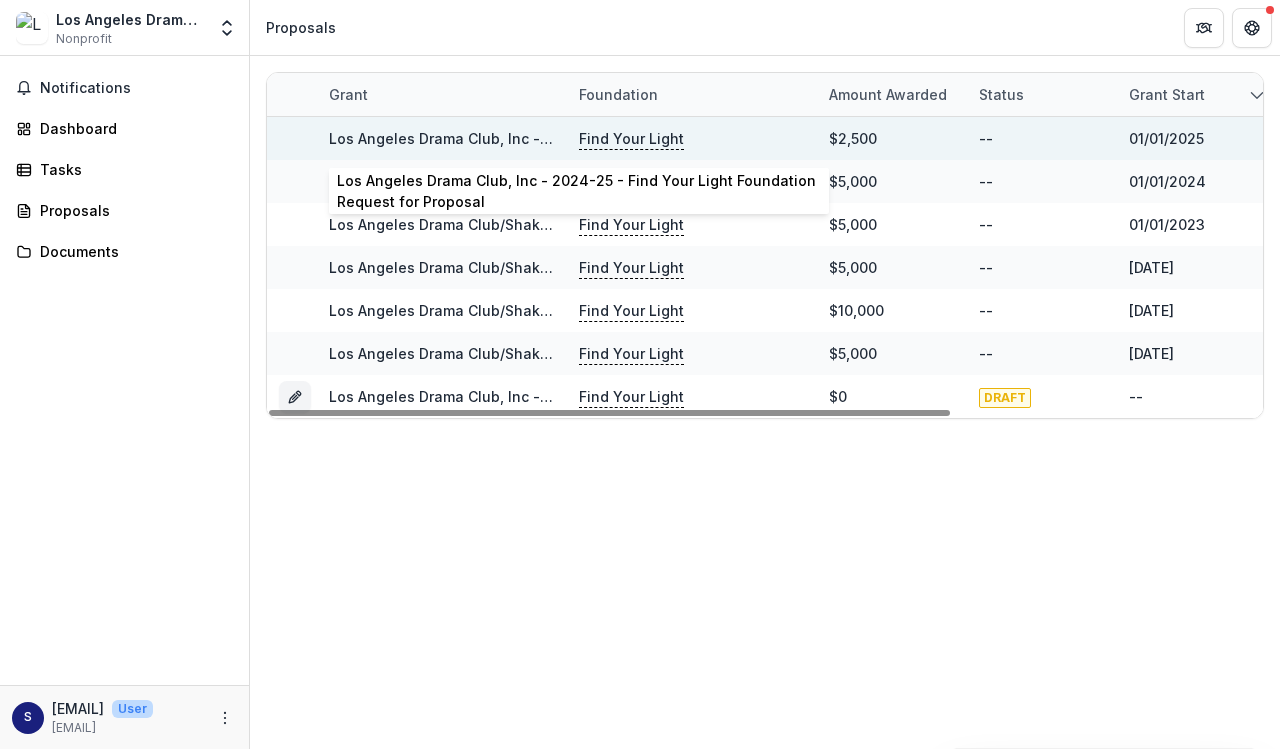 click on "[CITY] Drama Club, Inc - 2024-25 - Find Your Light Foundation Request for Proposal" at bounding box center (644, 138) 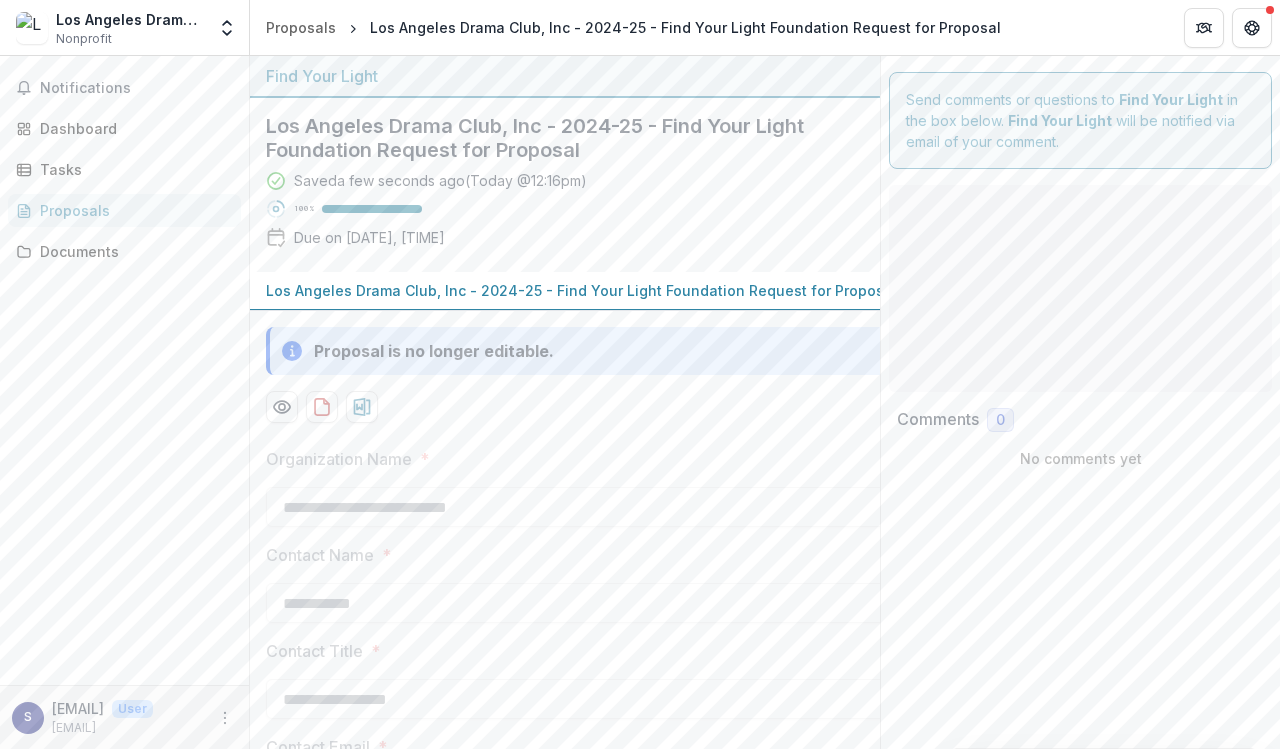 type on "*******" 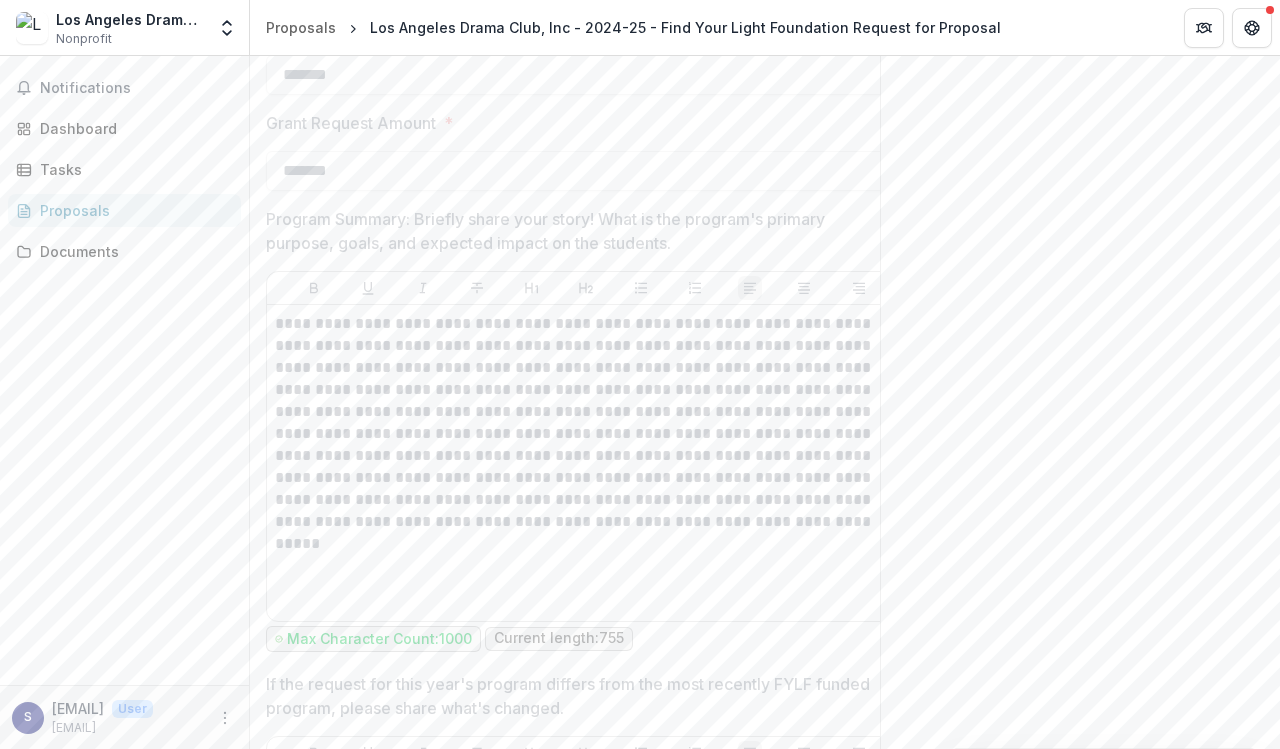 scroll, scrollTop: 2823, scrollLeft: 0, axis: vertical 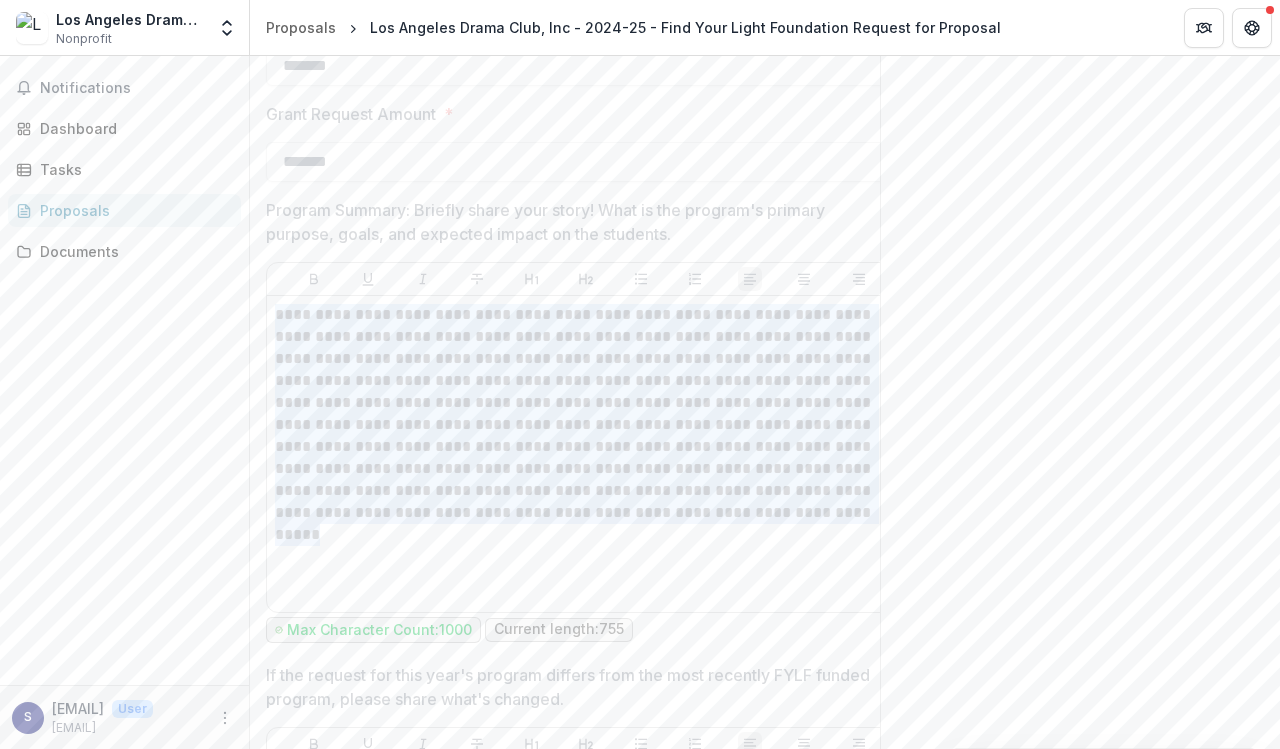 drag, startPoint x: 275, startPoint y: 313, endPoint x: 871, endPoint y: 506, distance: 626.4703 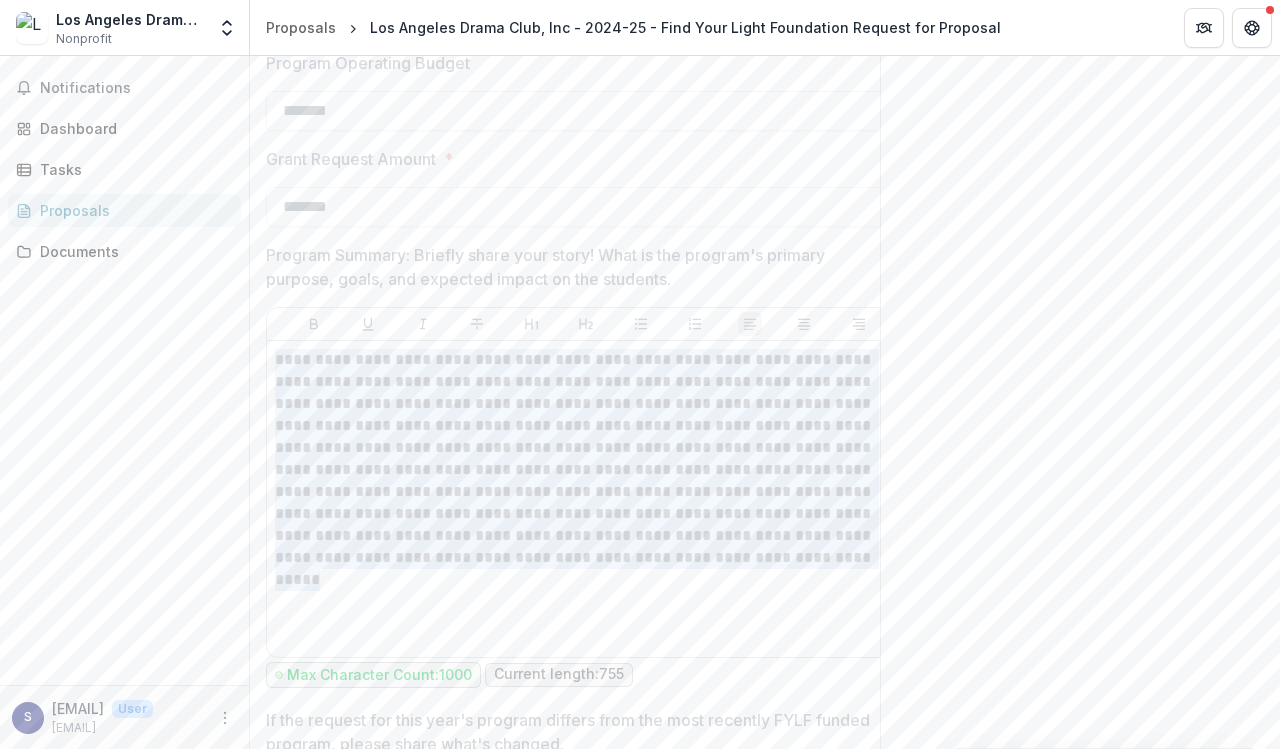 scroll, scrollTop: 2799, scrollLeft: 0, axis: vertical 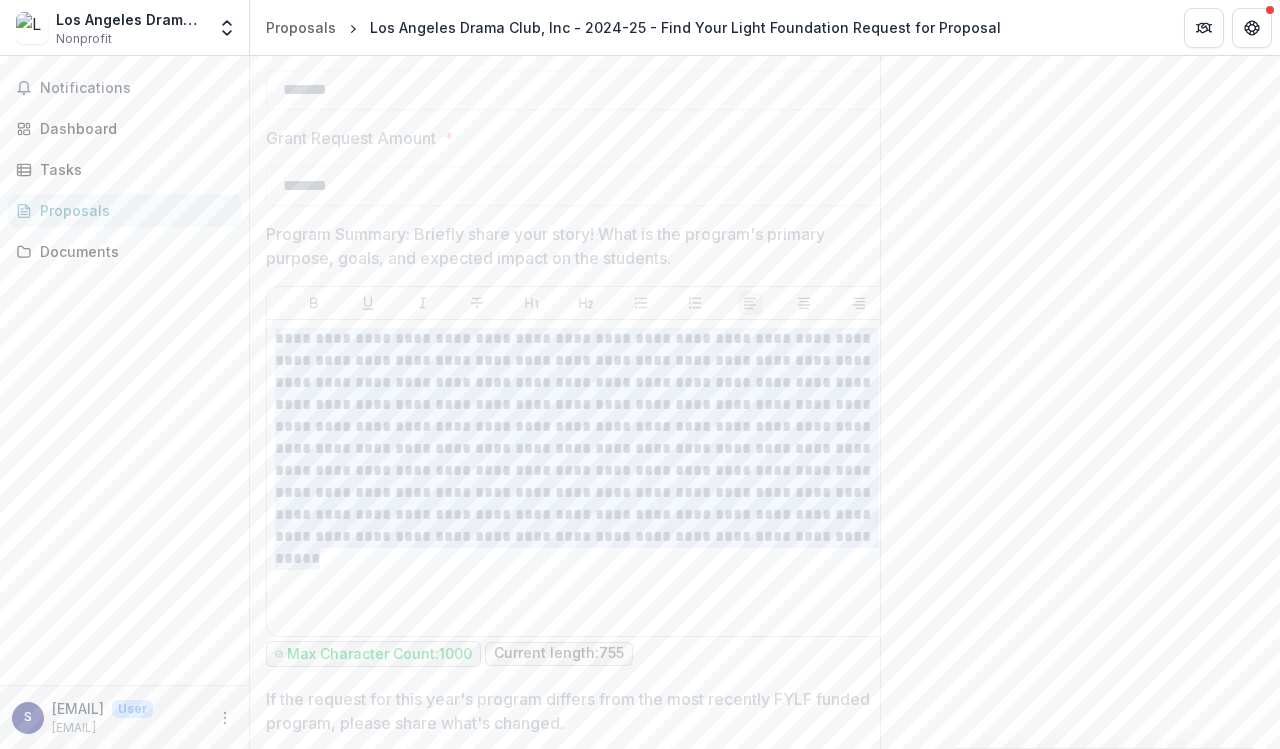 click on "**********" at bounding box center [586, 438] 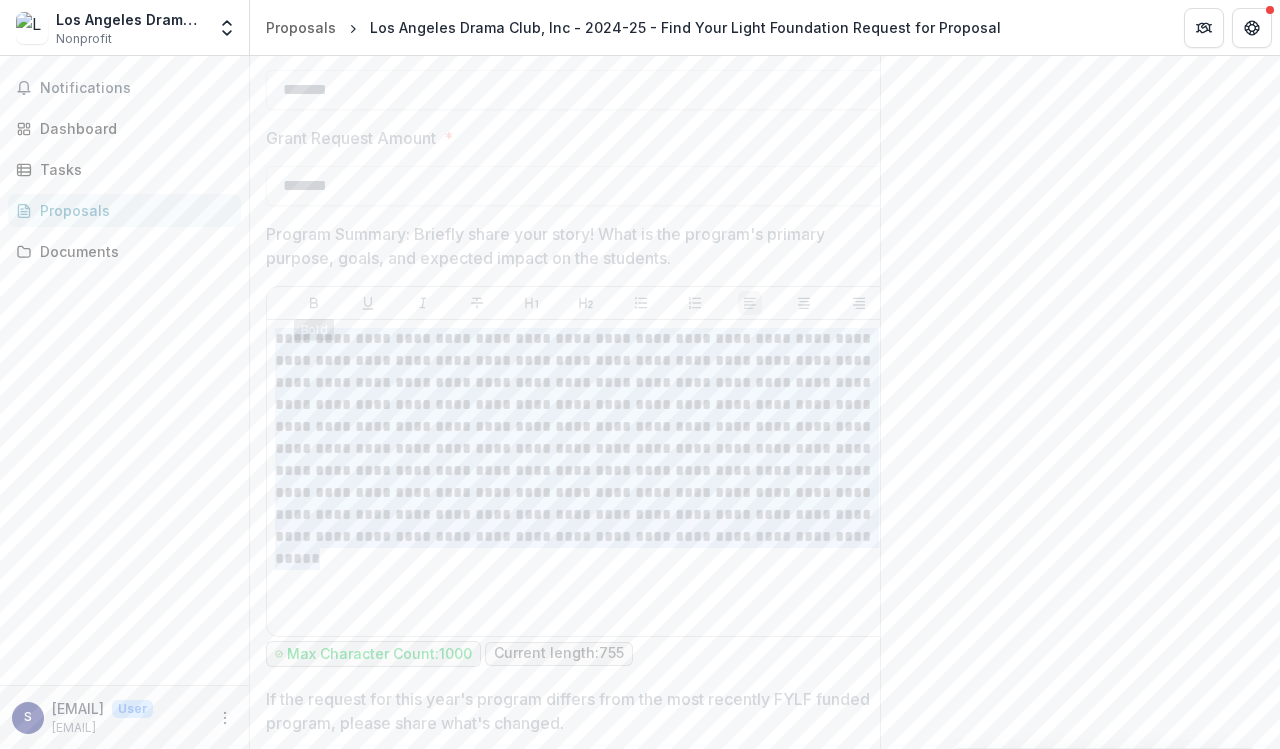 copy on "**********" 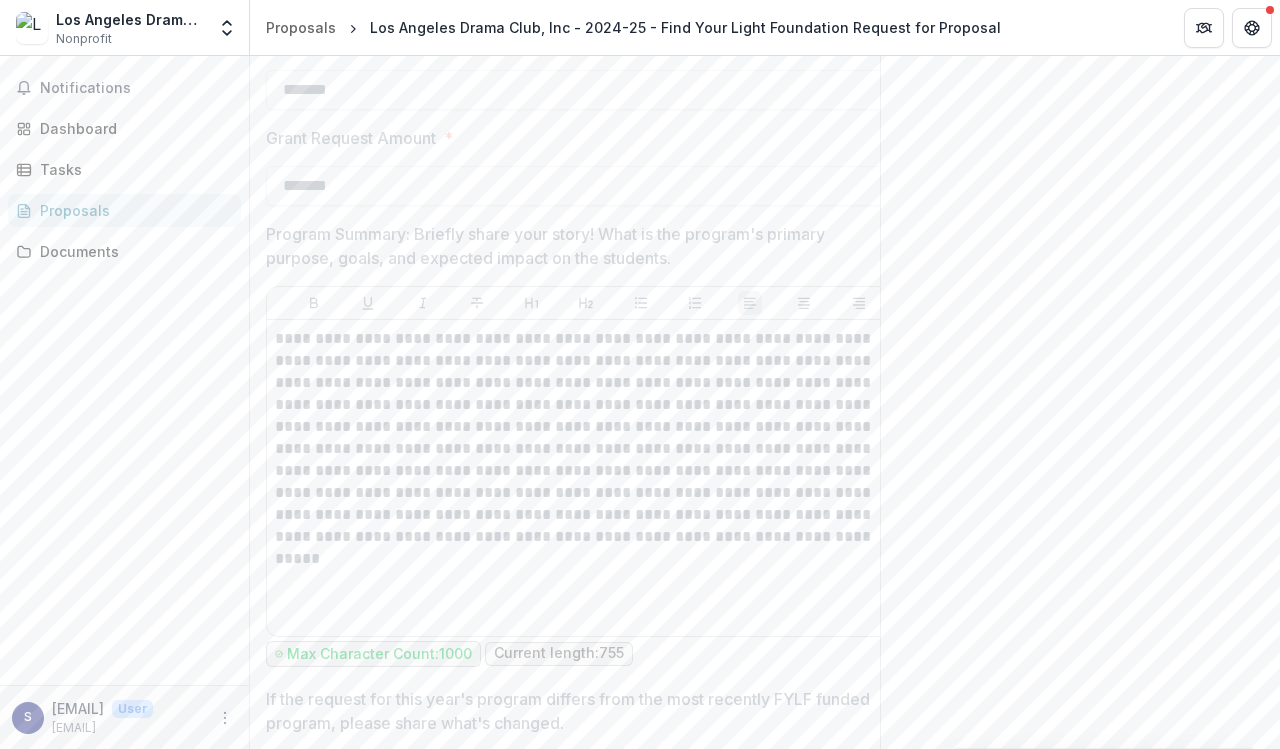 click on "**********" at bounding box center (586, 438) 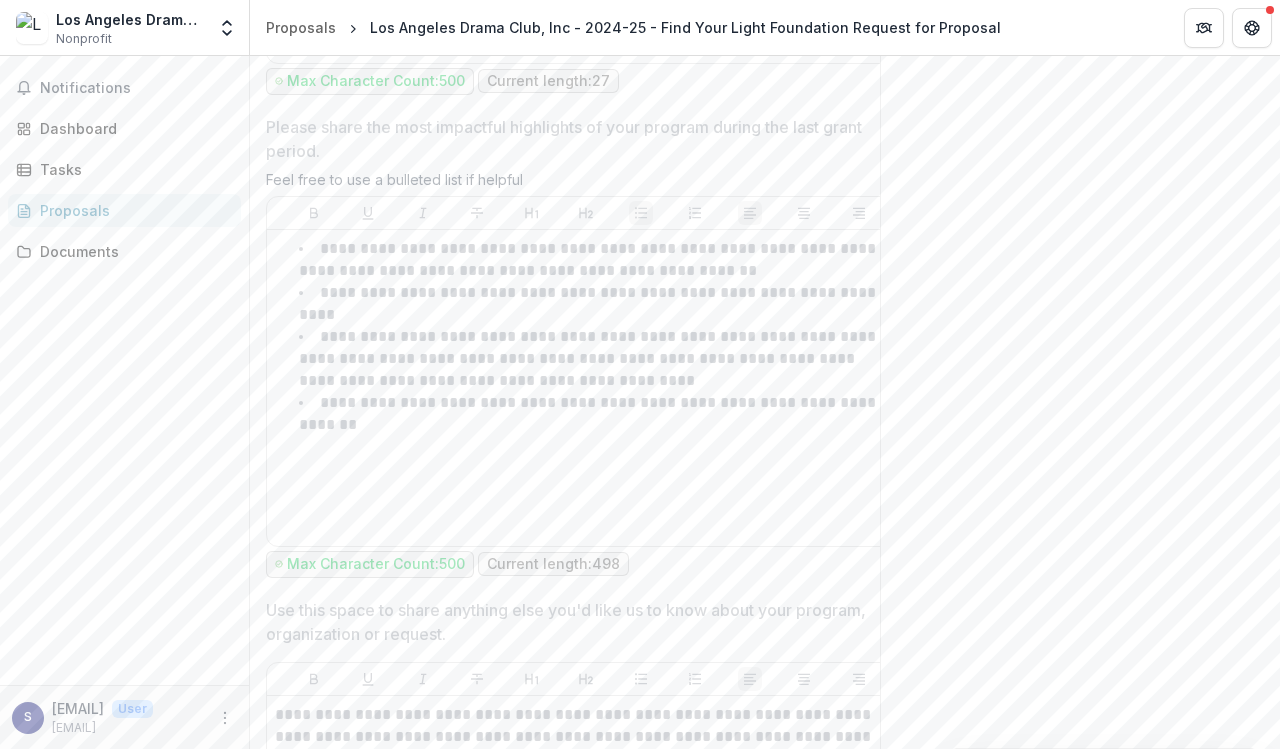 scroll, scrollTop: 4303, scrollLeft: 0, axis: vertical 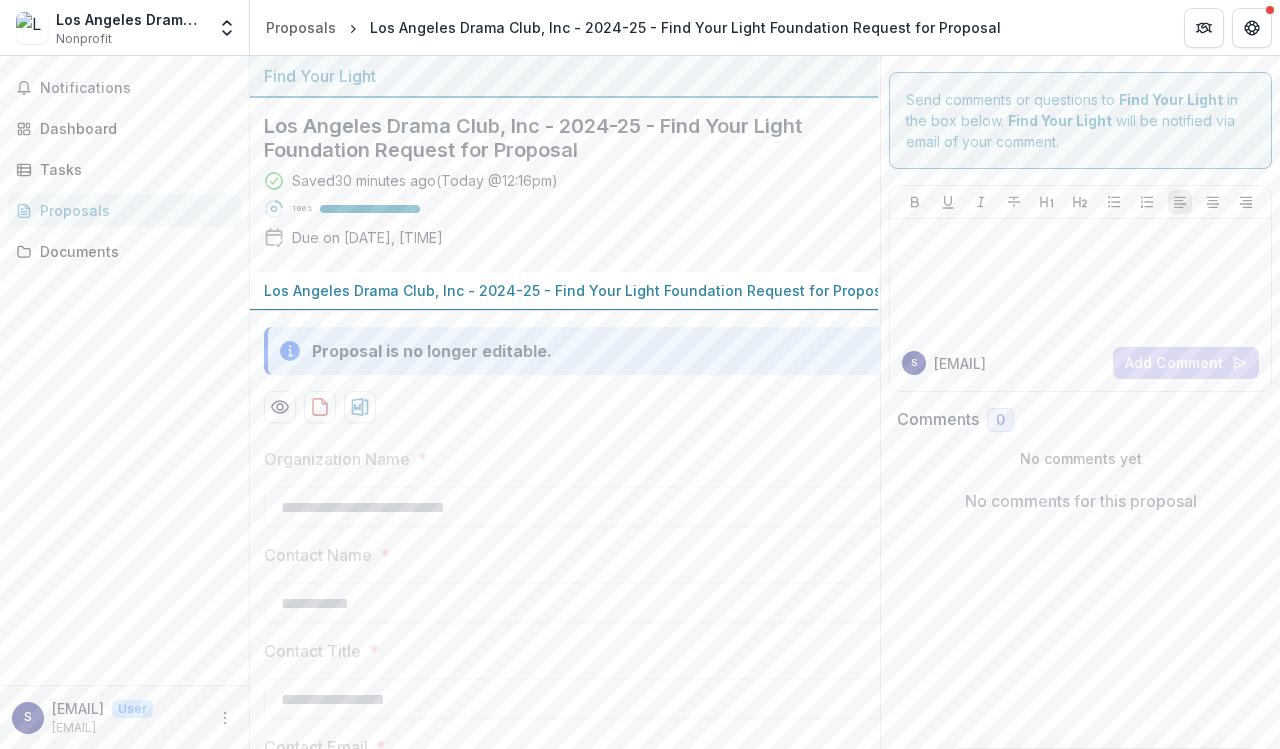 click on "Proposals" at bounding box center (132, 210) 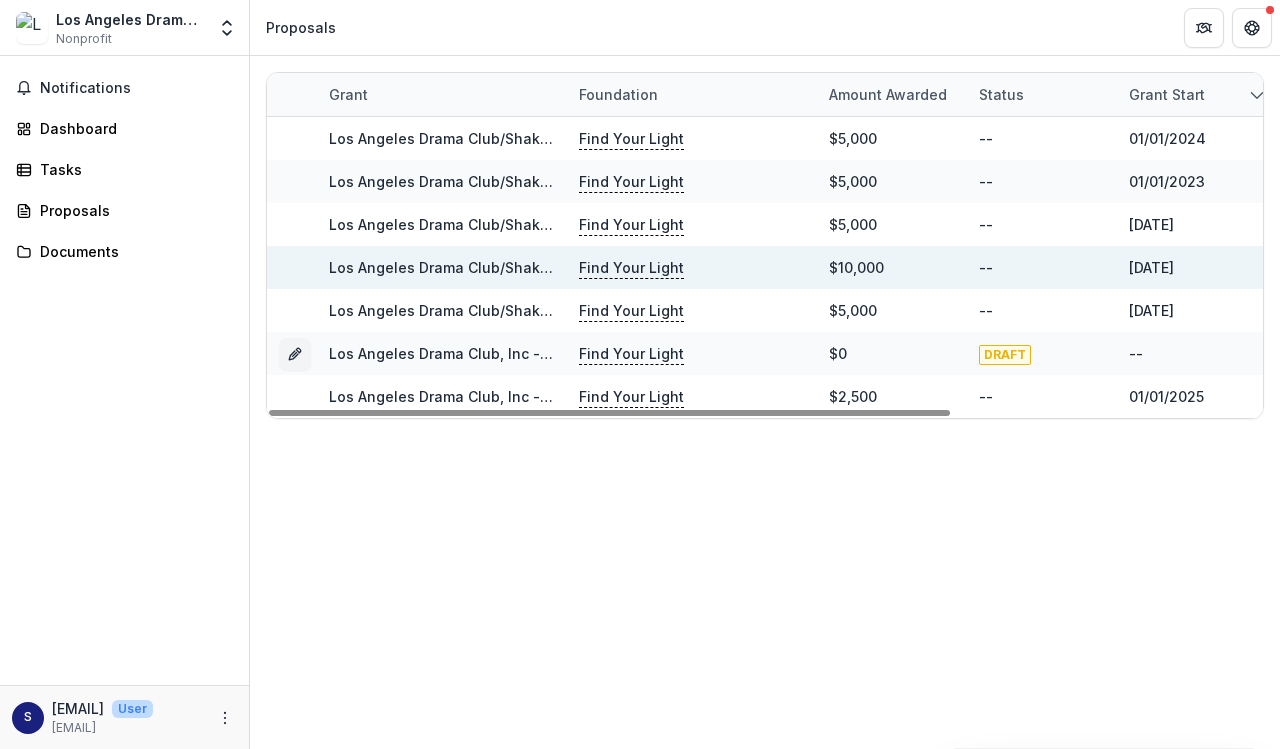 scroll, scrollTop: 0, scrollLeft: 1, axis: horizontal 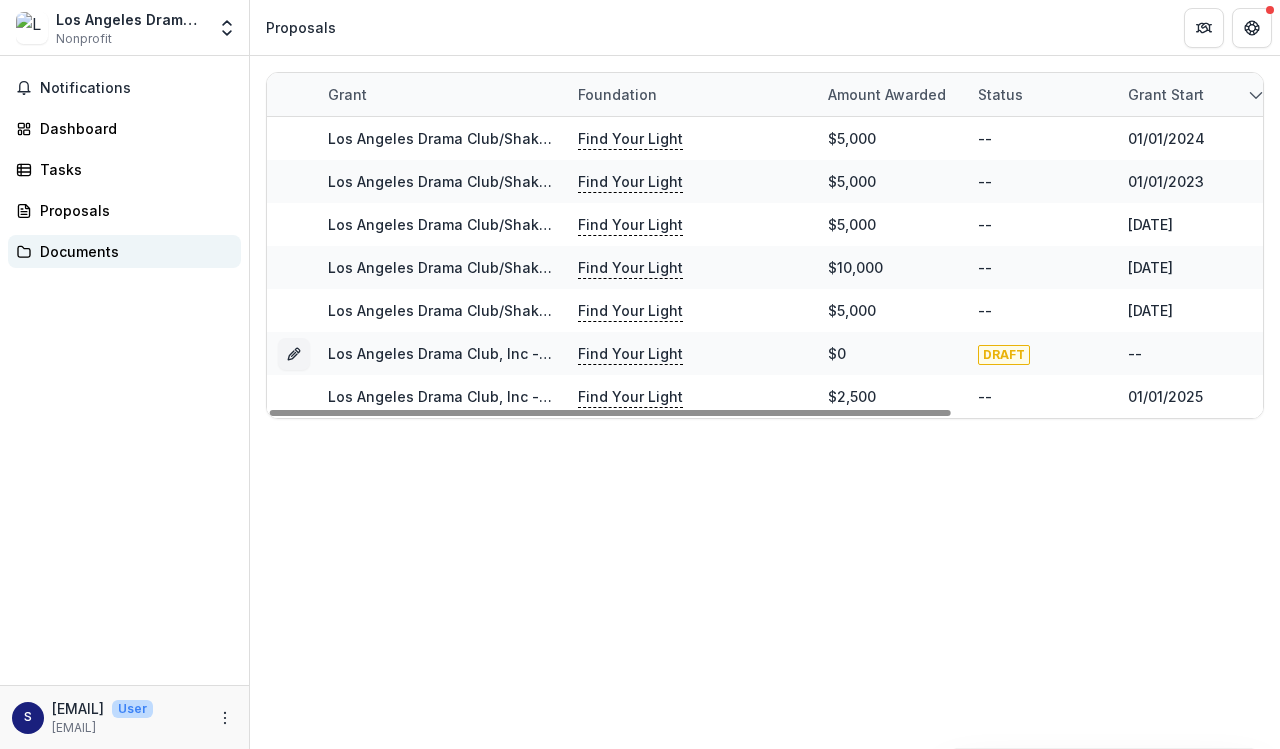 click on "Documents" at bounding box center [132, 251] 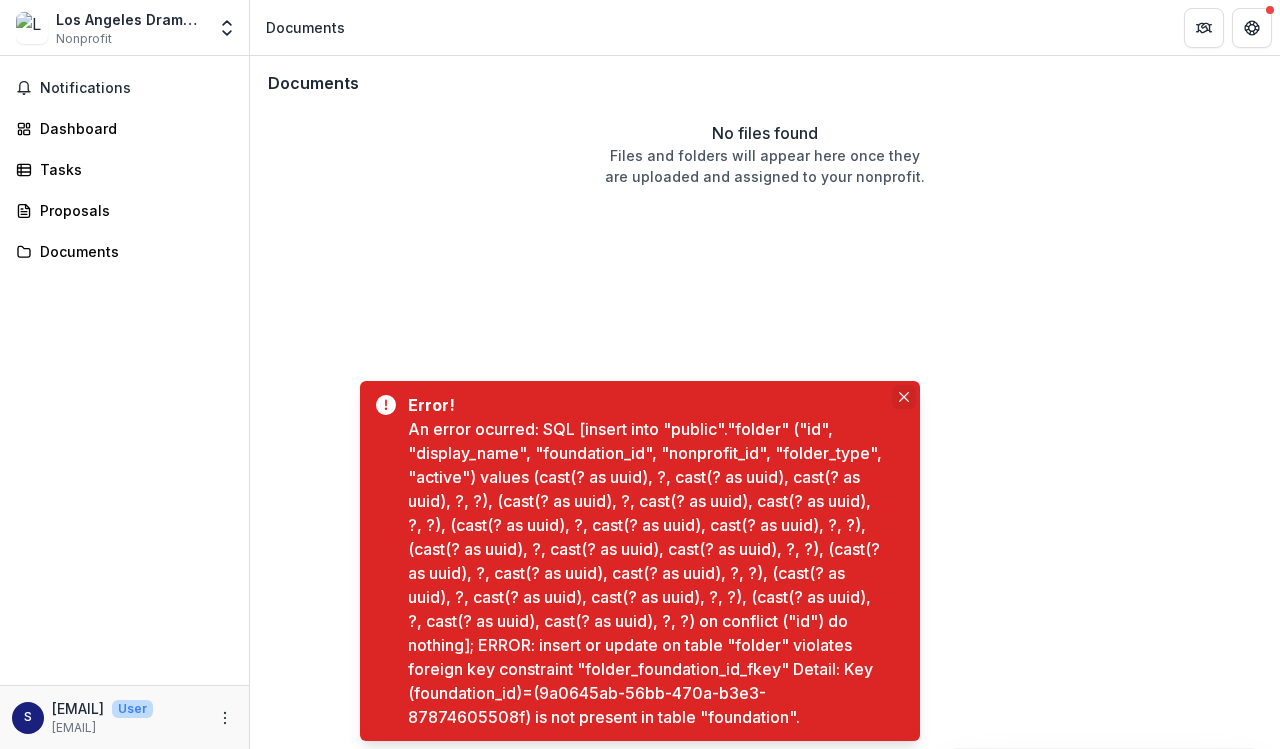 click 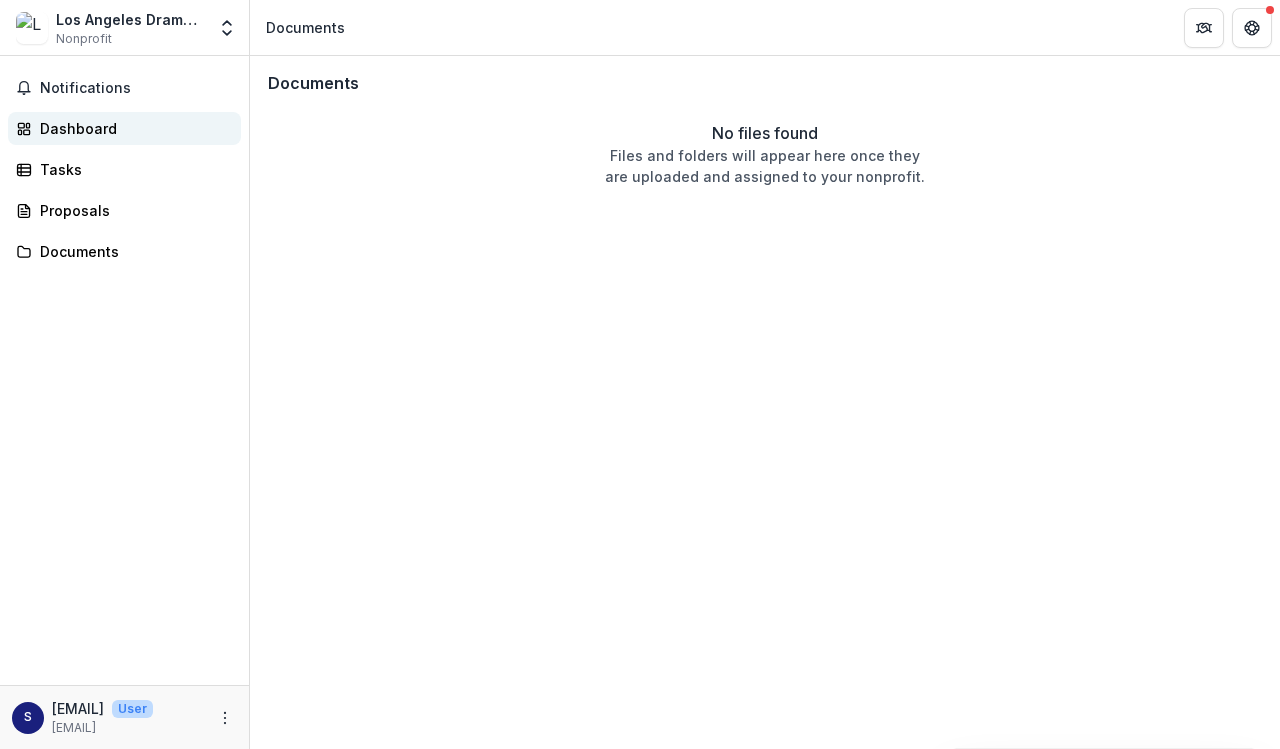 click on "Dashboard" at bounding box center [132, 128] 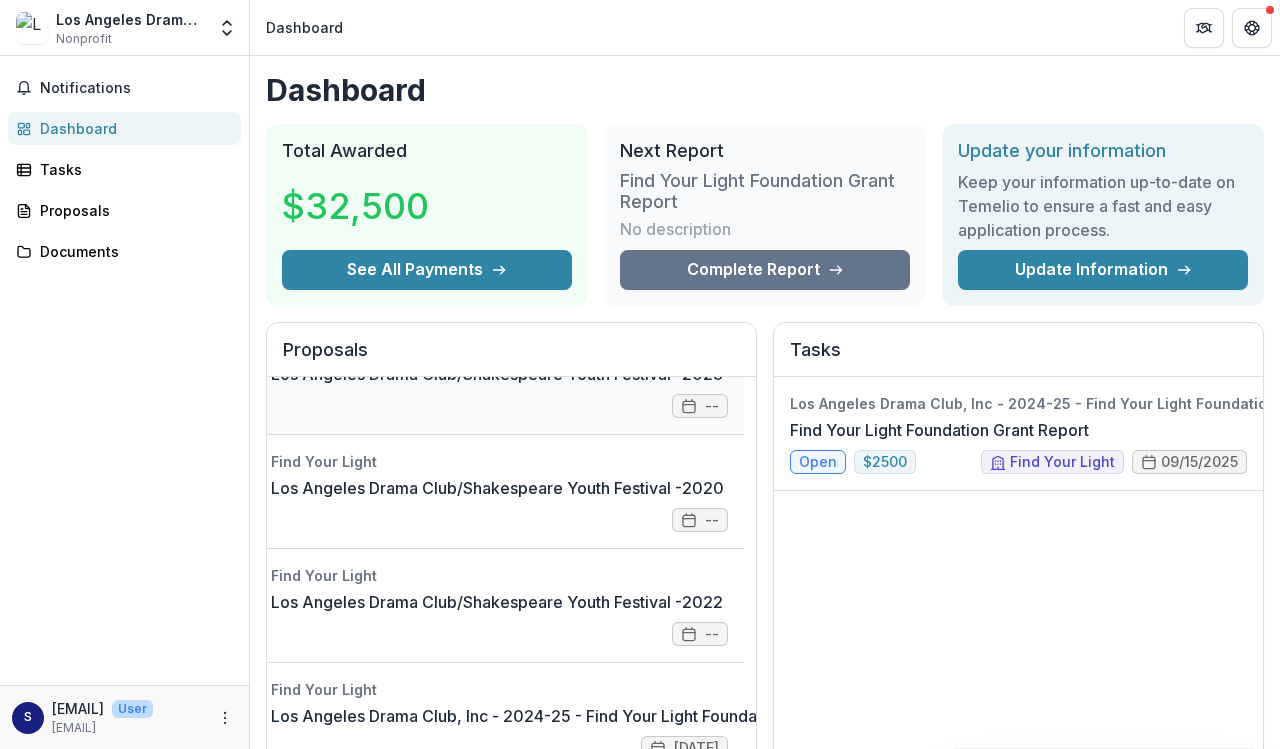 scroll, scrollTop: 414, scrollLeft: 12, axis: both 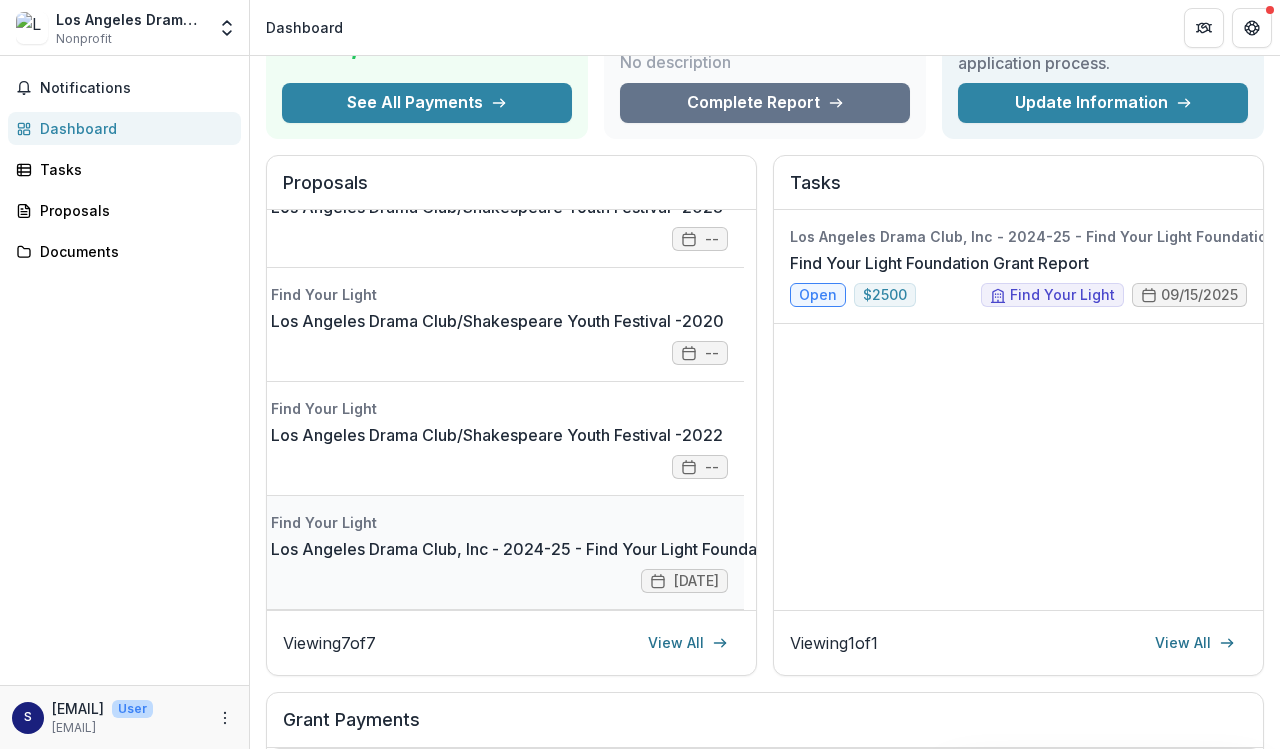 click on "[CITY] Drama Club, Inc - 2024-25 - Find Your Light Foundation Request for Proposal" at bounding box center [609, 549] 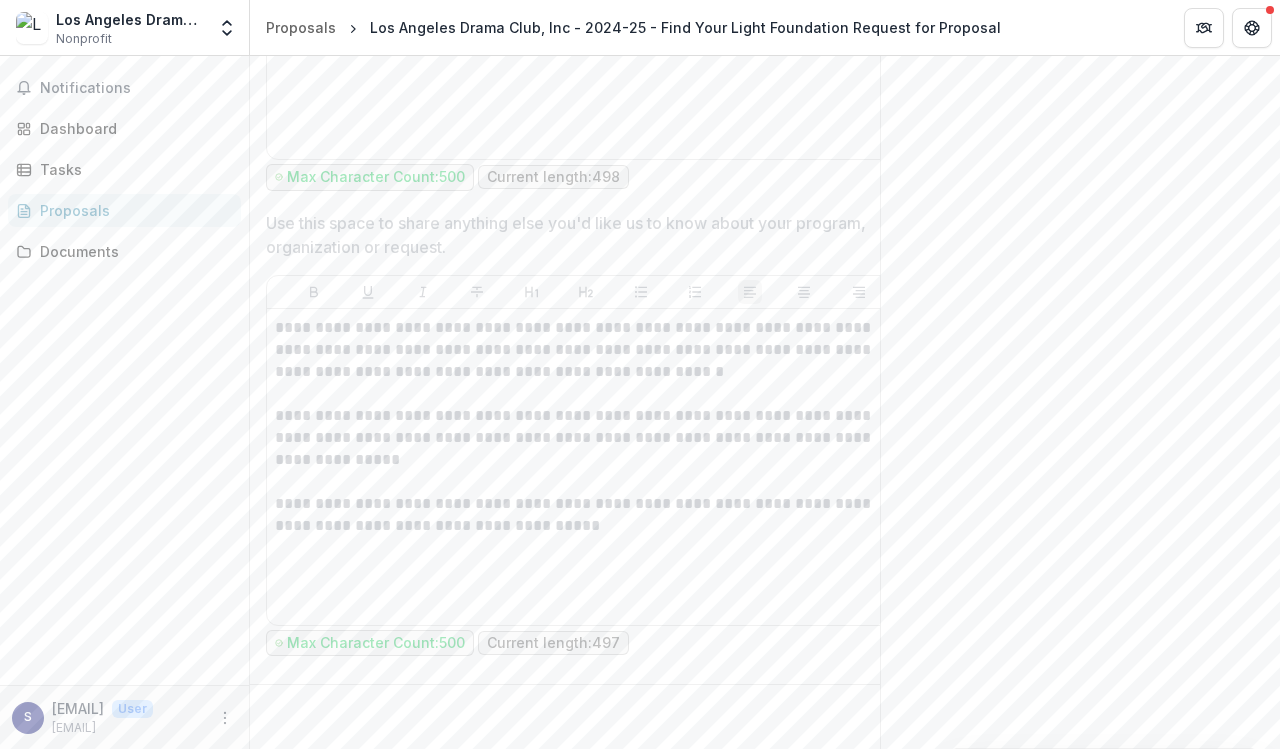 scroll, scrollTop: 4689, scrollLeft: 0, axis: vertical 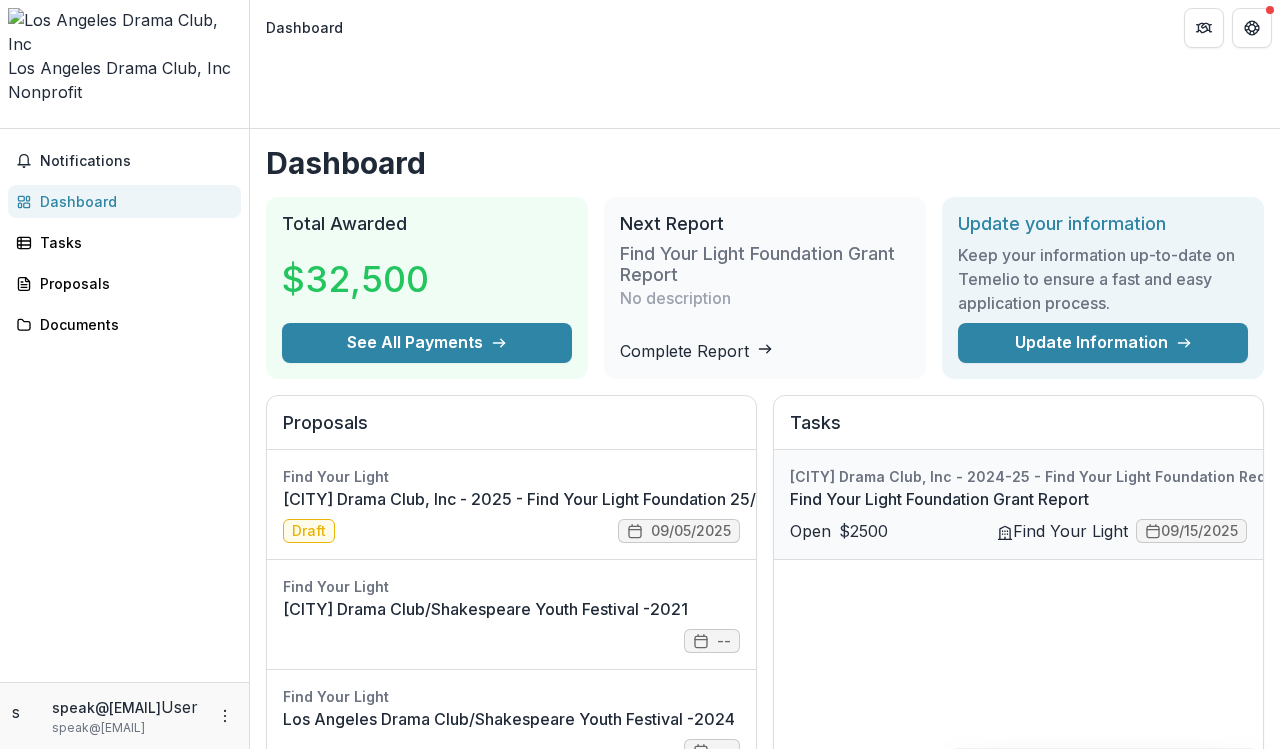 click on "Find Your Light Foundation Grant Report" at bounding box center [1089, 499] 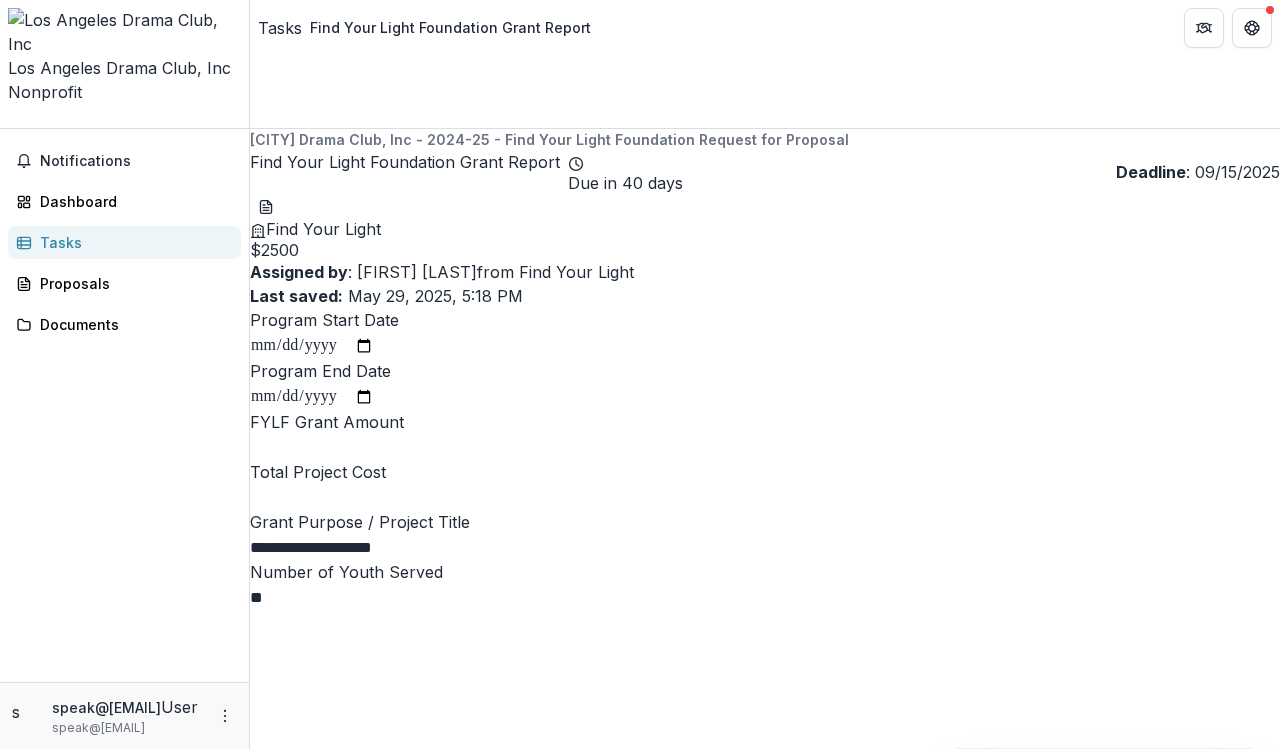 type on "******" 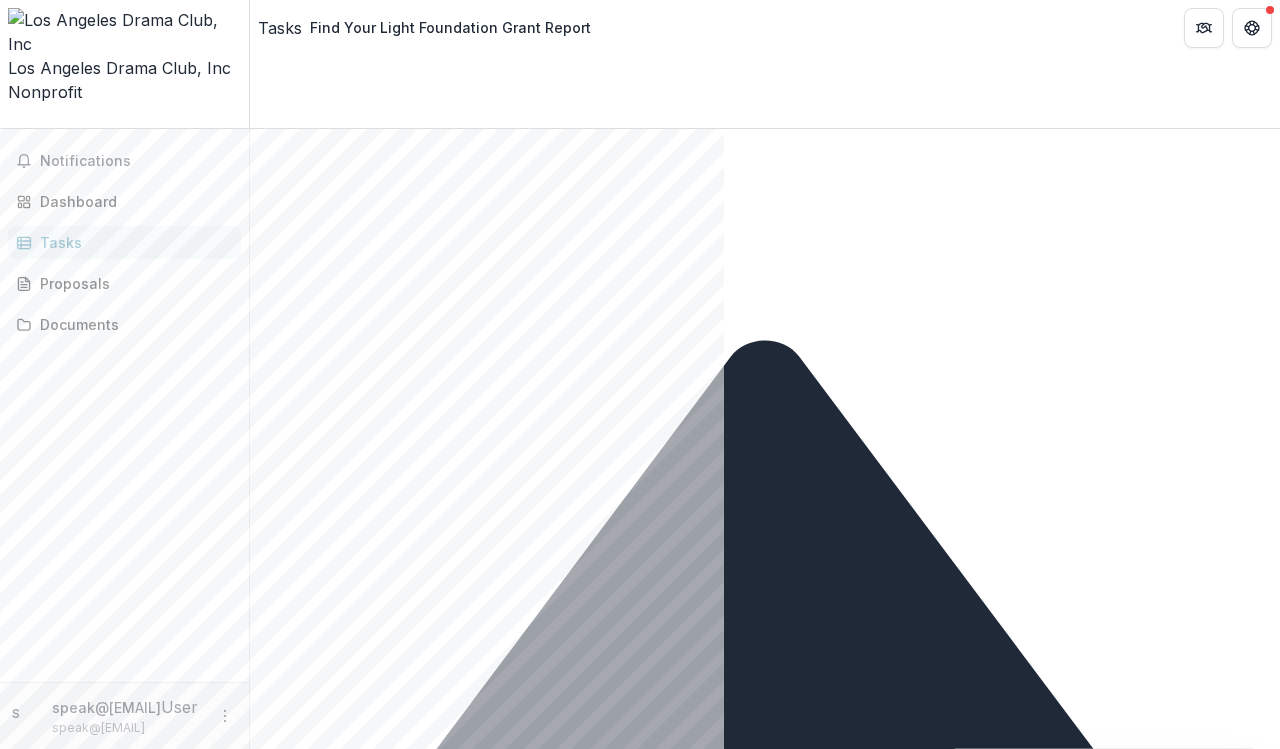 scroll, scrollTop: 530, scrollLeft: 0, axis: vertical 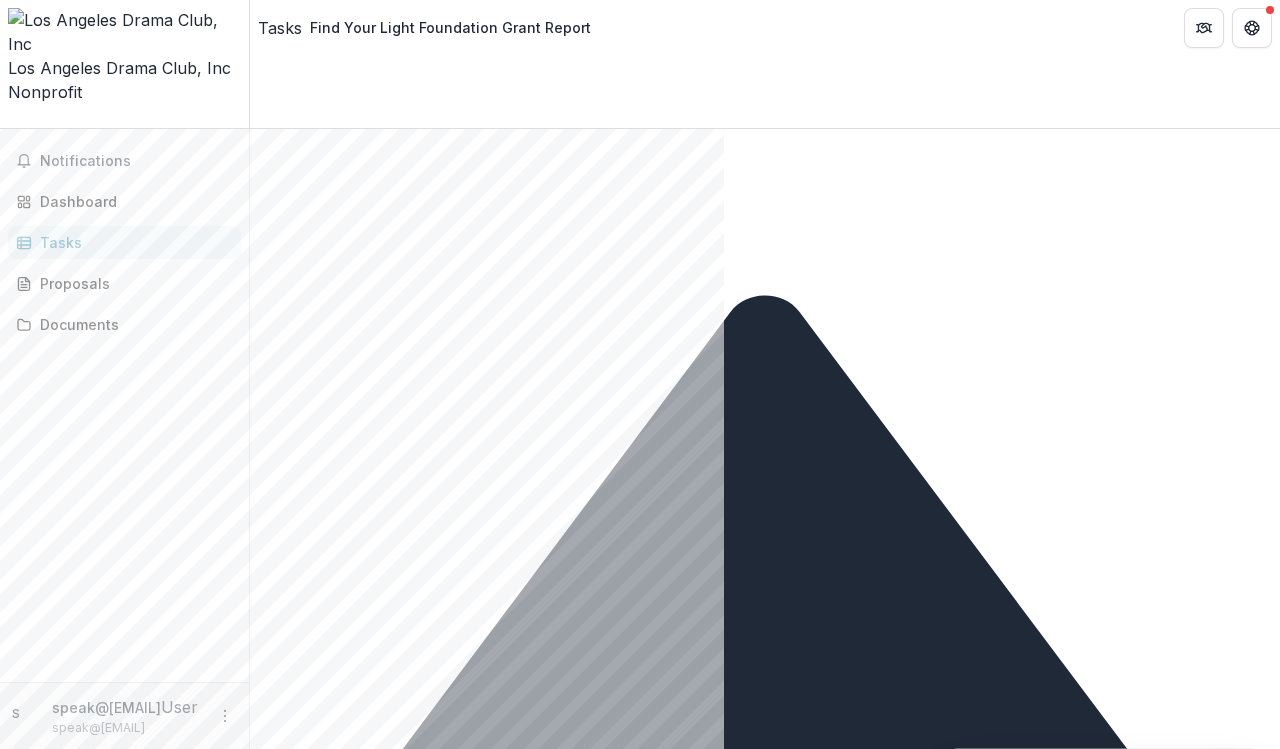 click at bounding box center [765, 2338] 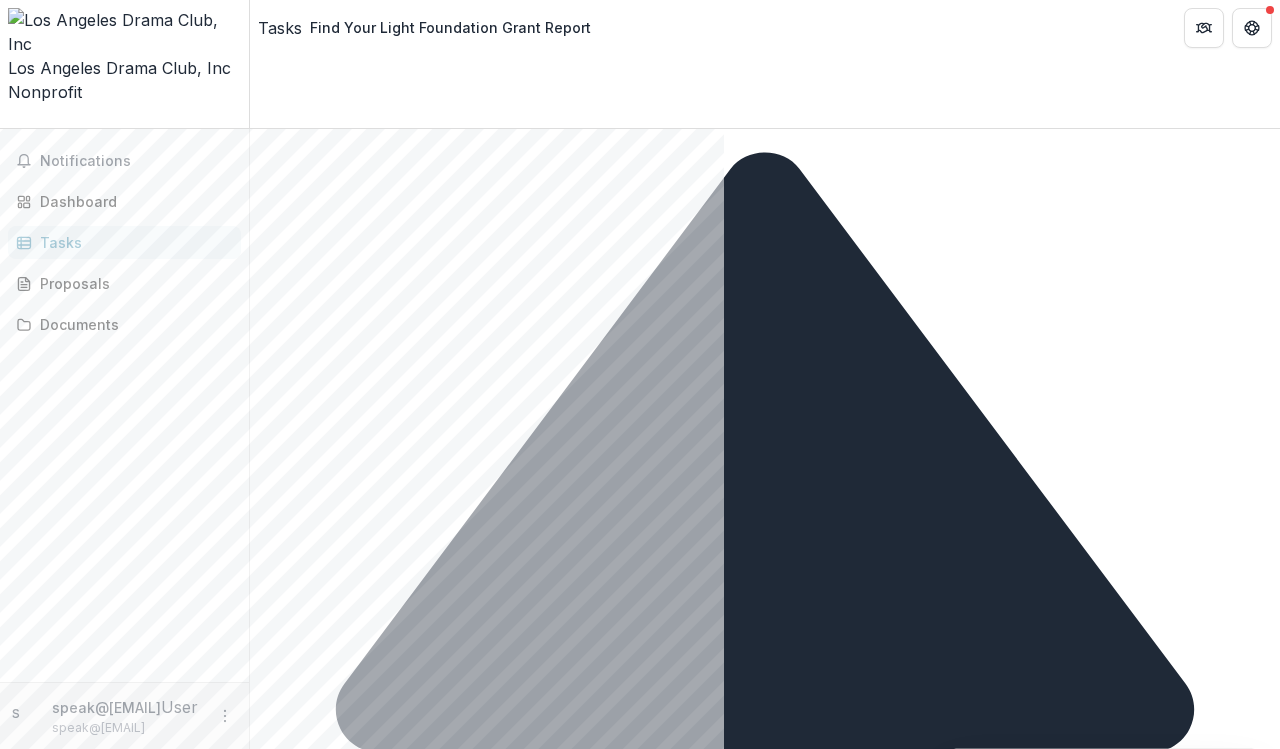 scroll, scrollTop: 663, scrollLeft: 0, axis: vertical 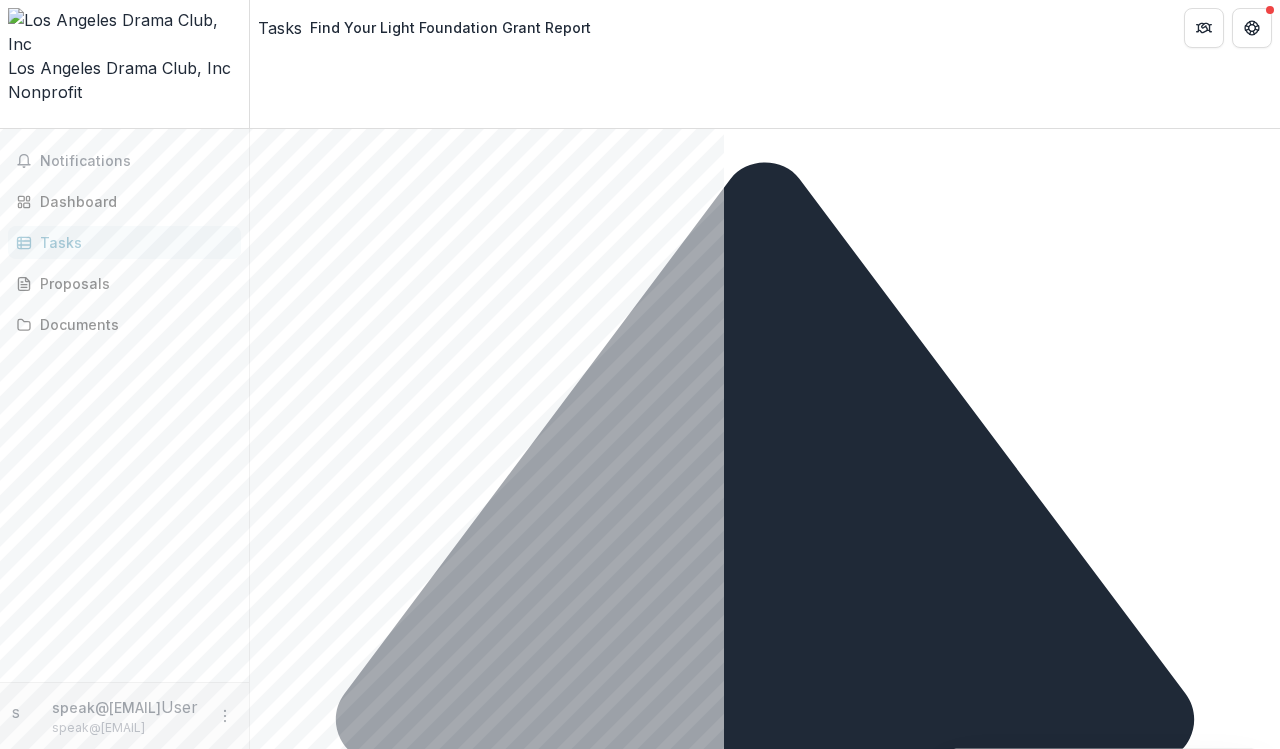 type on "**" 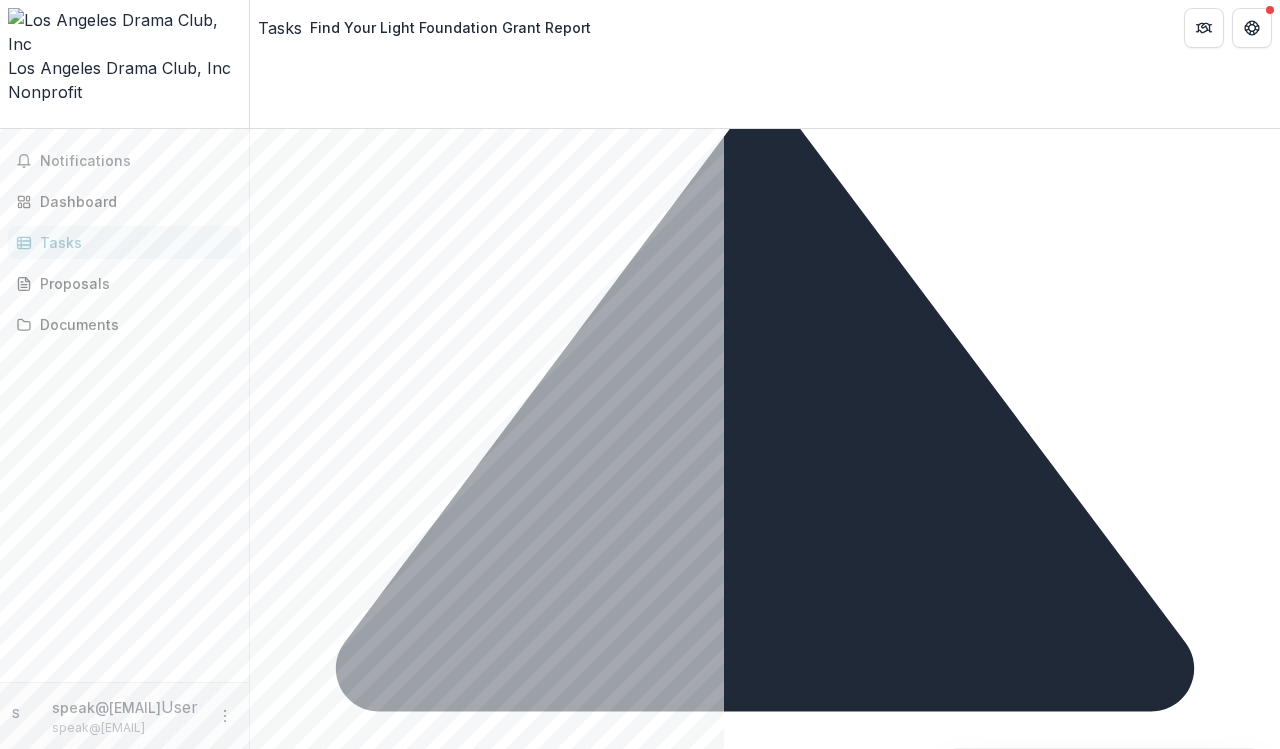 scroll, scrollTop: 715, scrollLeft: 0, axis: vertical 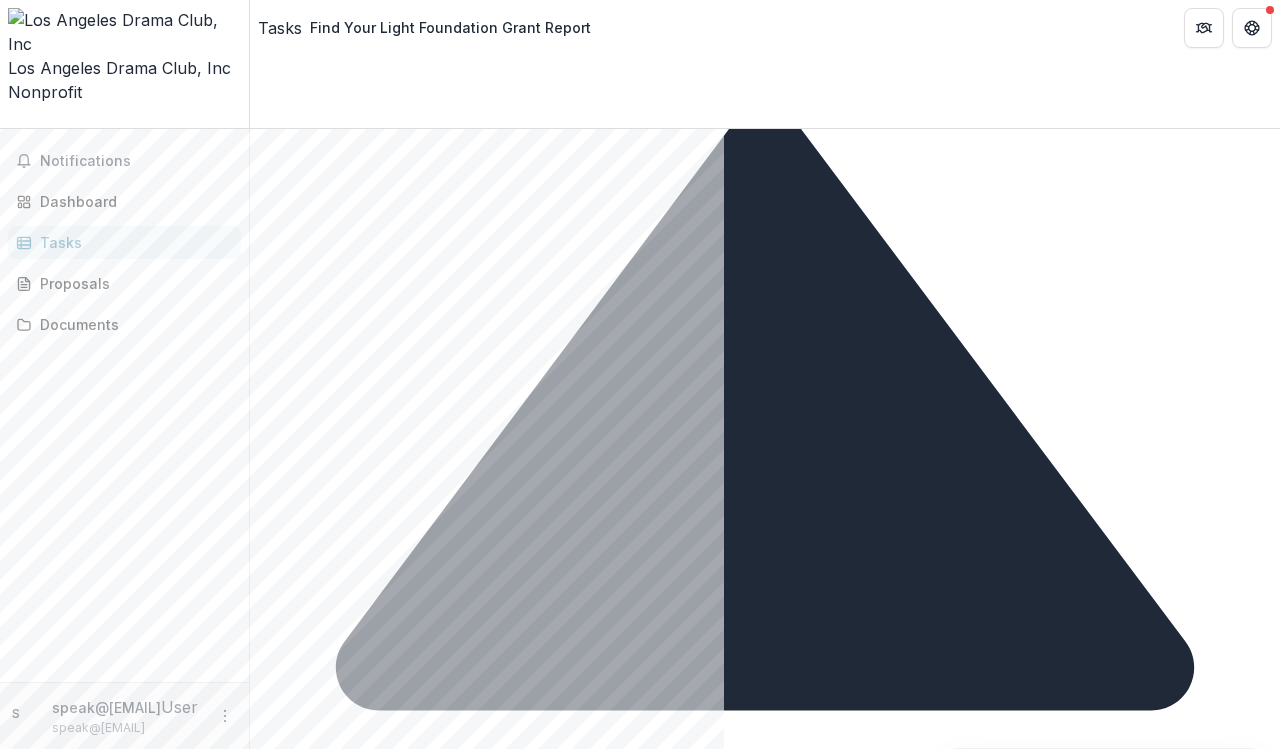 click on "**********" at bounding box center [555, 2102] 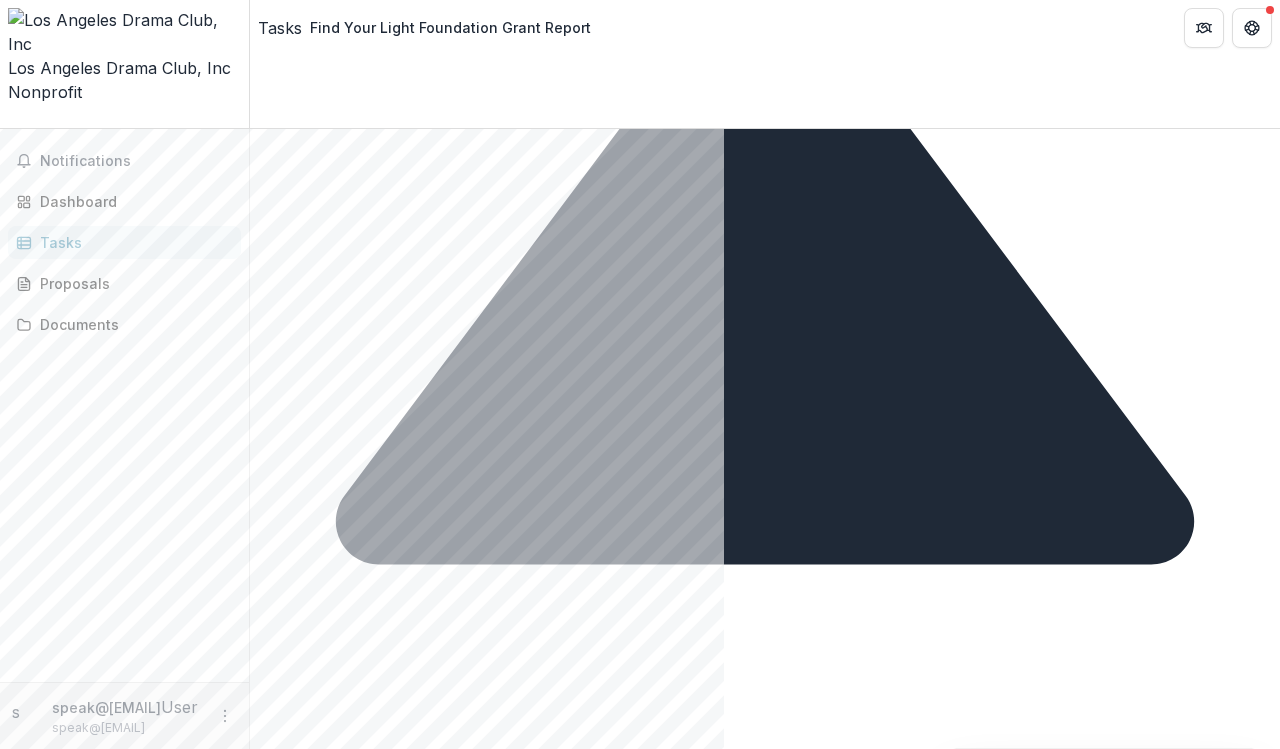 scroll, scrollTop: 852, scrollLeft: 0, axis: vertical 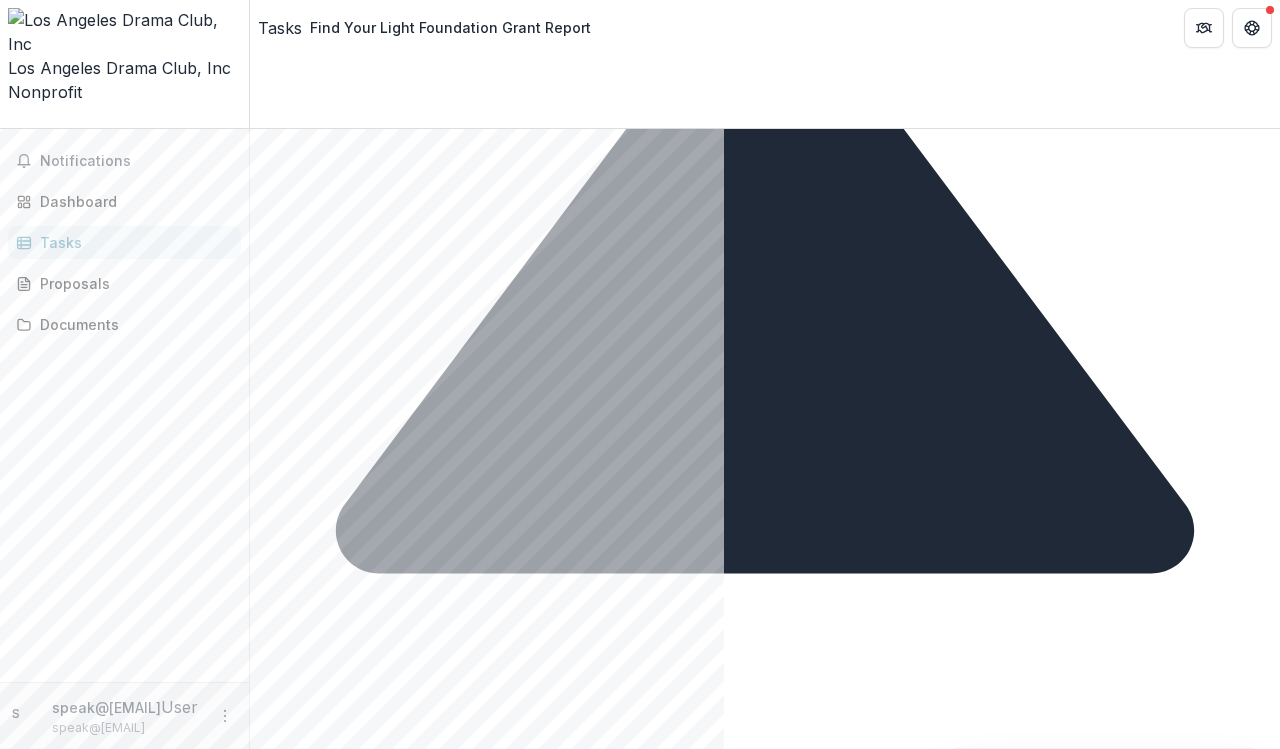 click at bounding box center (765, 2250) 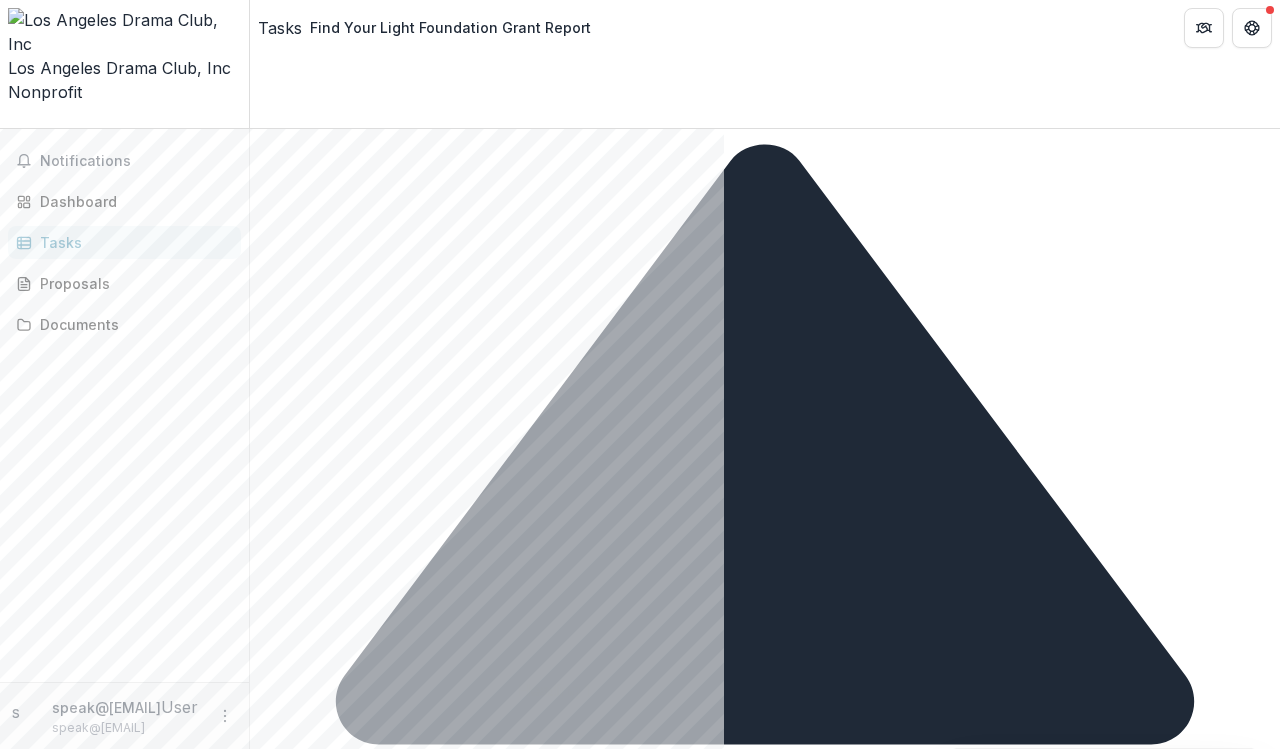 scroll, scrollTop: 671, scrollLeft: 0, axis: vertical 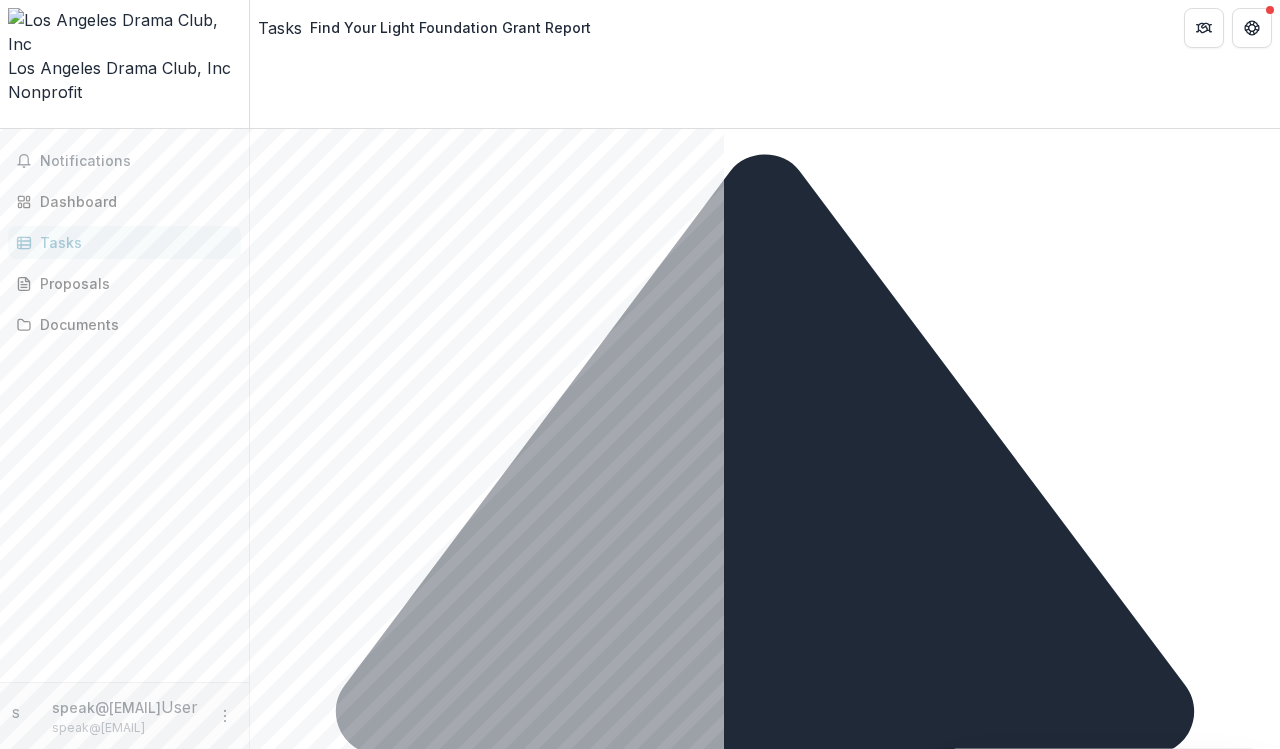 drag, startPoint x: 598, startPoint y: 286, endPoint x: 403, endPoint y: 343, distance: 203.16003 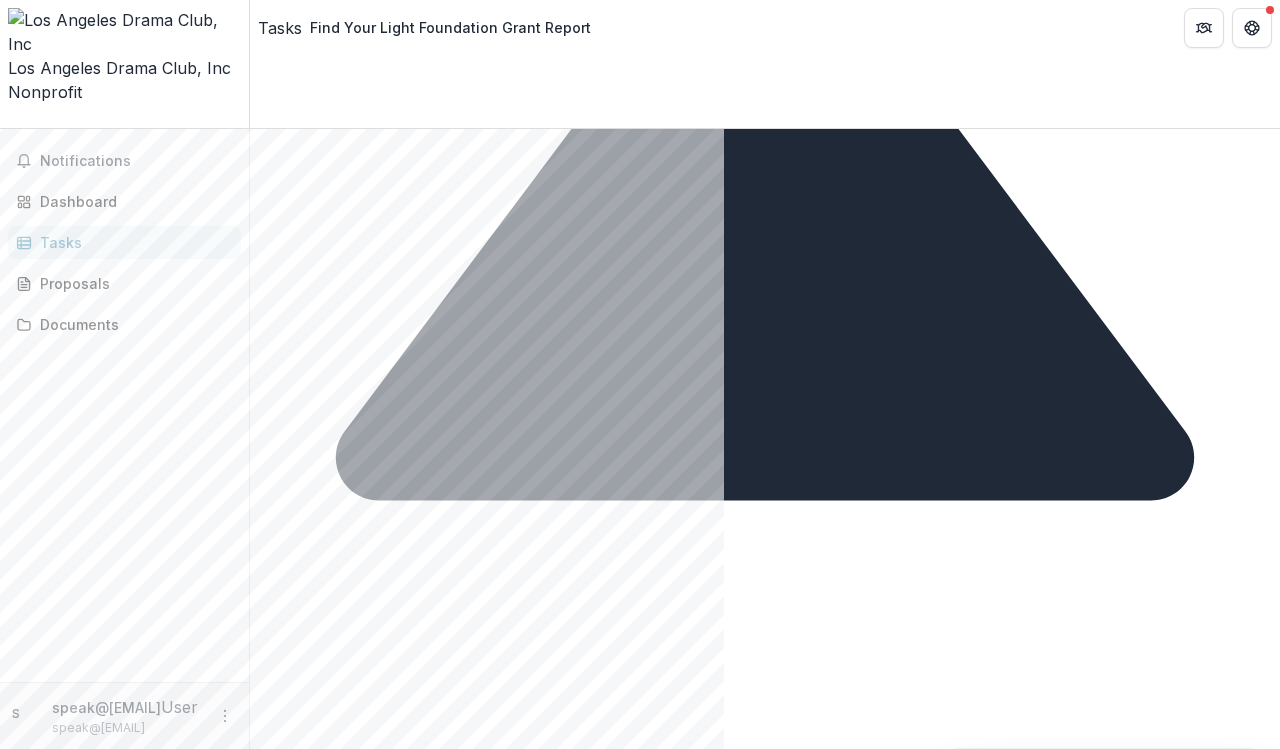 scroll, scrollTop: 974, scrollLeft: 0, axis: vertical 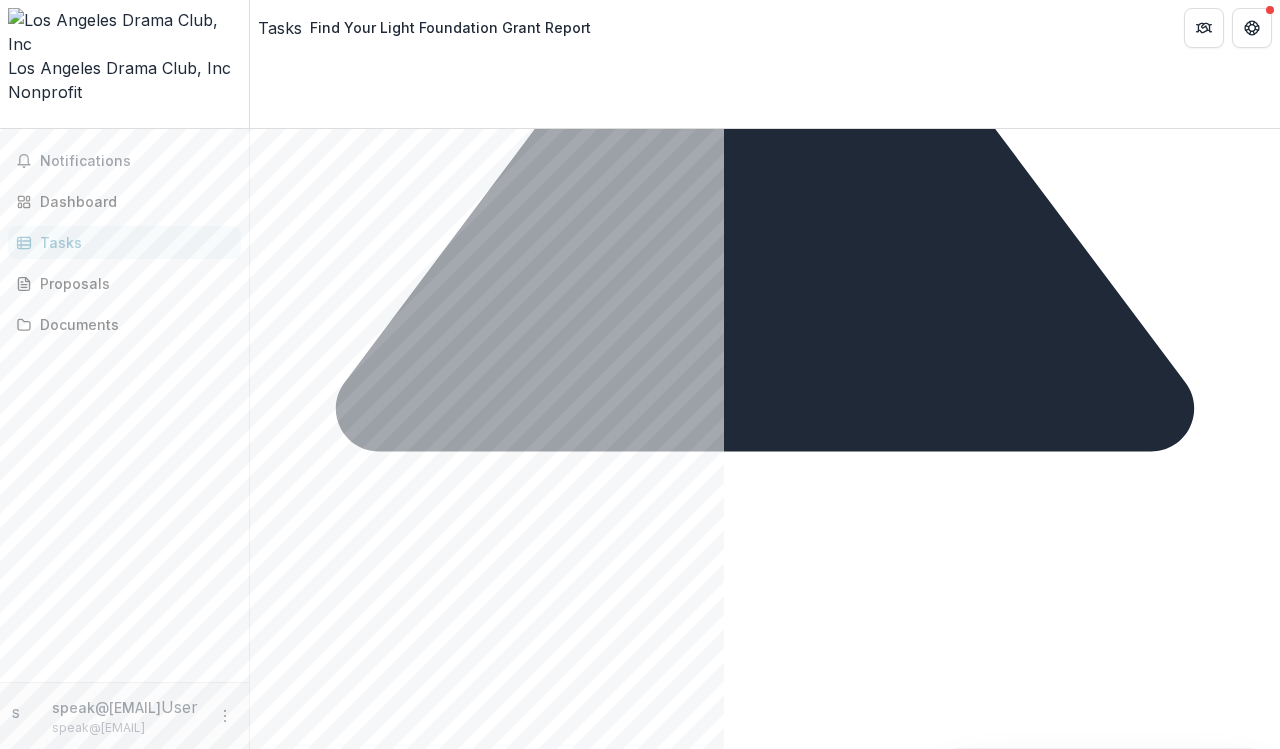 click at bounding box center [765, 2266] 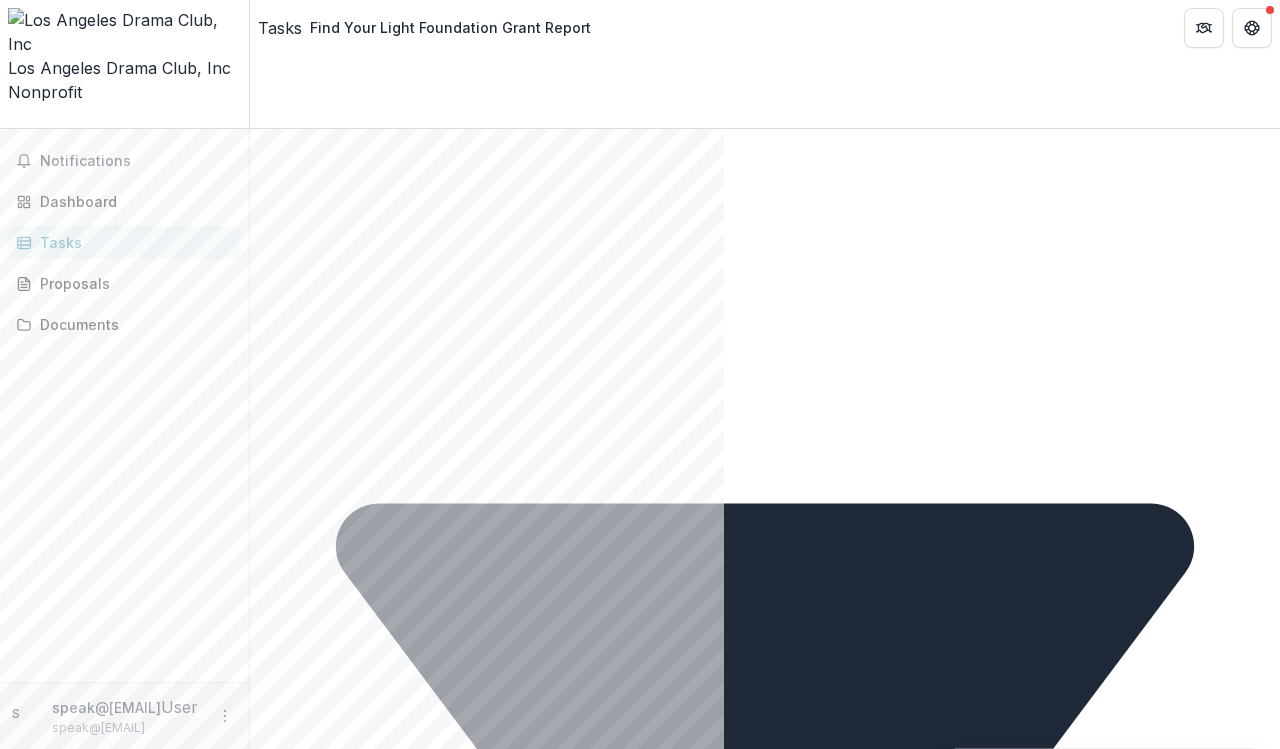 scroll, scrollTop: 1363, scrollLeft: 0, axis: vertical 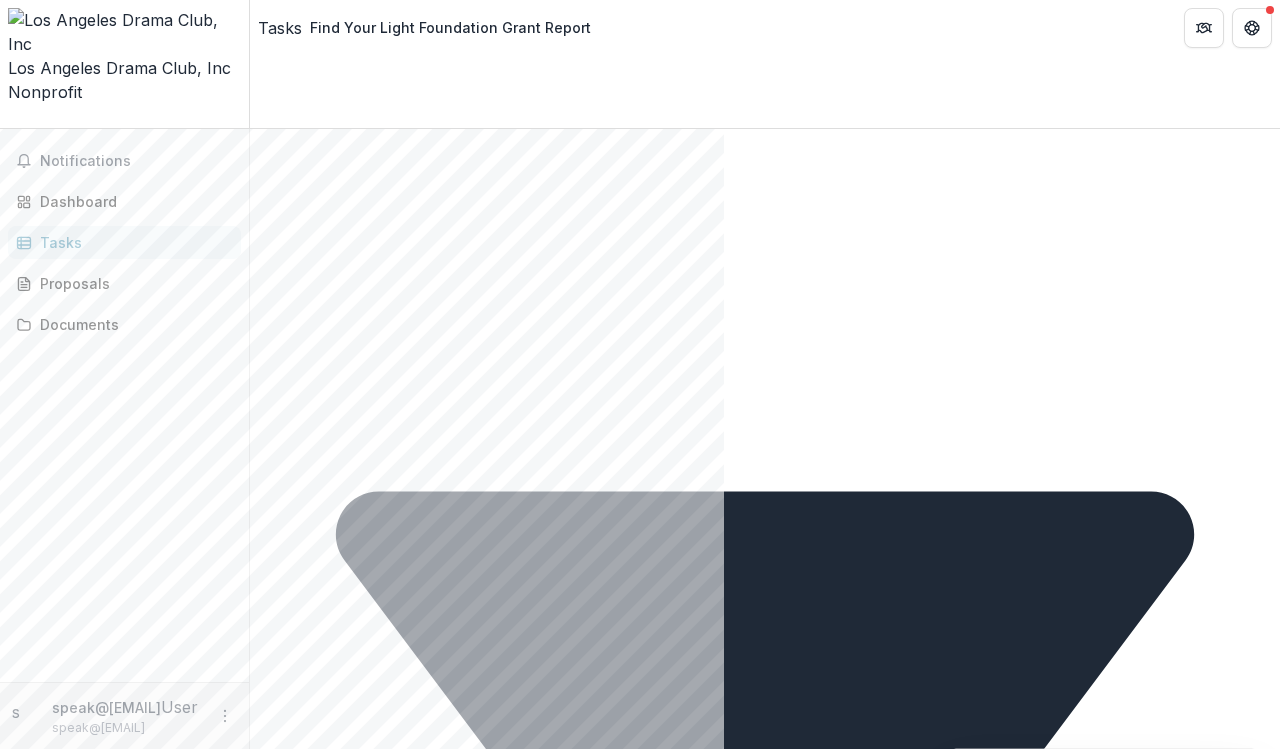 click at bounding box center (765, 2453) 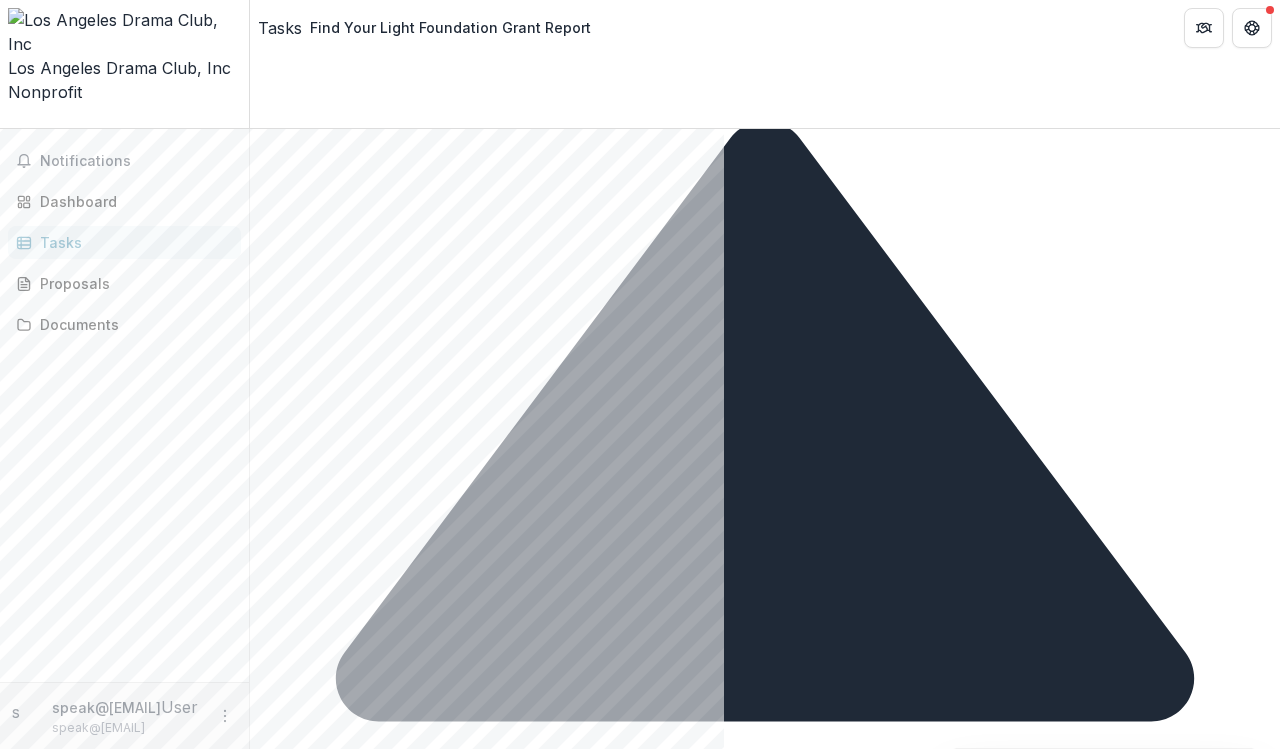 scroll, scrollTop: 567, scrollLeft: 0, axis: vertical 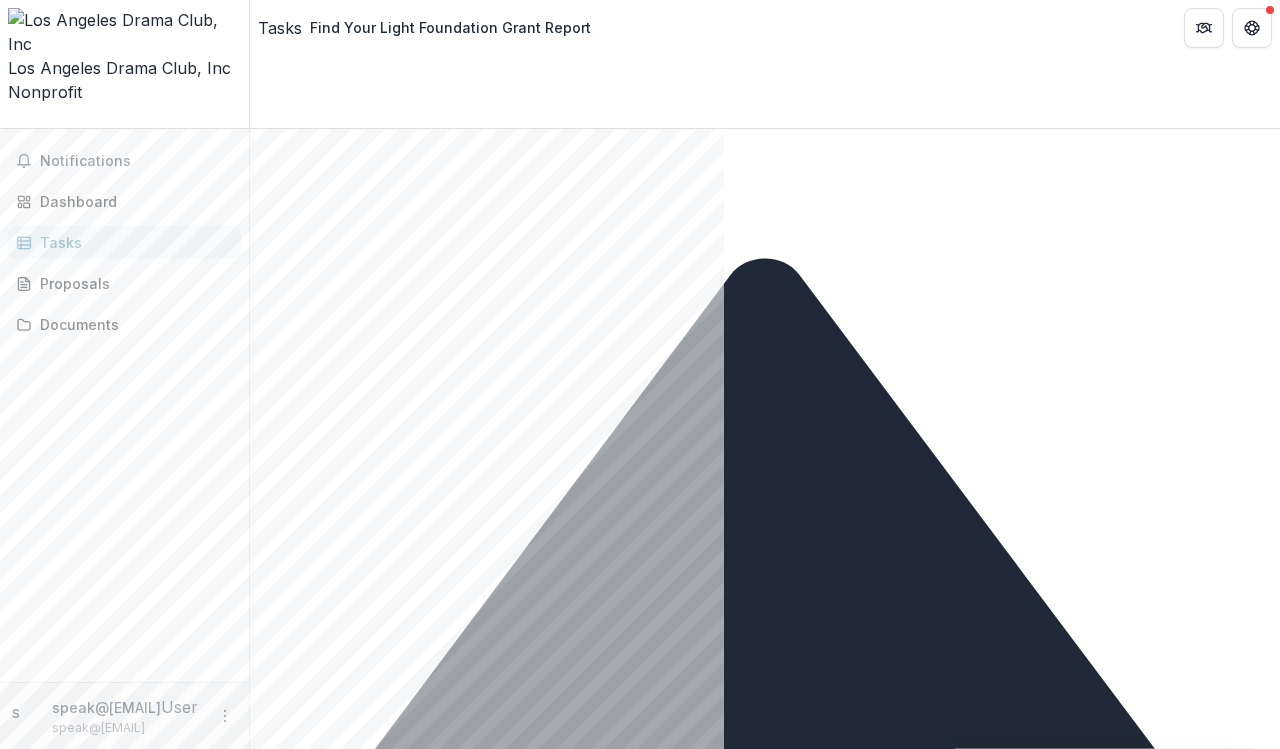 drag, startPoint x: 733, startPoint y: 372, endPoint x: 884, endPoint y: 369, distance: 151.0298 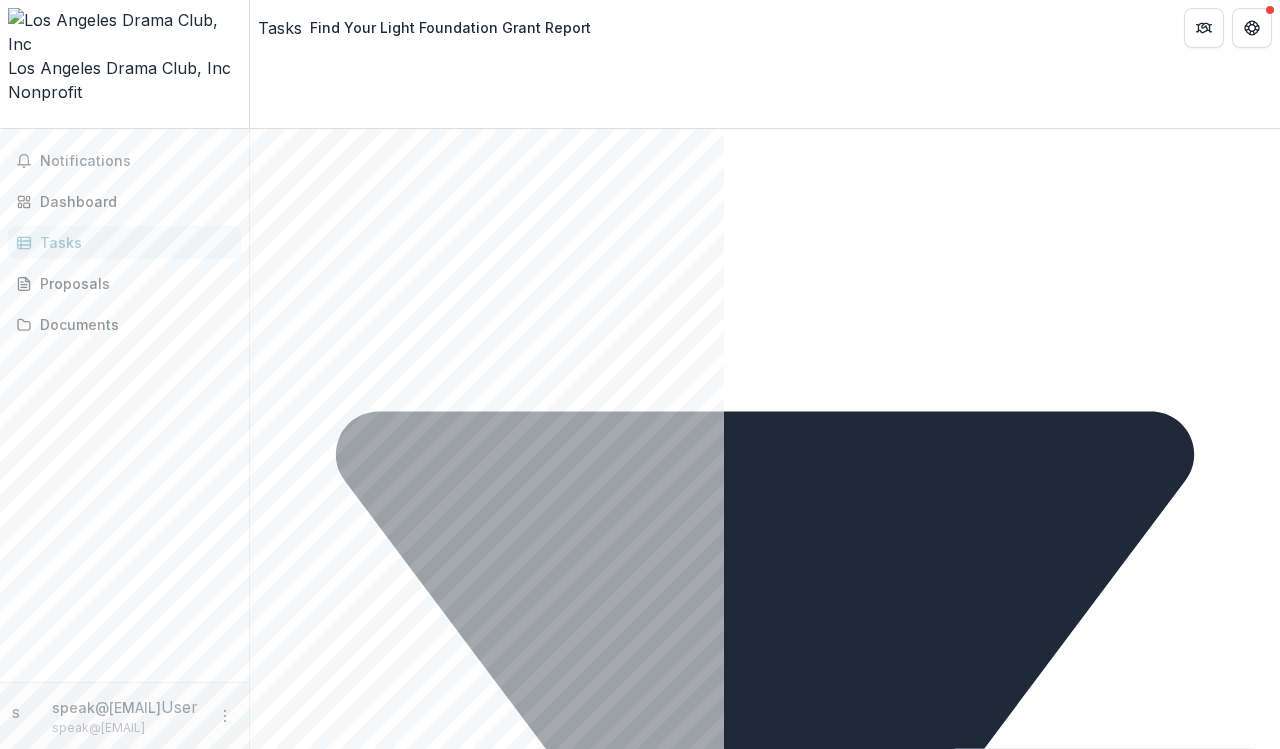 scroll, scrollTop: 1444, scrollLeft: 0, axis: vertical 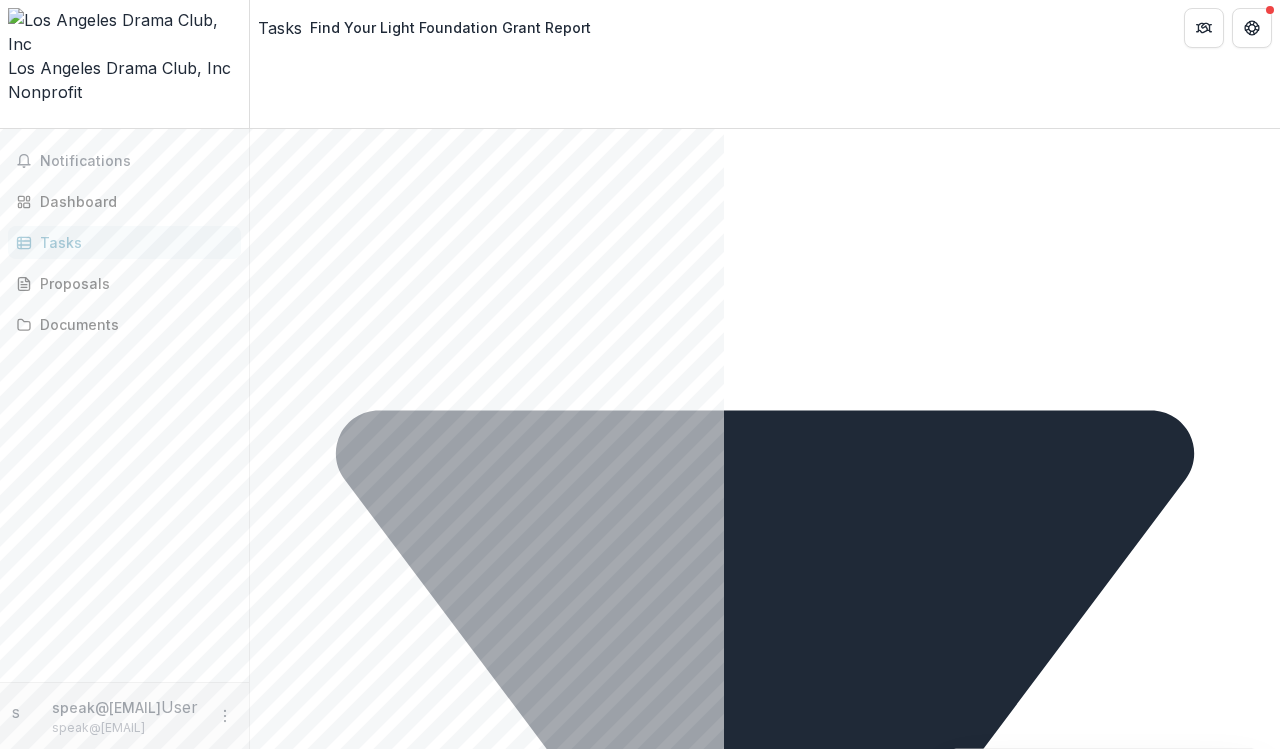 click on "**********" at bounding box center [555, 2266] 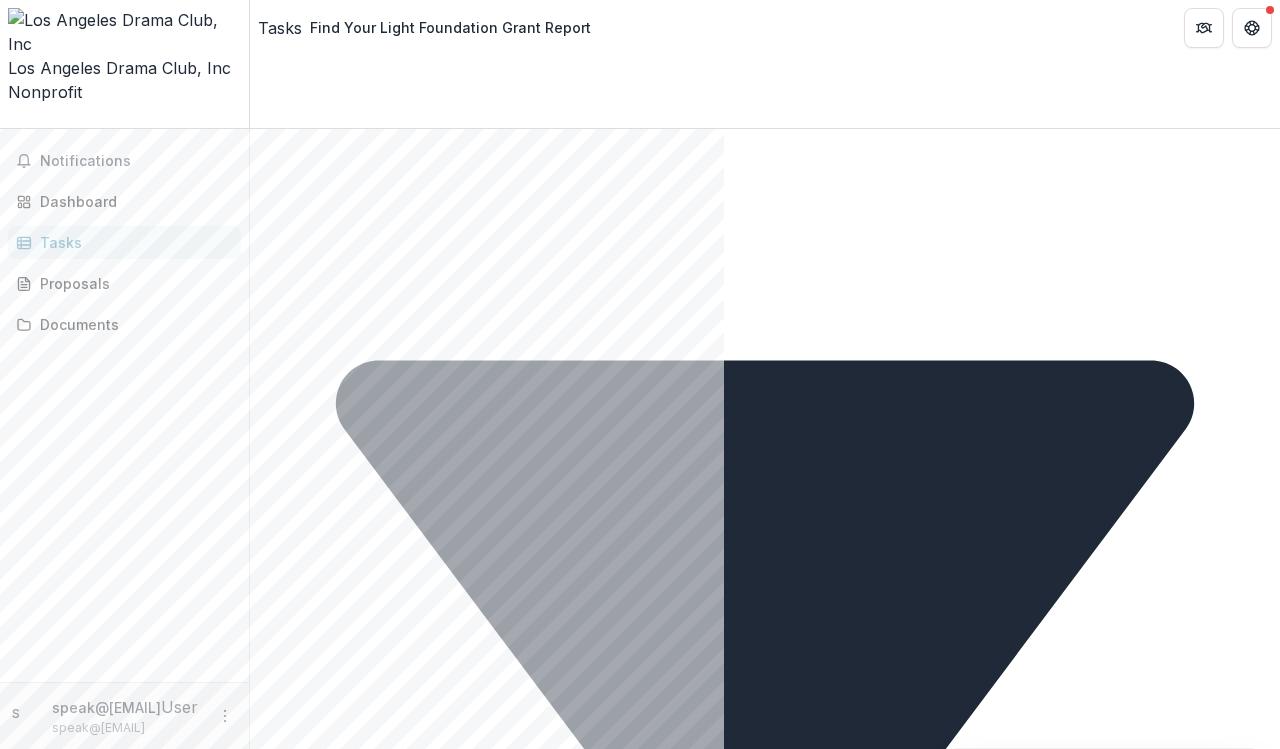scroll, scrollTop: 1505, scrollLeft: 0, axis: vertical 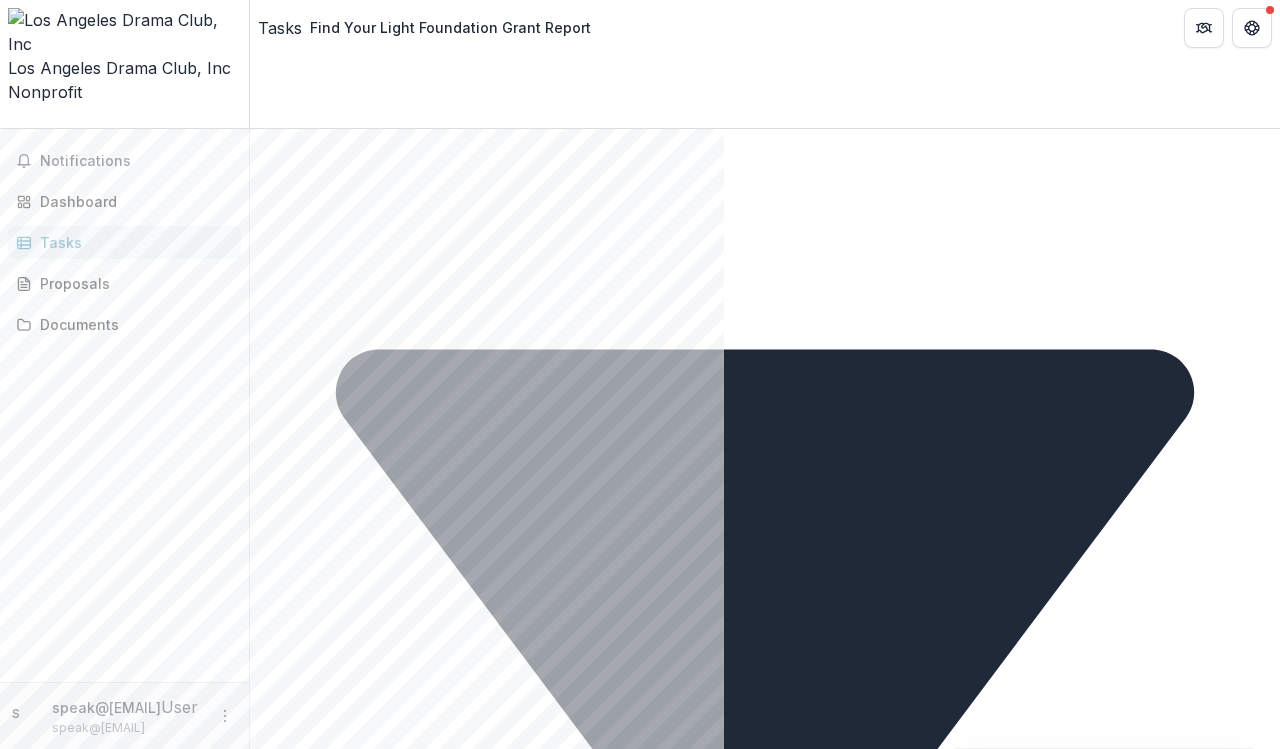 click on "**********" at bounding box center [555, 2205] 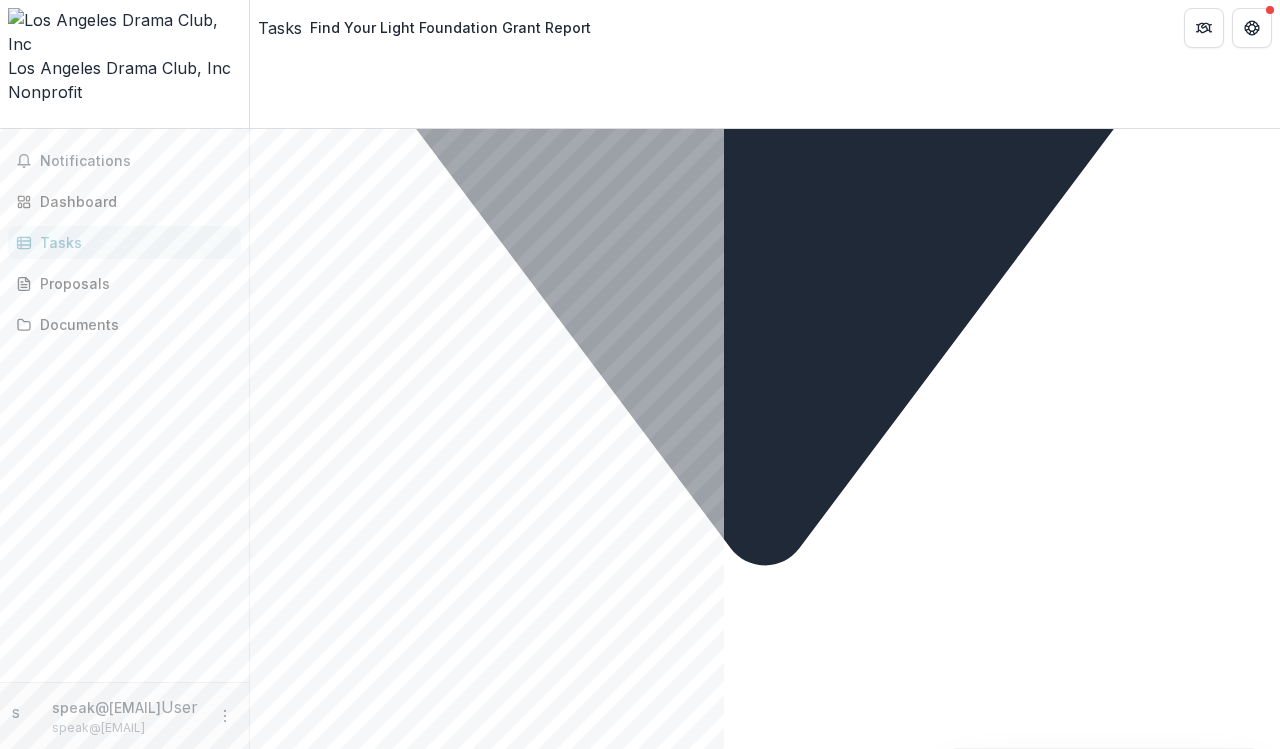 scroll, scrollTop: 1925, scrollLeft: 0, axis: vertical 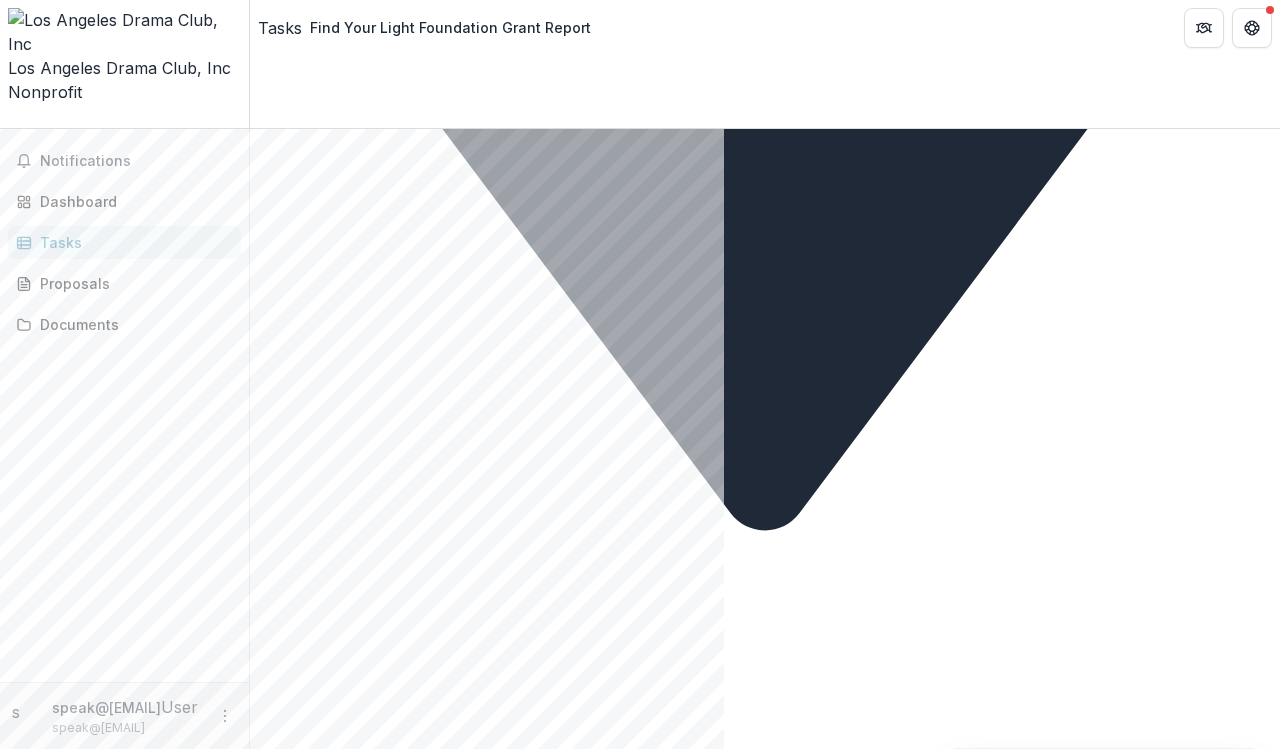 click at bounding box center [765, 2443] 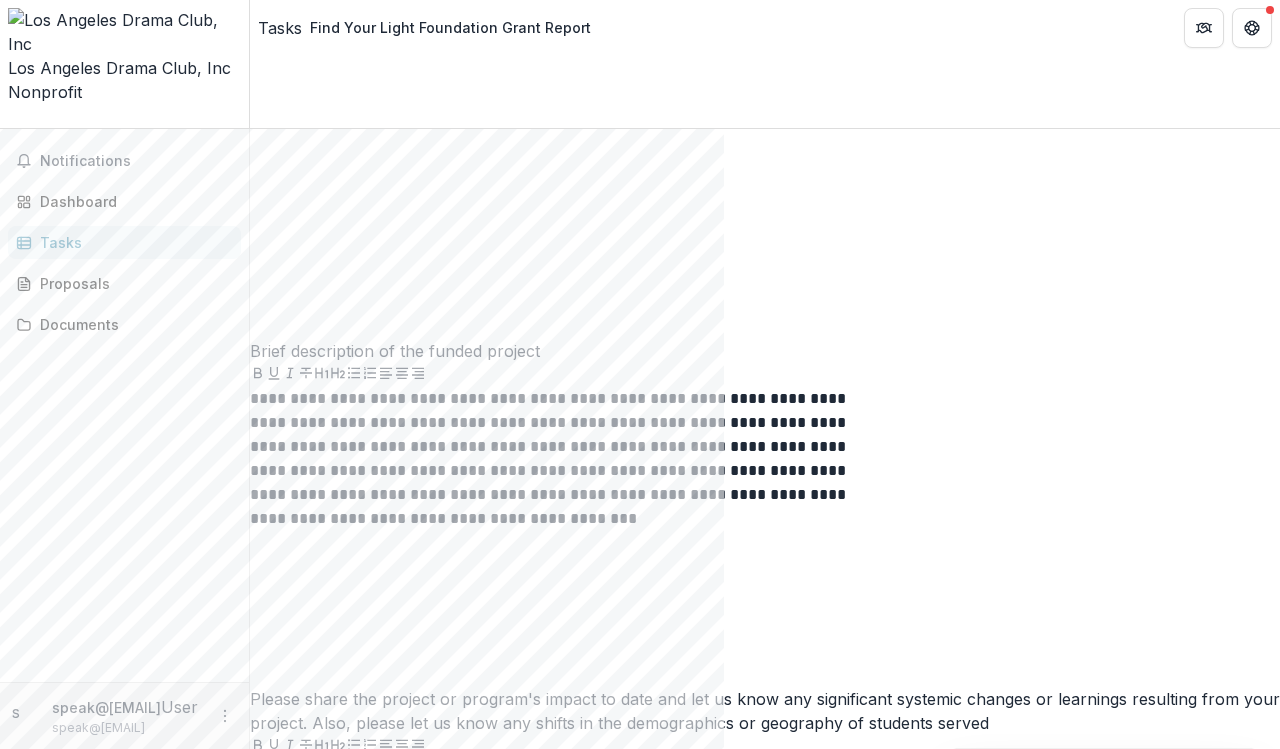 scroll, scrollTop: 2360, scrollLeft: 0, axis: vertical 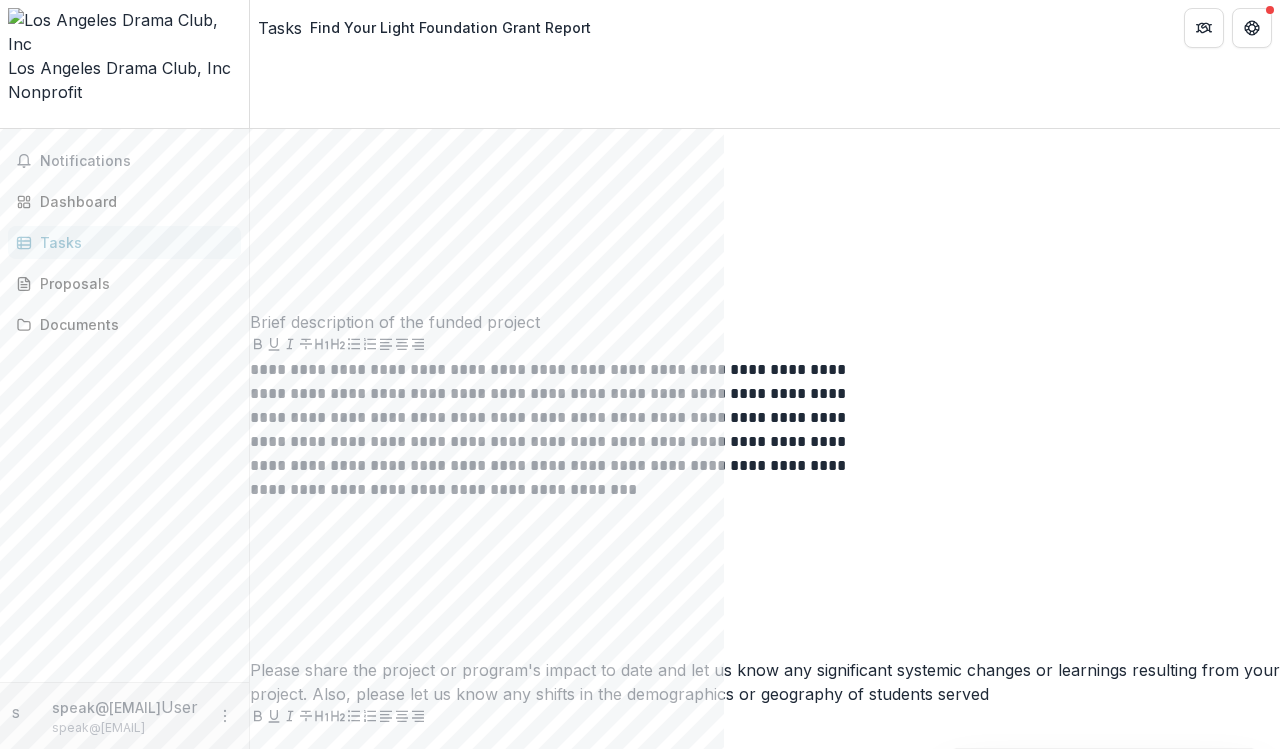 click at bounding box center [765, 2560] 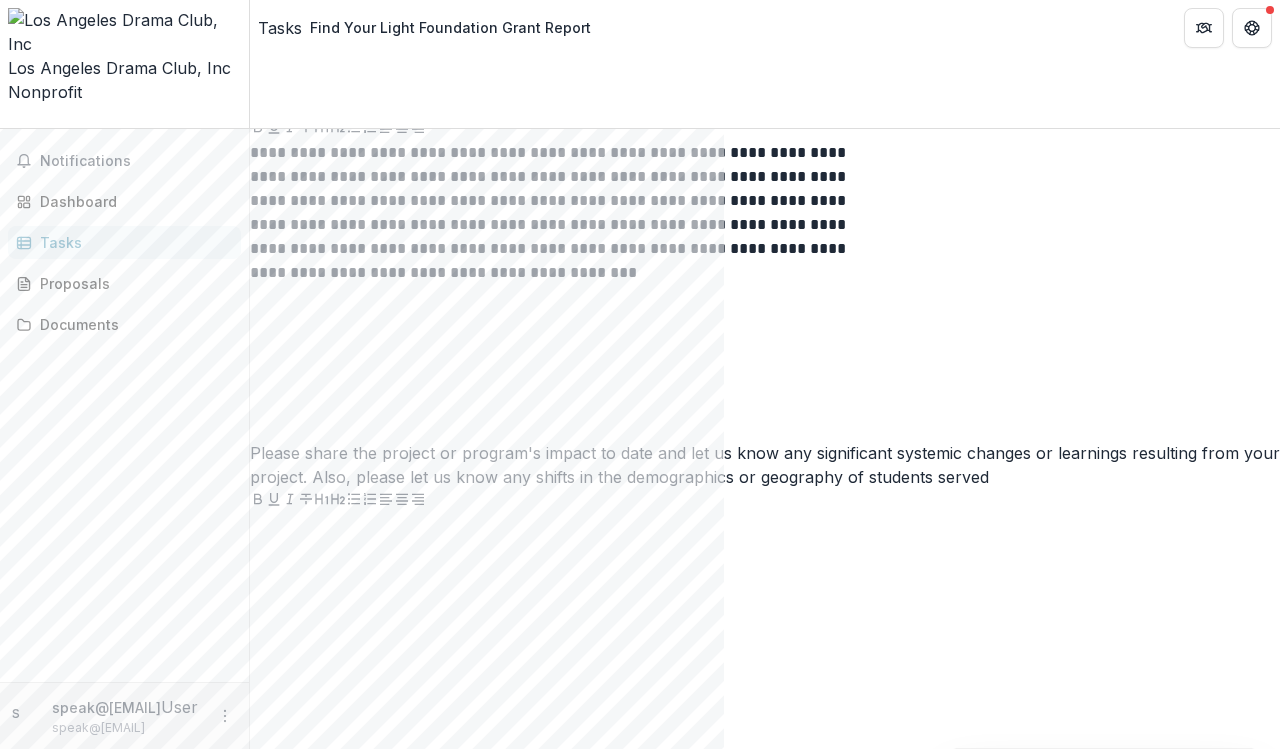 scroll, scrollTop: 2568, scrollLeft: 0, axis: vertical 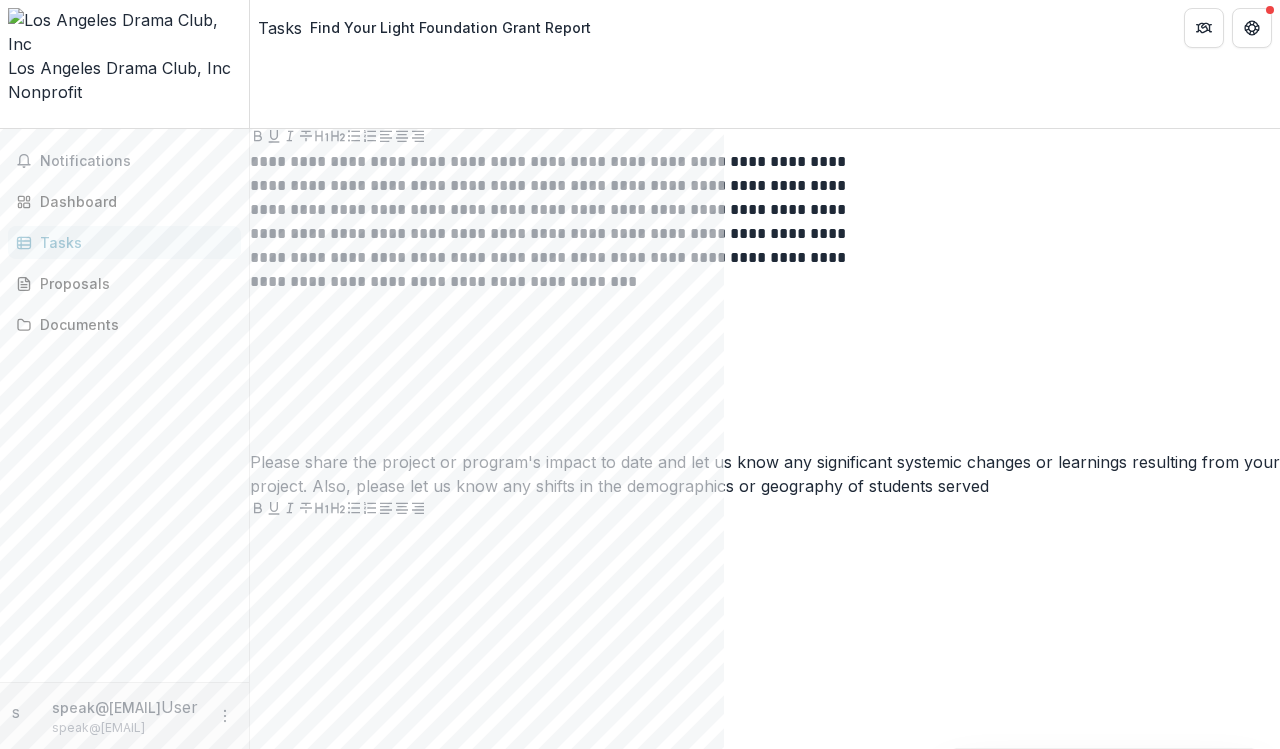 type 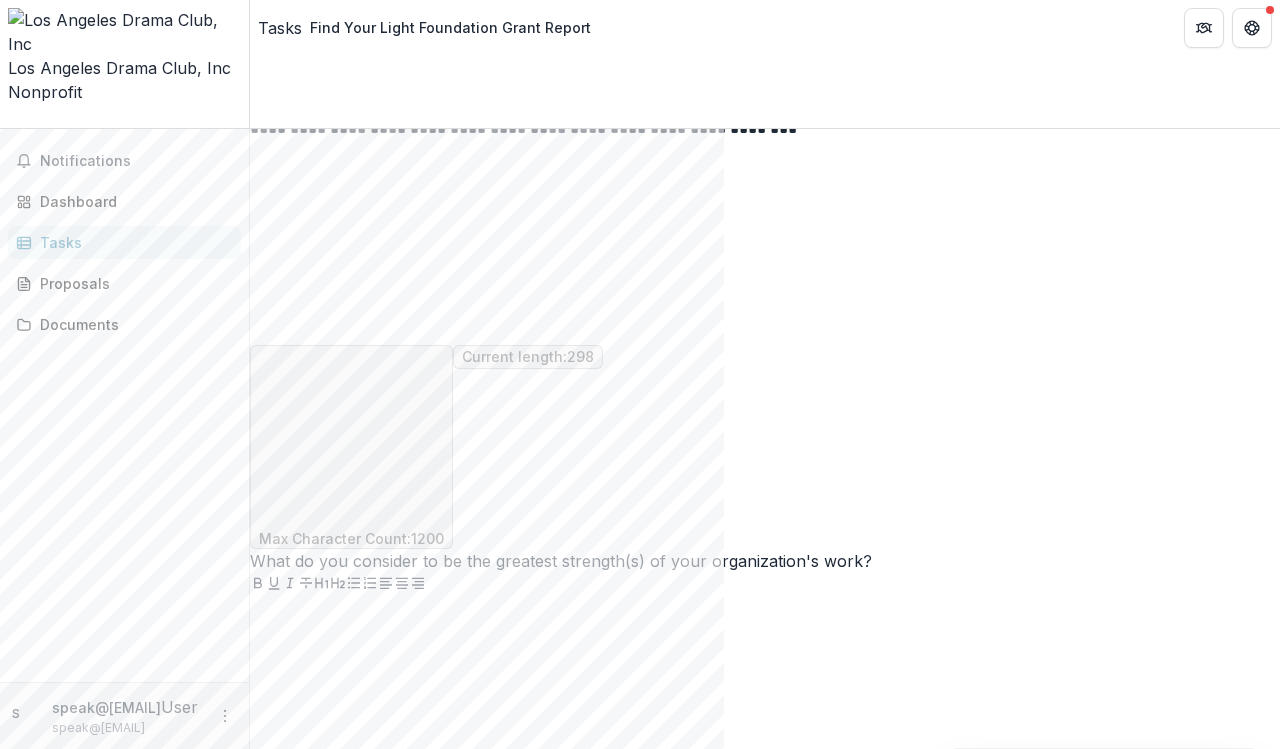 scroll, scrollTop: 3624, scrollLeft: 0, axis: vertical 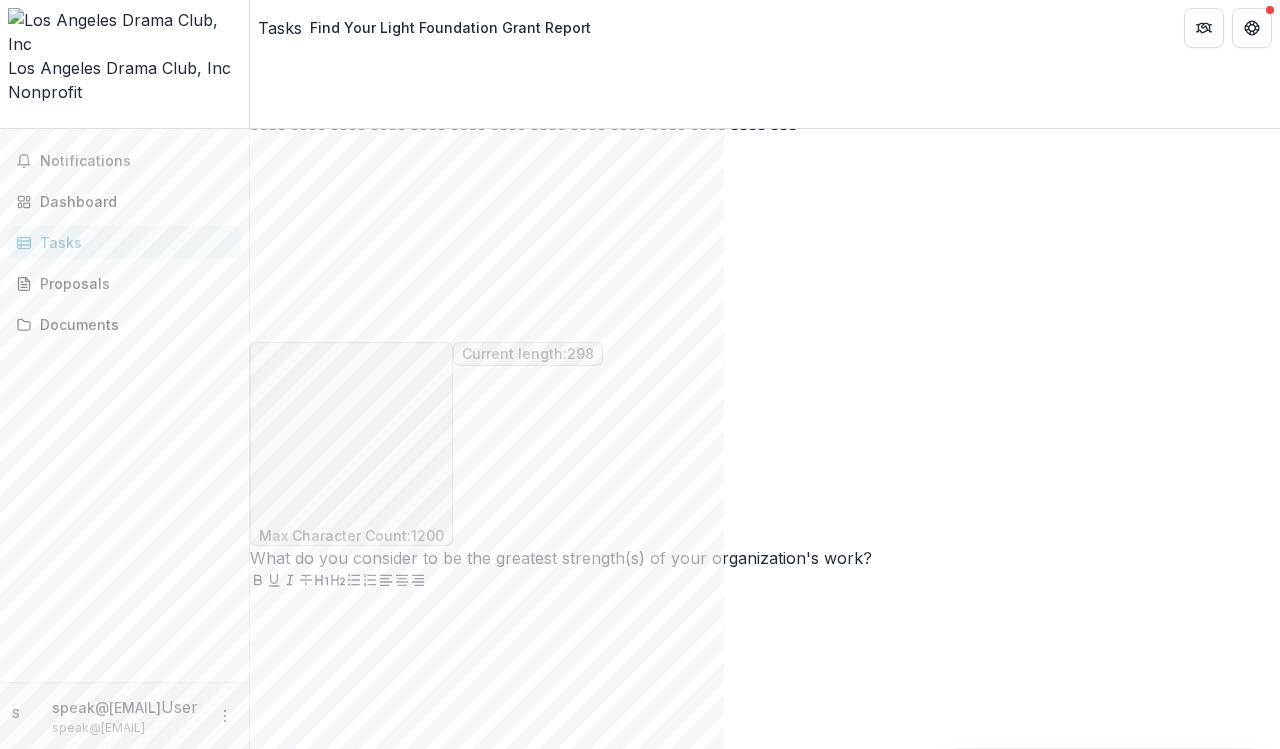 drag, startPoint x: 543, startPoint y: 449, endPoint x: 529, endPoint y: 511, distance: 63.560993 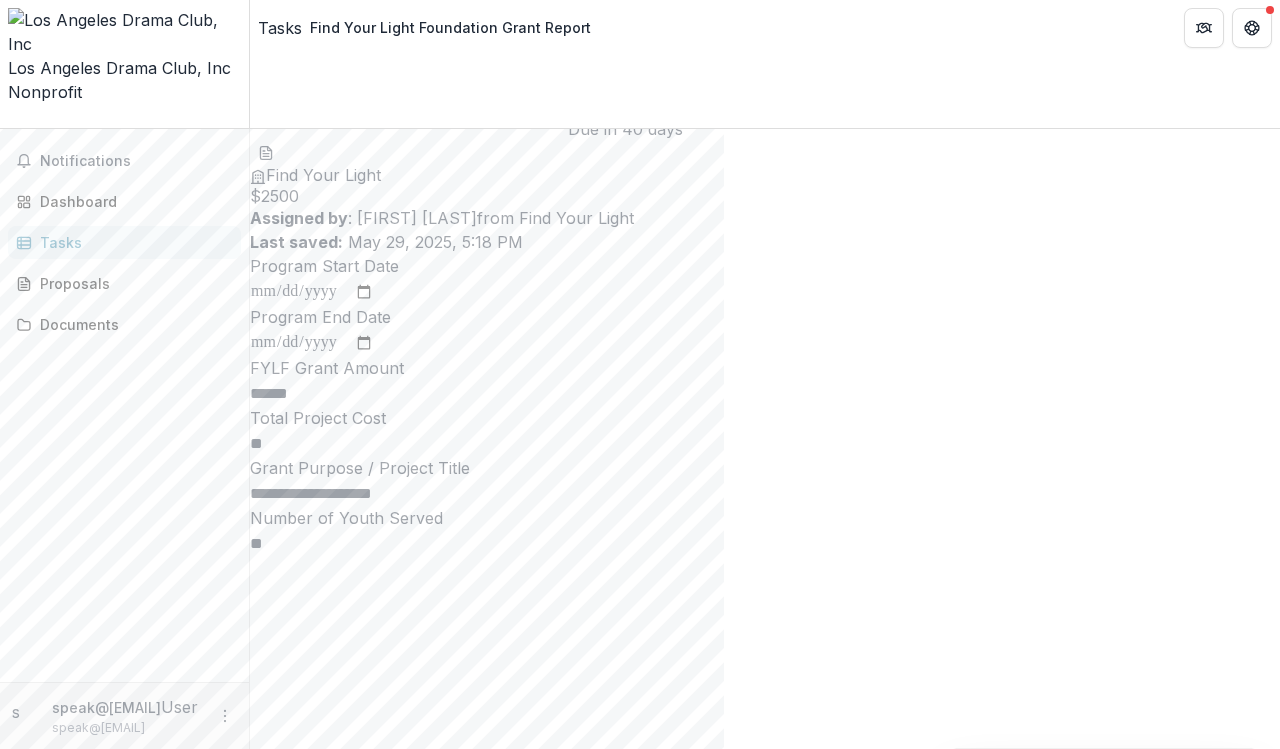 scroll, scrollTop: 56, scrollLeft: 0, axis: vertical 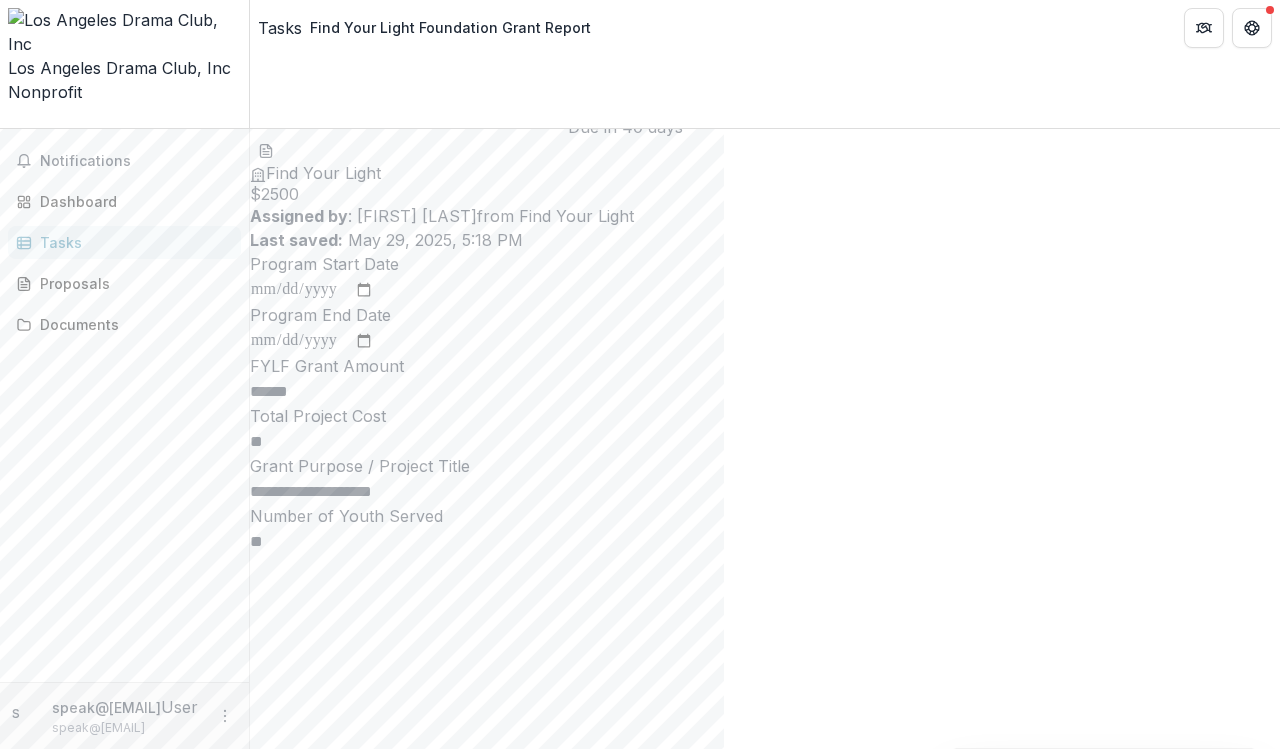 click on "**********" at bounding box center (312, 290) 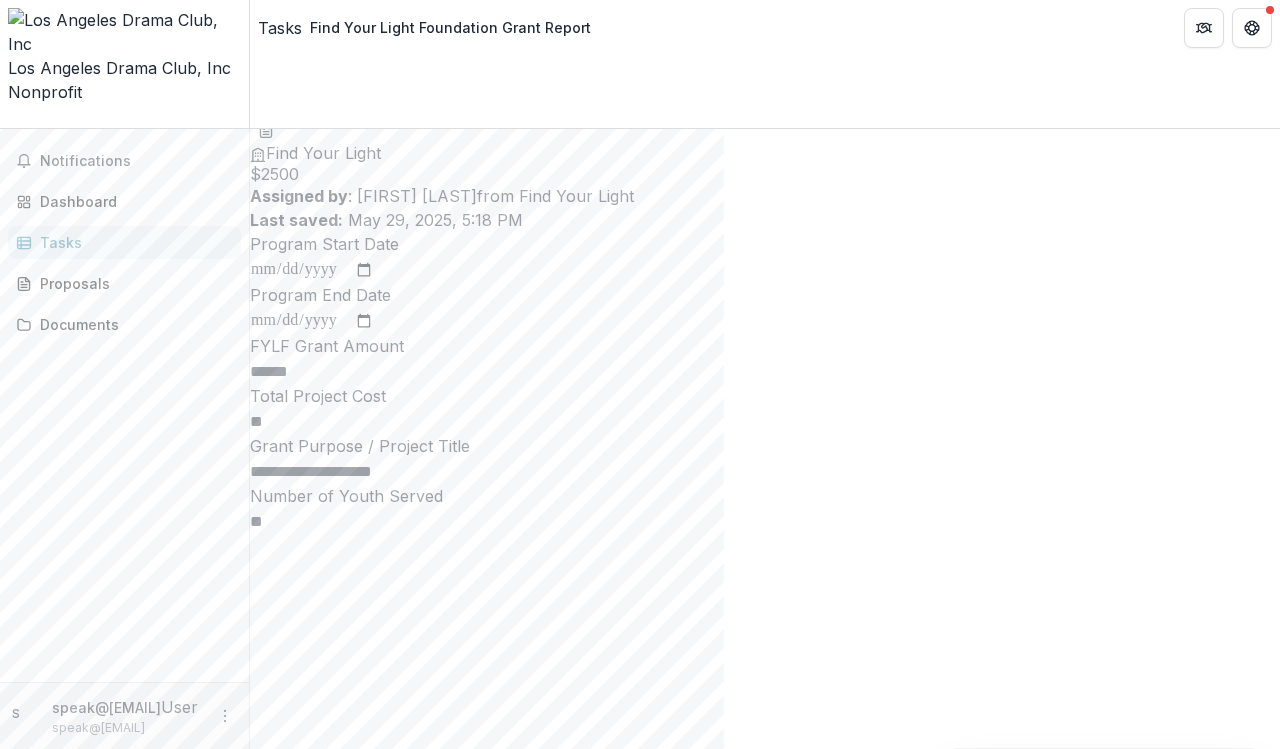 scroll, scrollTop: 79, scrollLeft: 0, axis: vertical 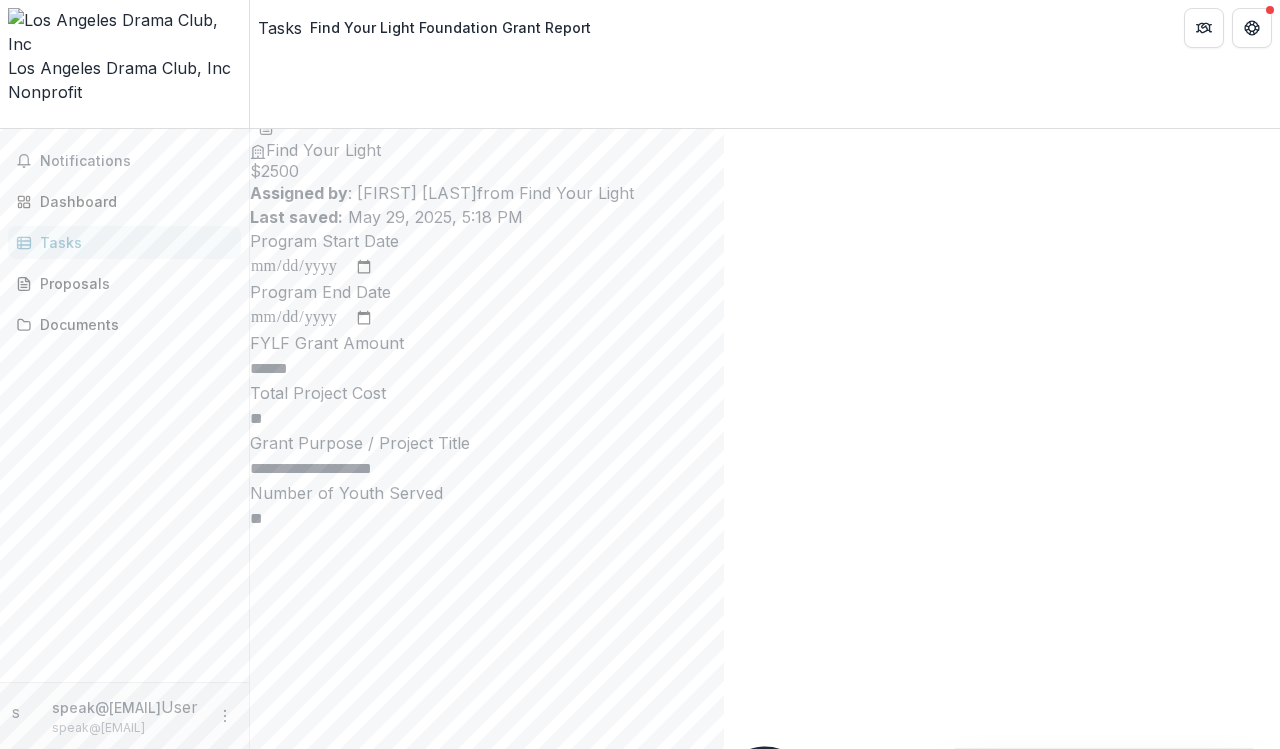 click on "**" at bounding box center (330, 419) 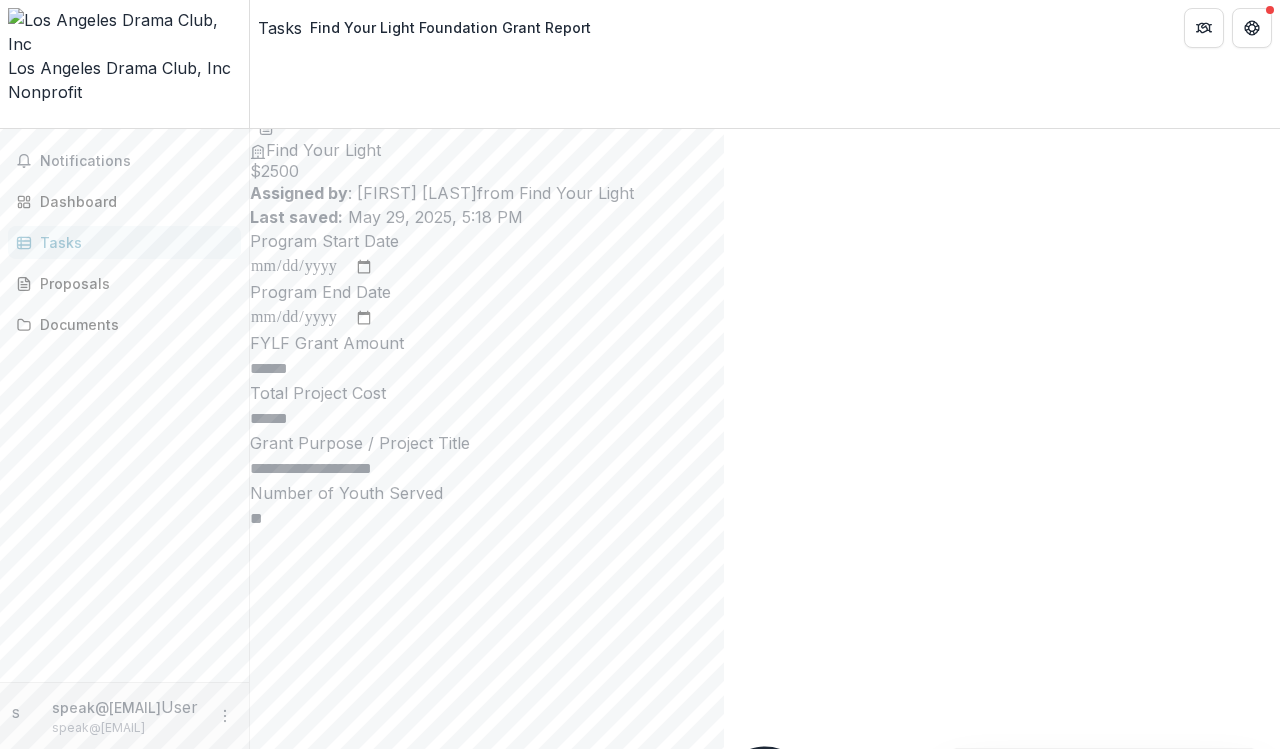 type on "*******" 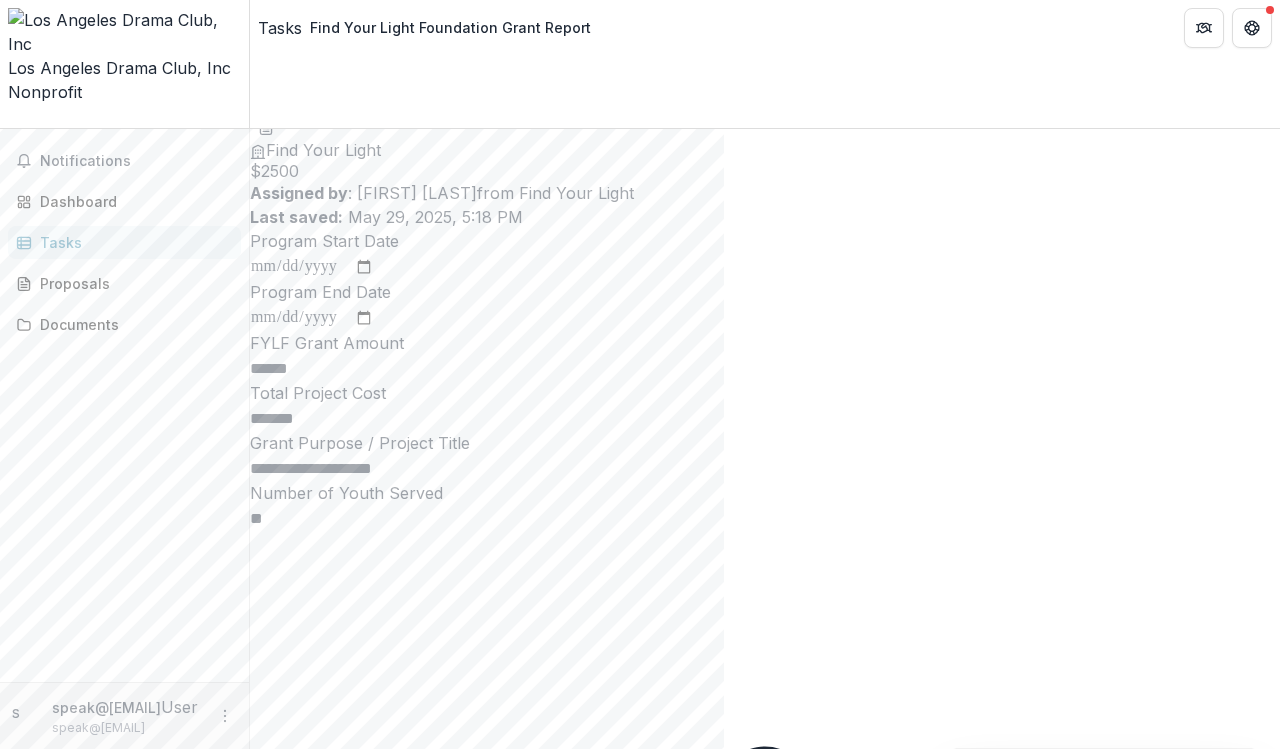 click on "Grant Purpose / Project Title" at bounding box center [765, 443] 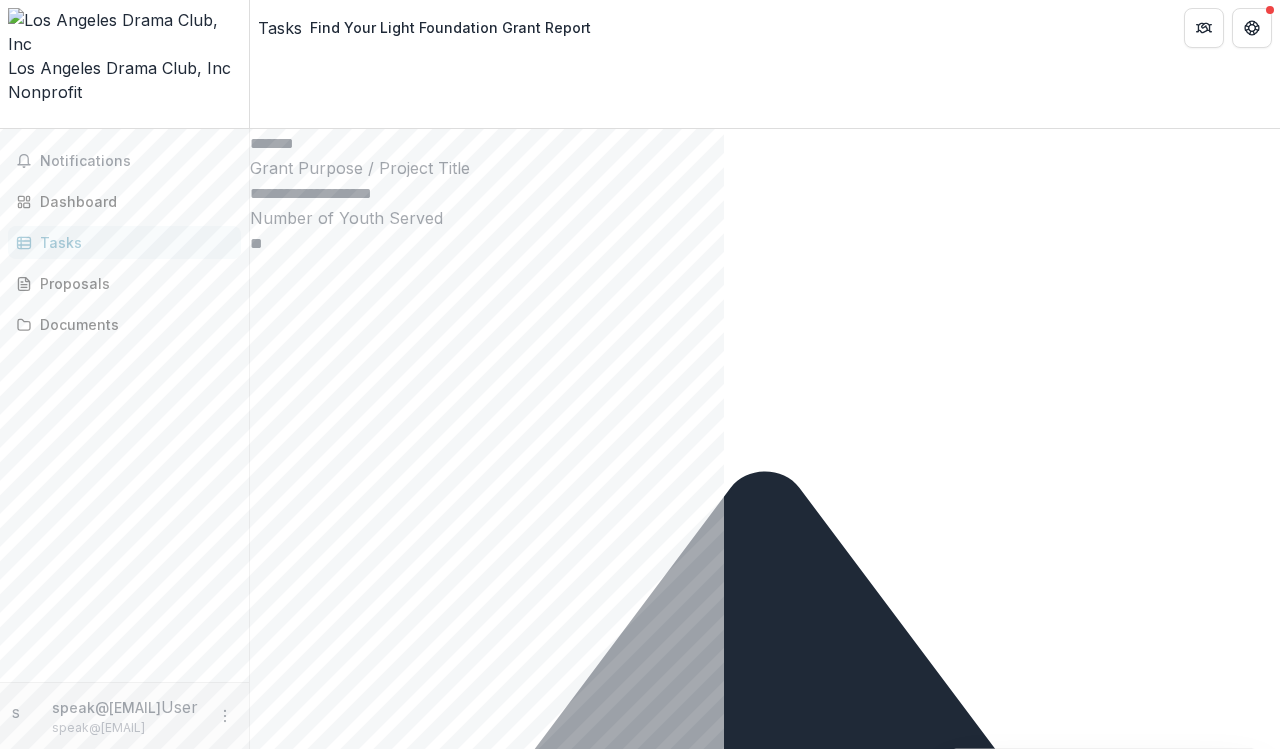 scroll, scrollTop: 358, scrollLeft: 0, axis: vertical 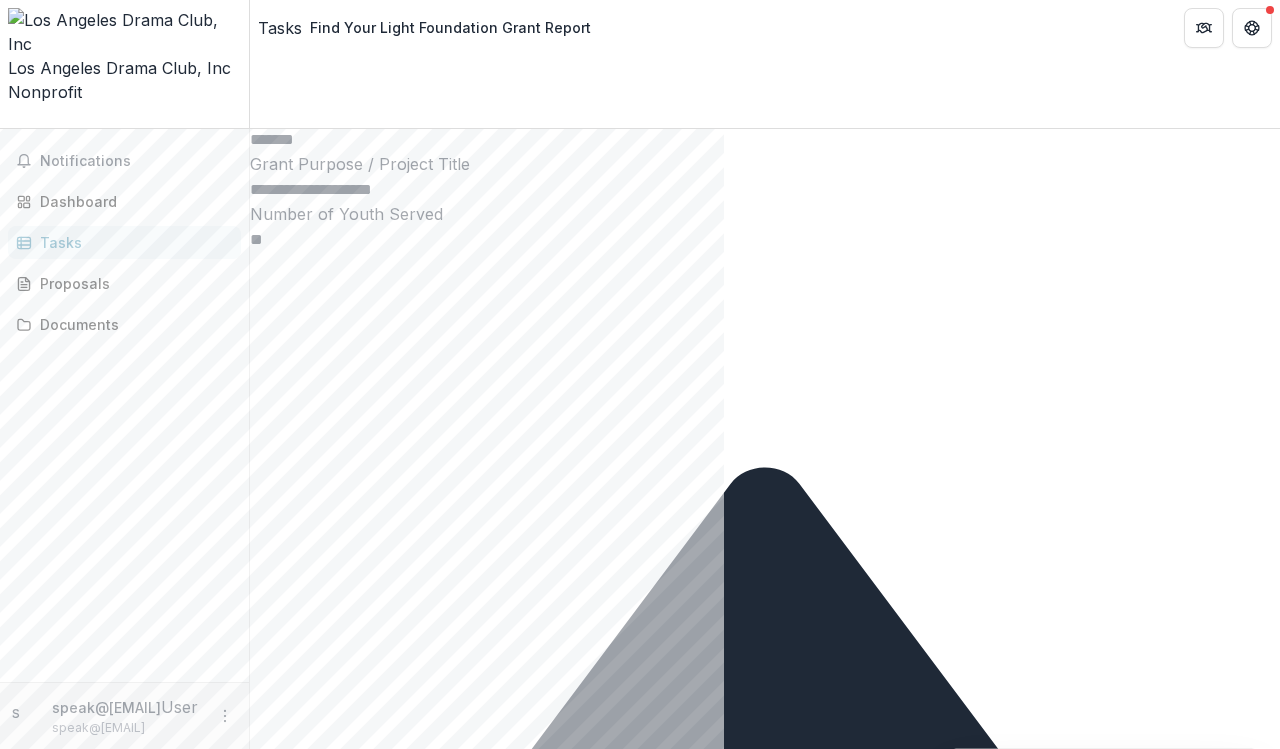 drag, startPoint x: 333, startPoint y: 411, endPoint x: 308, endPoint y: 406, distance: 25.495098 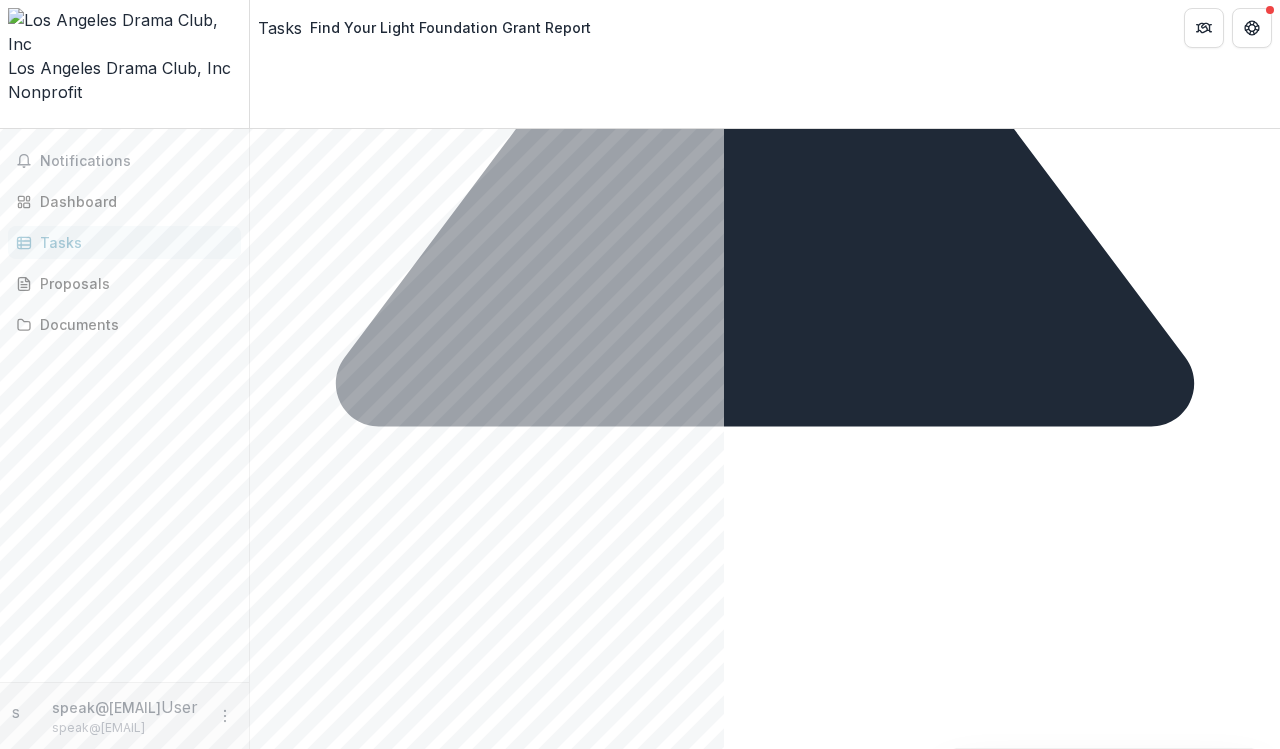scroll, scrollTop: 1005, scrollLeft: 0, axis: vertical 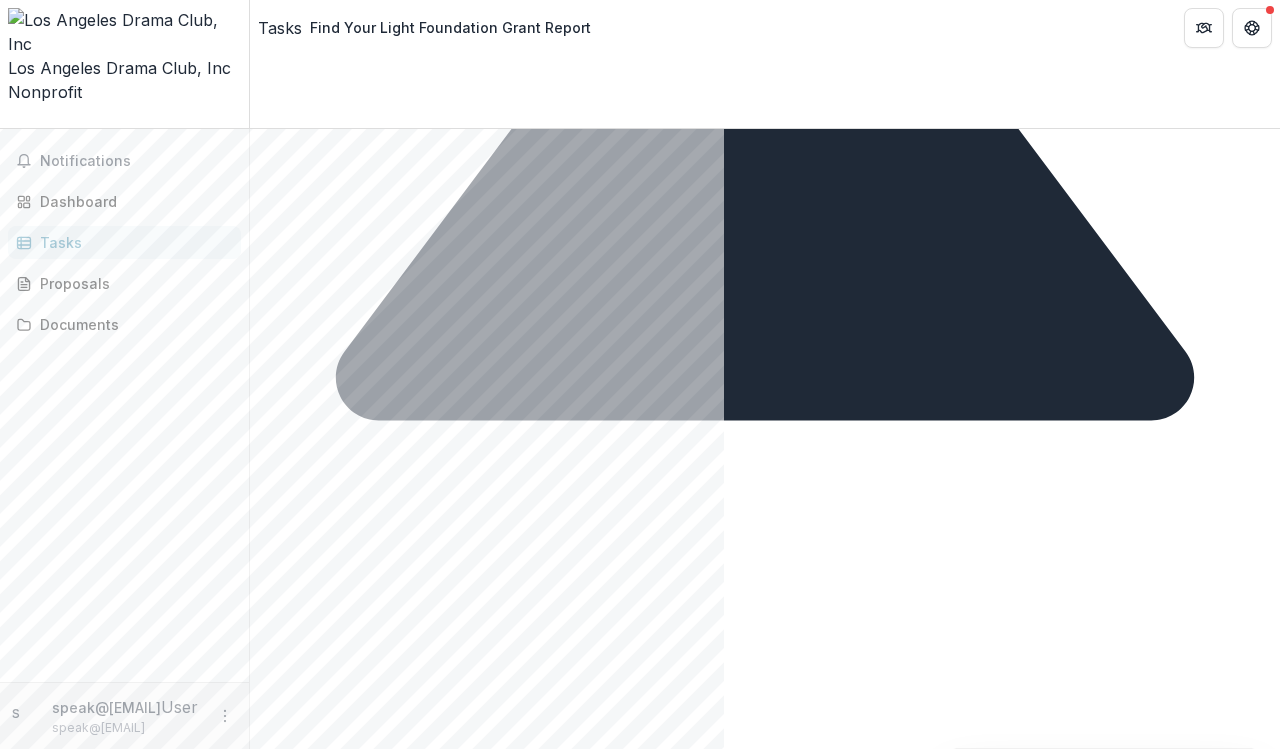 type on "**" 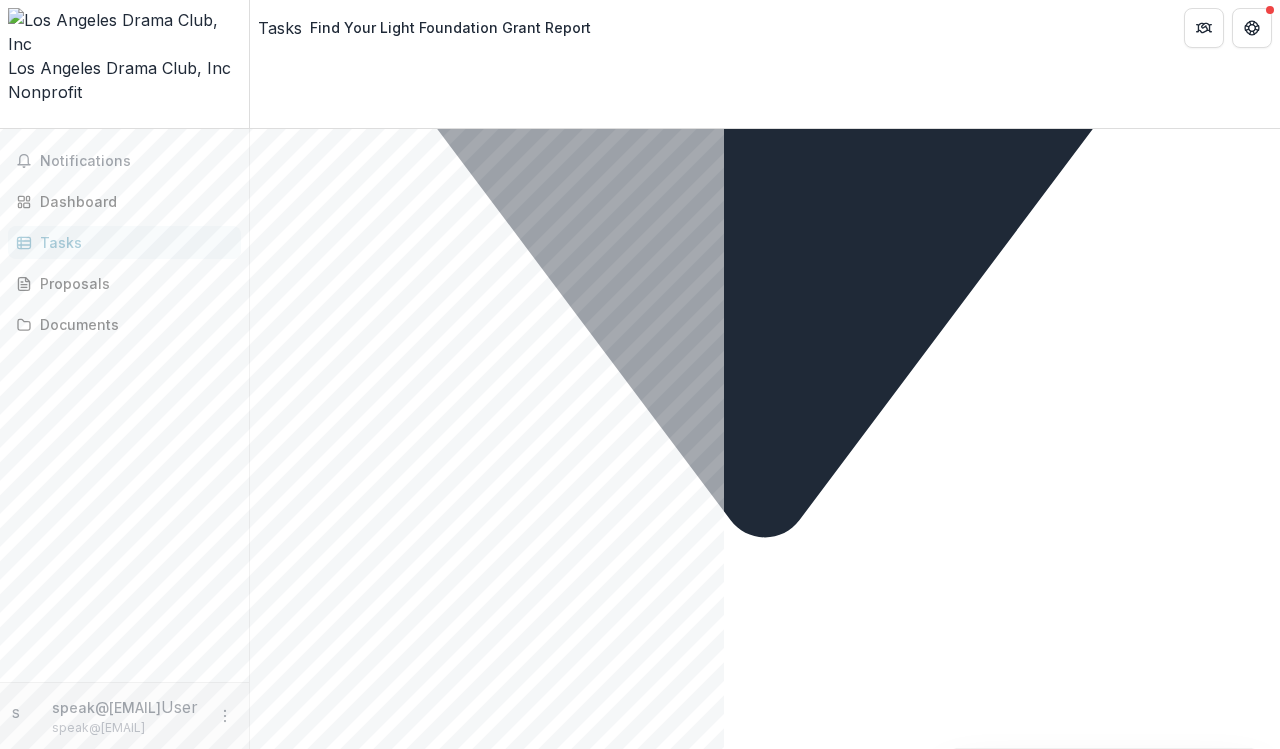 scroll, scrollTop: 1966, scrollLeft: 0, axis: vertical 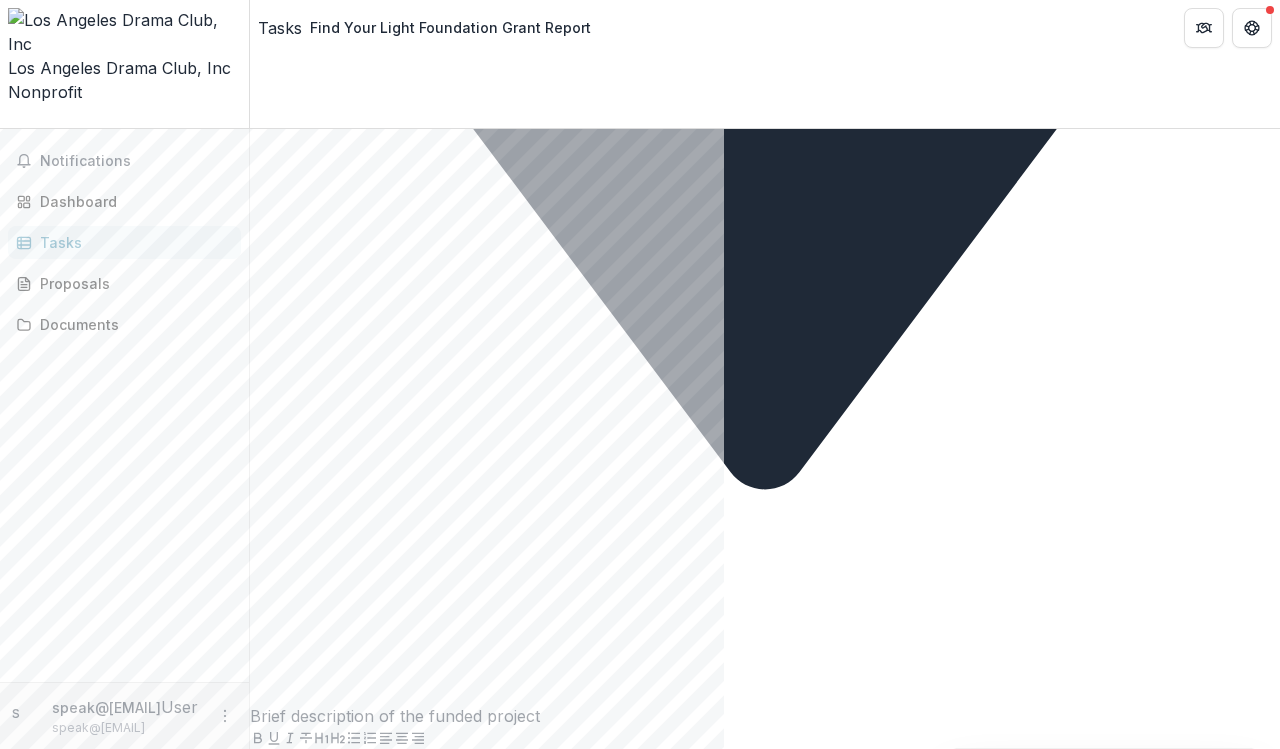 click at bounding box center (765, 2402) 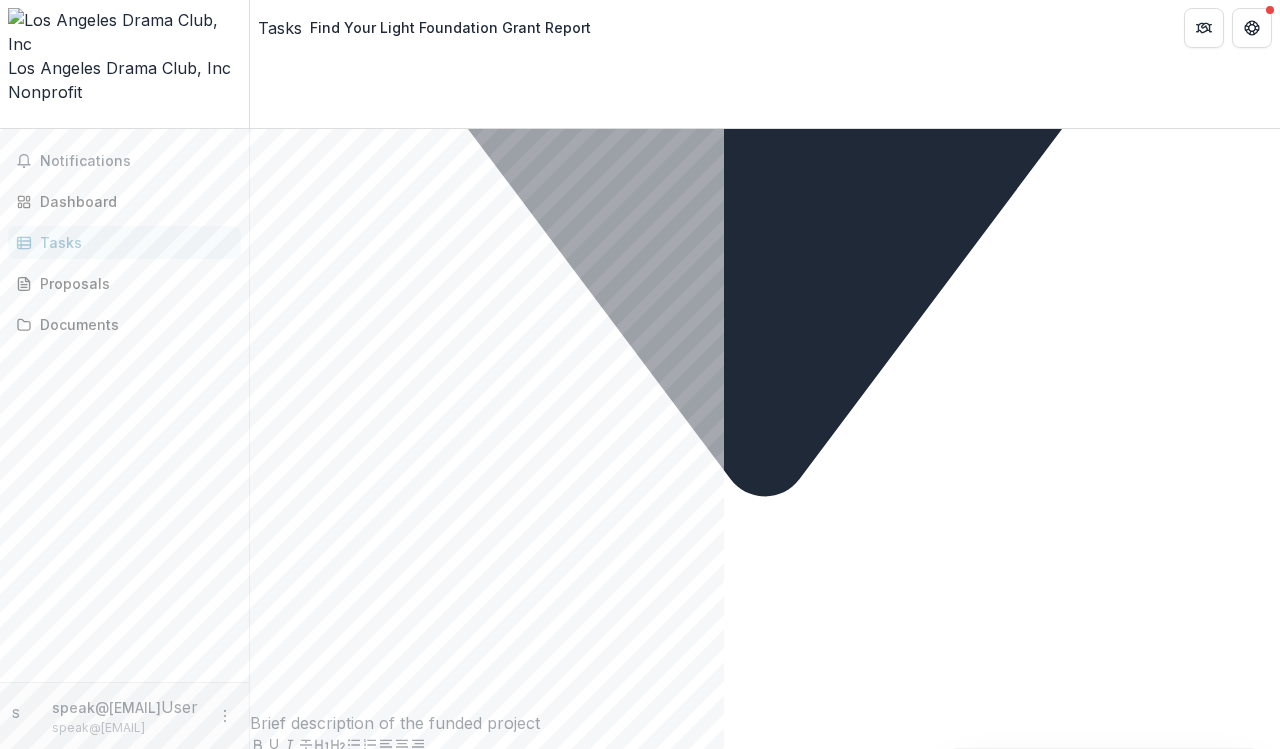 drag, startPoint x: 338, startPoint y: 284, endPoint x: 298, endPoint y: 269, distance: 42.72002 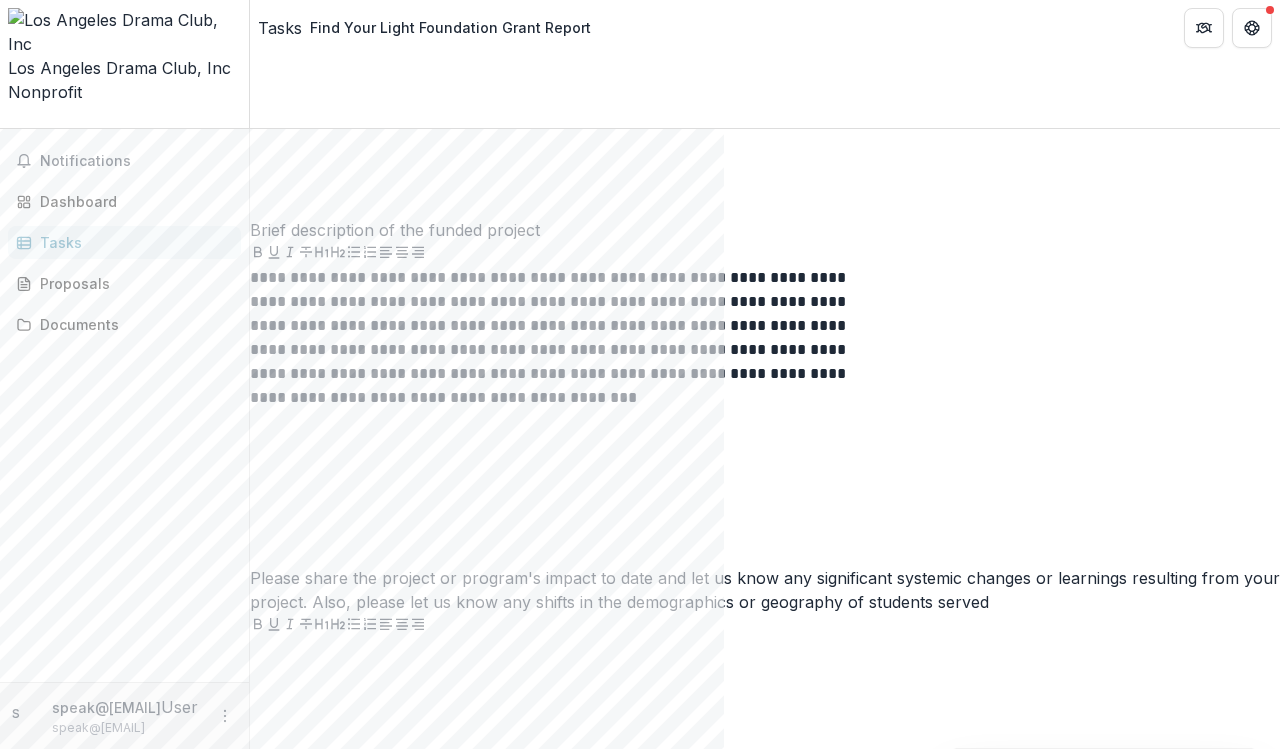 scroll, scrollTop: 2459, scrollLeft: 0, axis: vertical 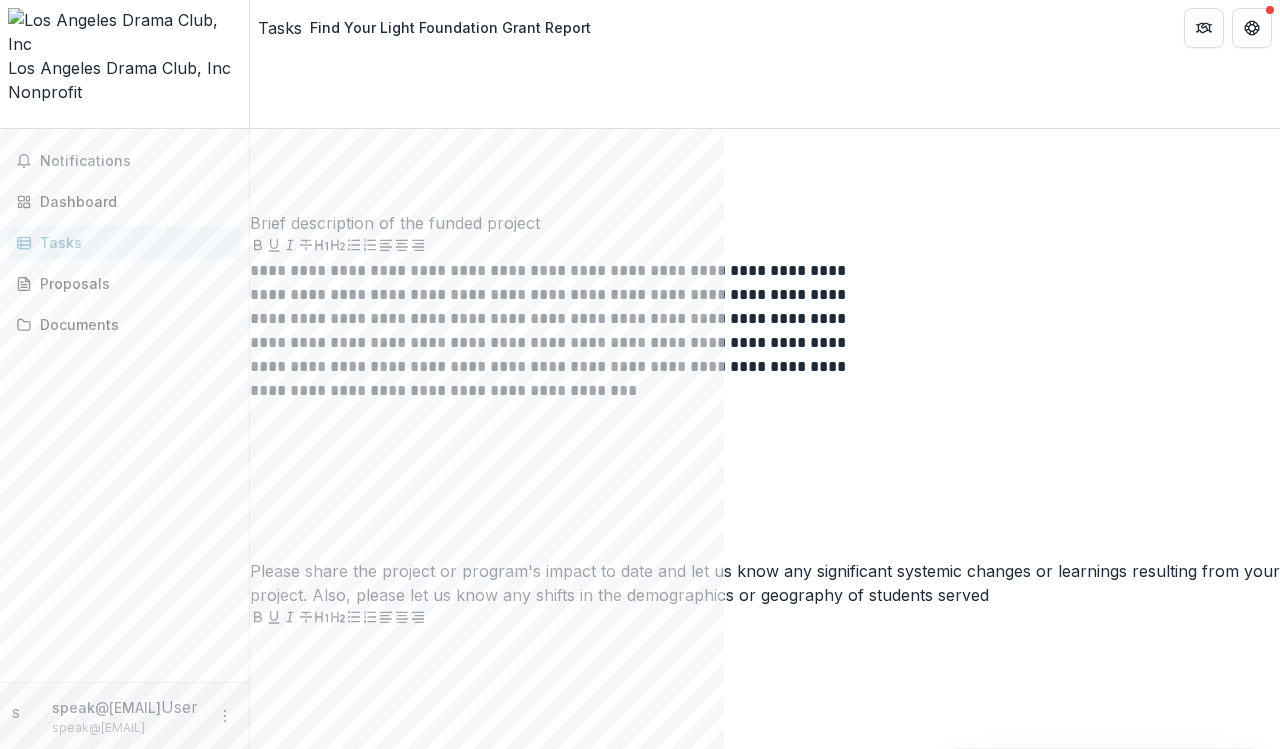 drag, startPoint x: 405, startPoint y: 640, endPoint x: 296, endPoint y: 309, distance: 348.4853 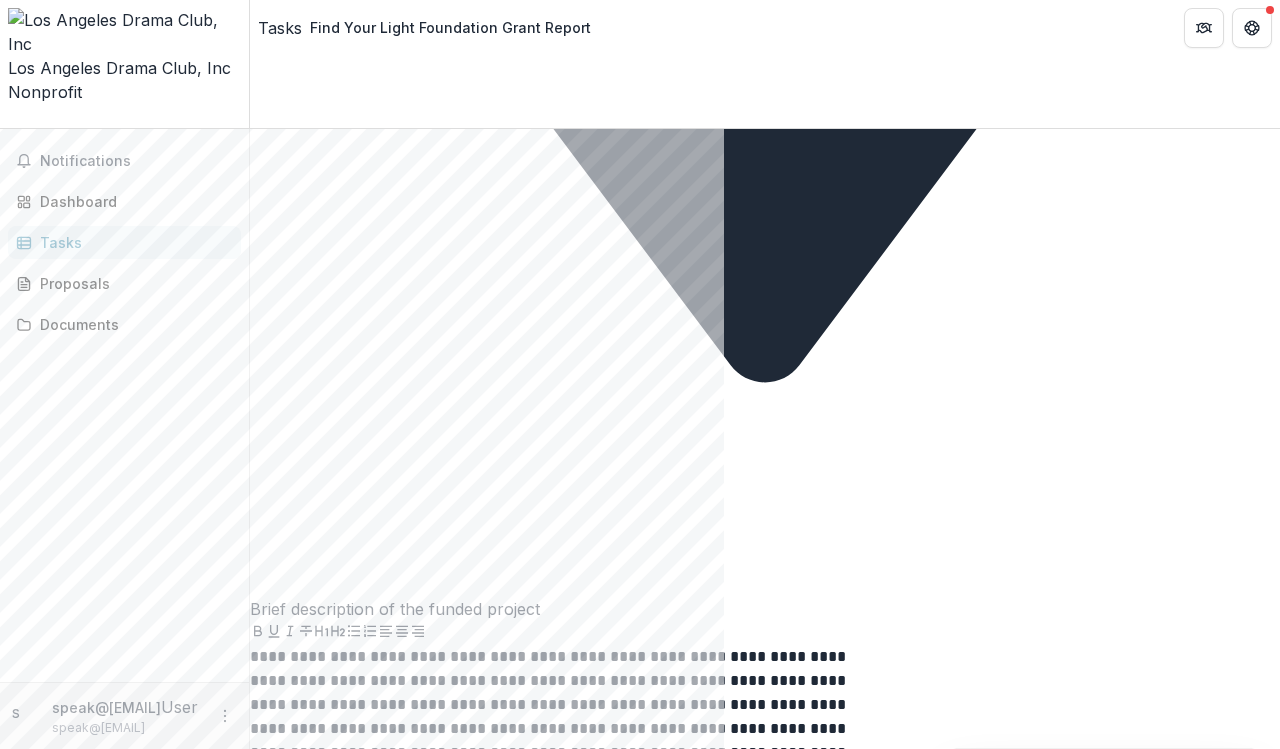 scroll, scrollTop: 2060, scrollLeft: 0, axis: vertical 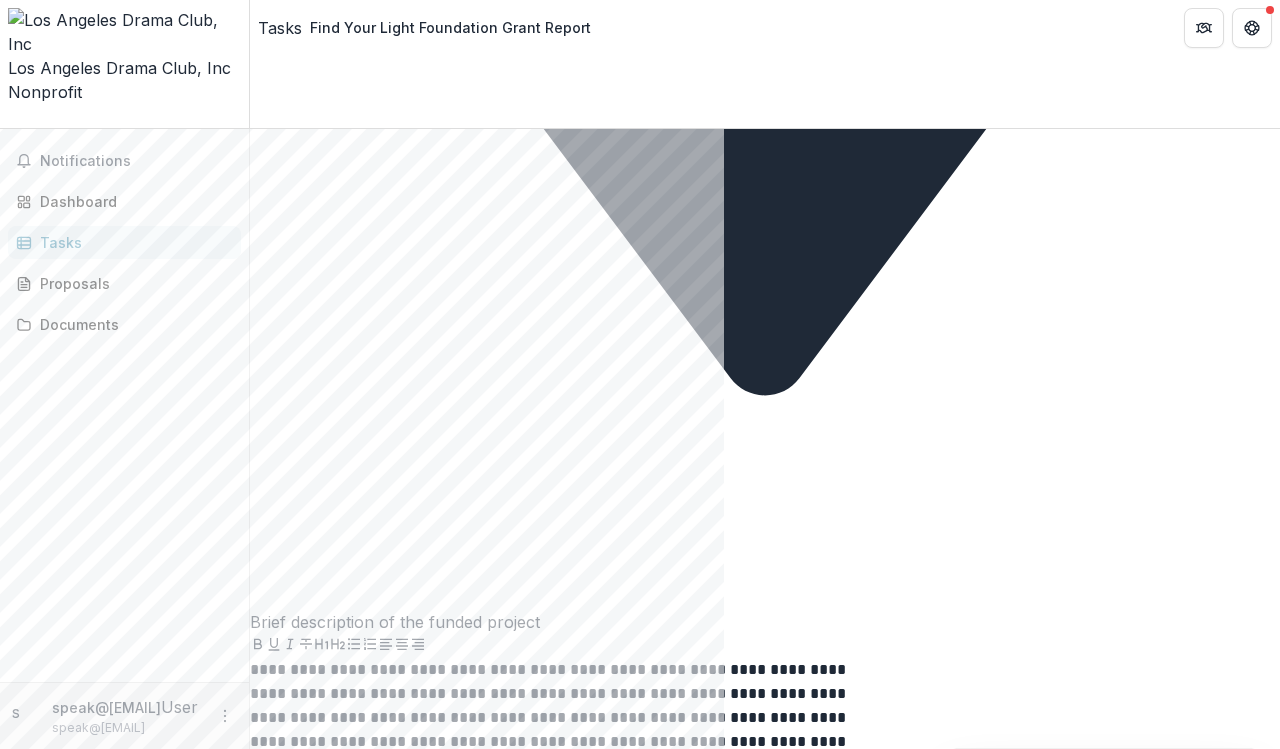 click at bounding box center (765, 2308) 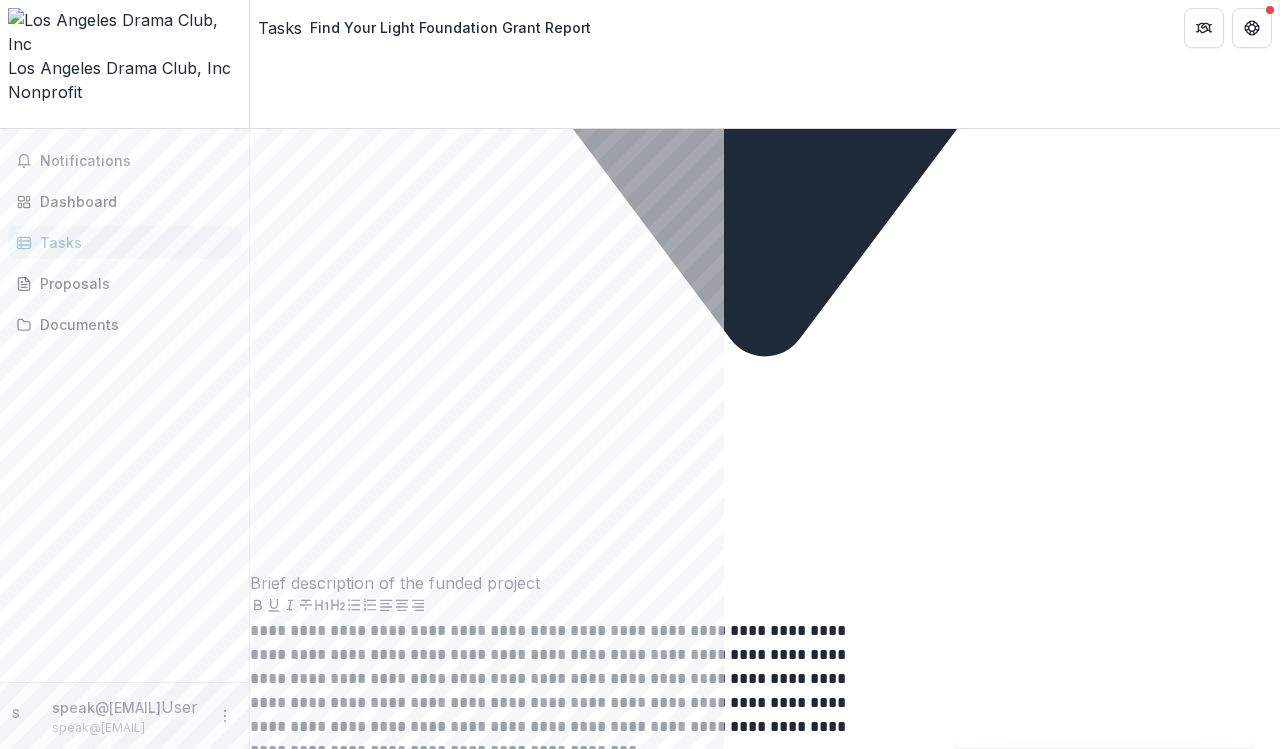 scroll, scrollTop: 2103, scrollLeft: 0, axis: vertical 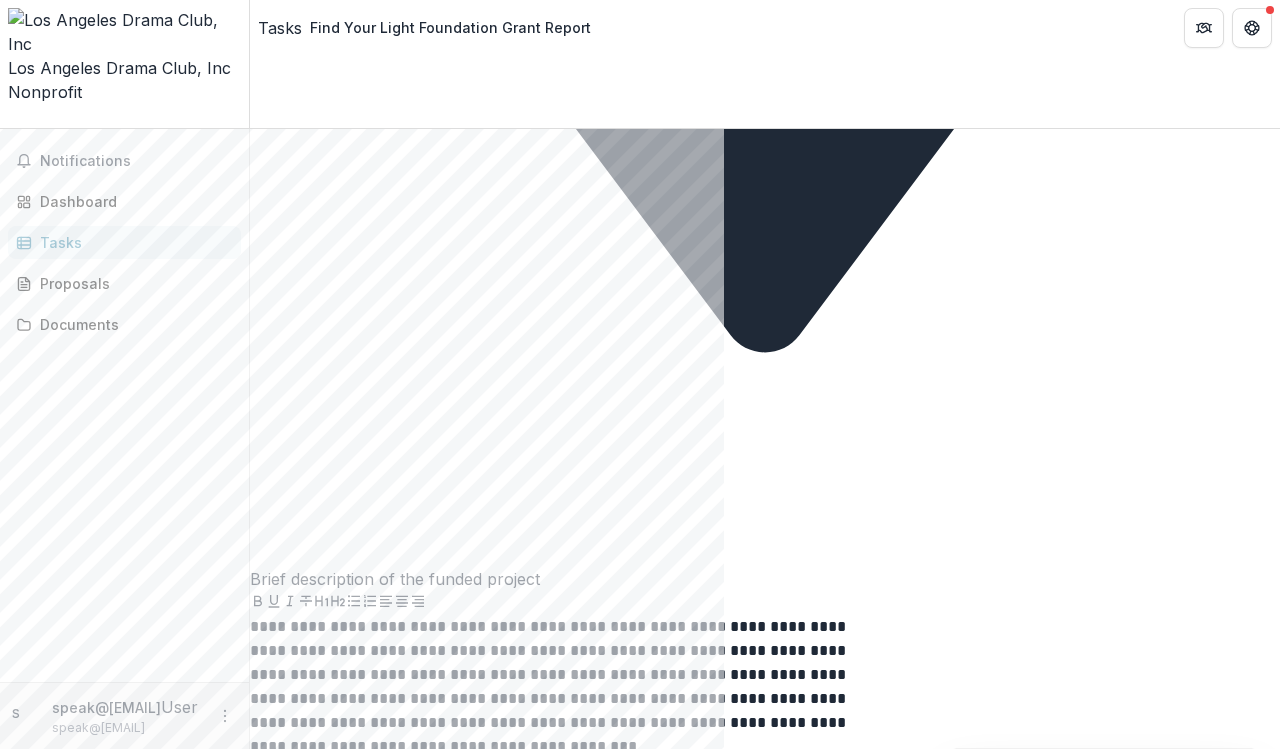 click on "**********" at bounding box center [555, 2269] 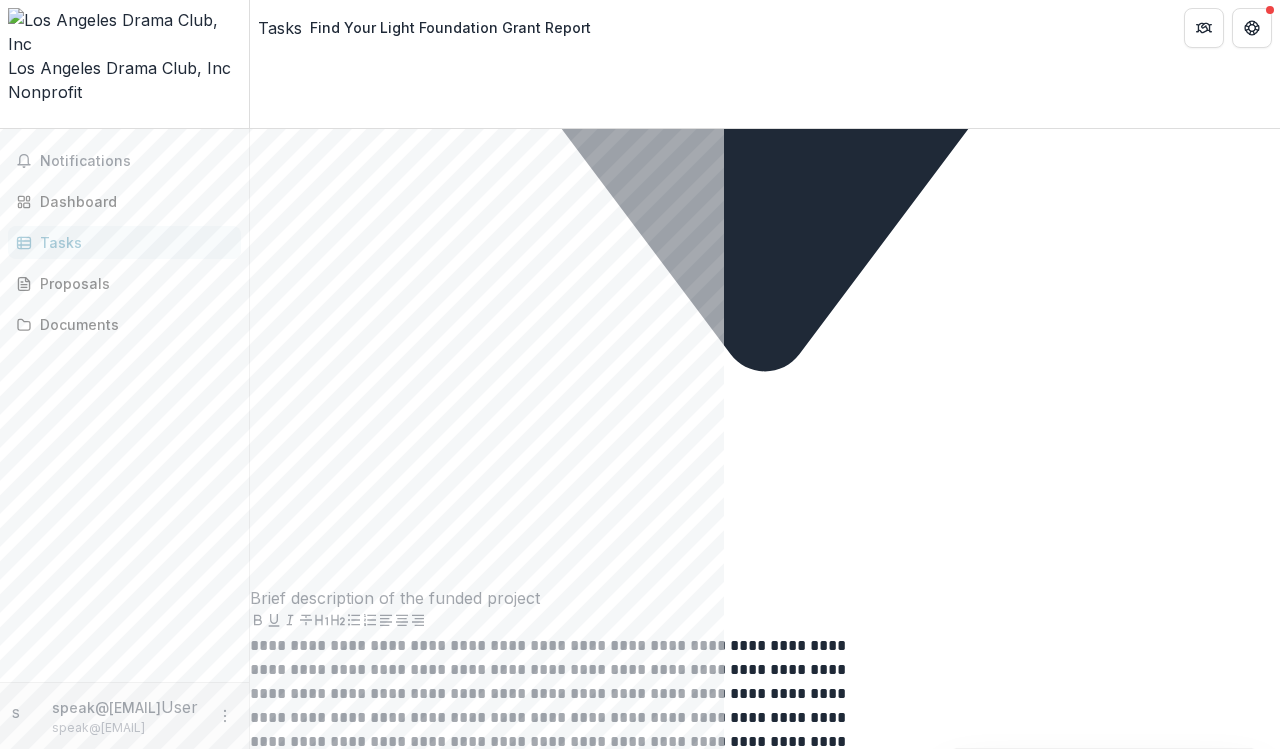 scroll, scrollTop: 2087, scrollLeft: 0, axis: vertical 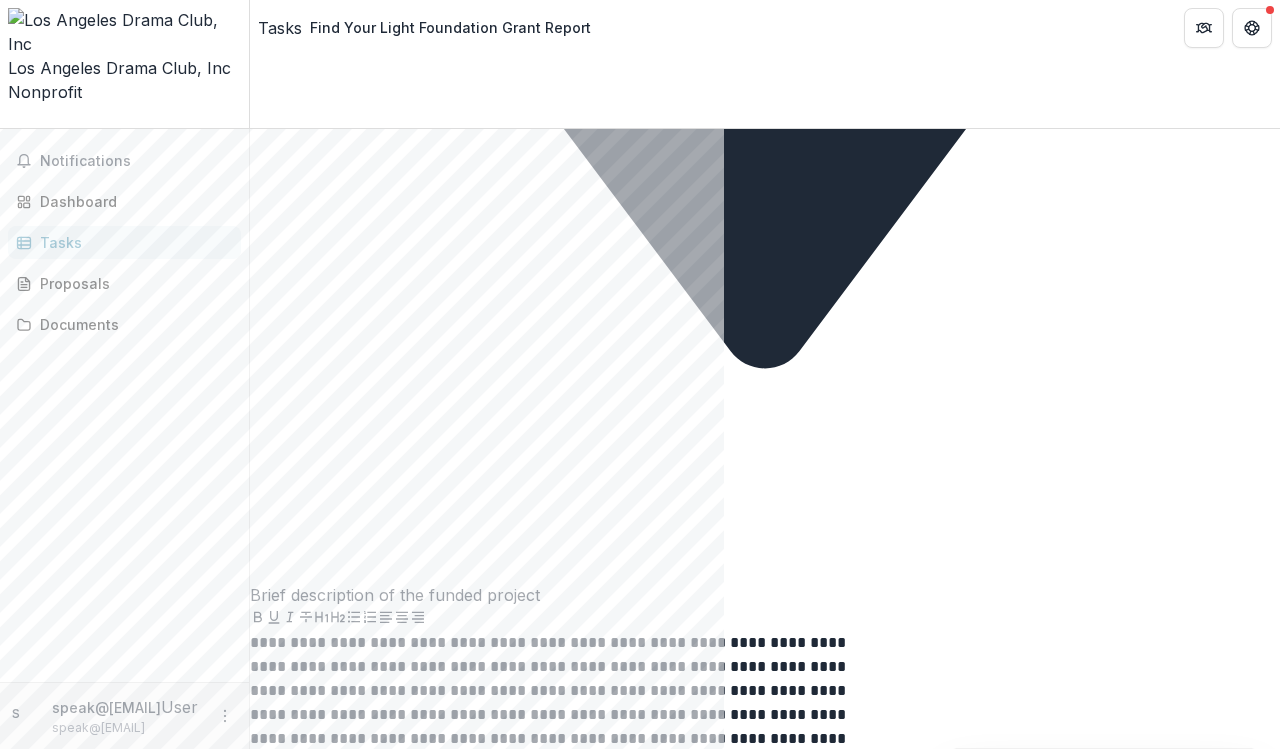click on "**********" at bounding box center (555, 2296) 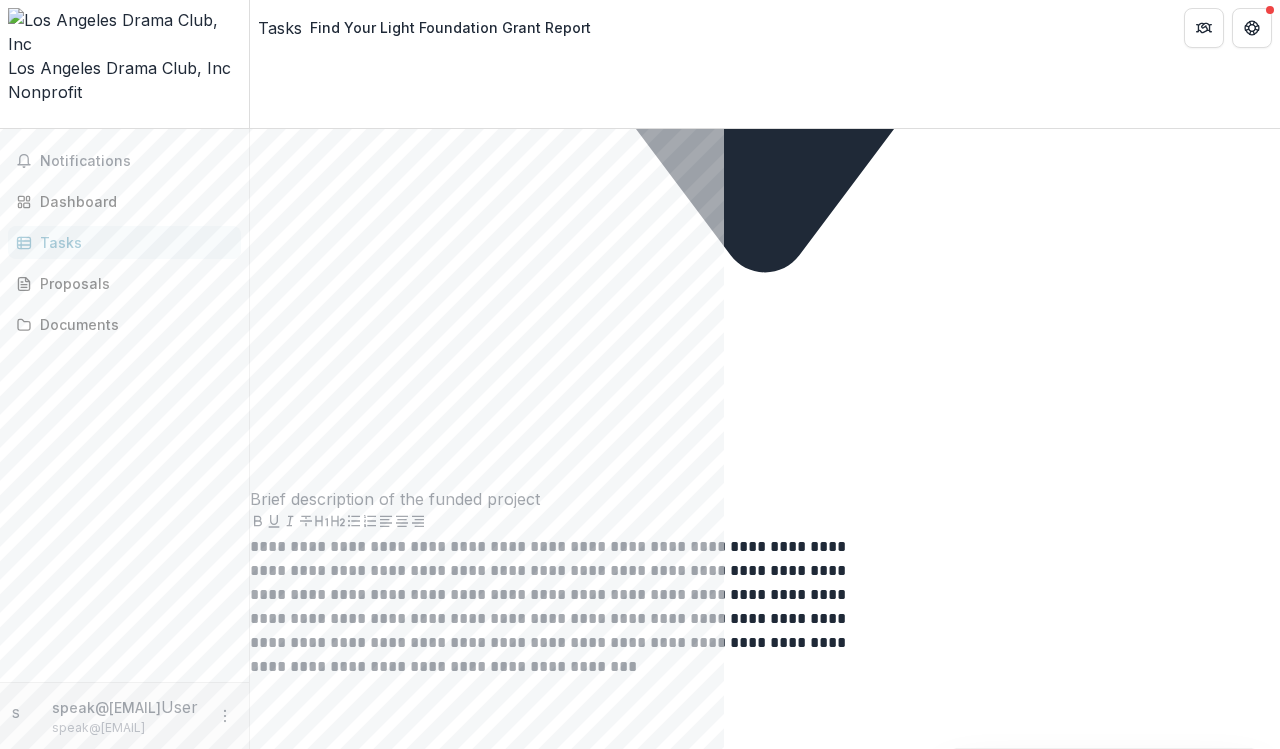 scroll, scrollTop: 2184, scrollLeft: 0, axis: vertical 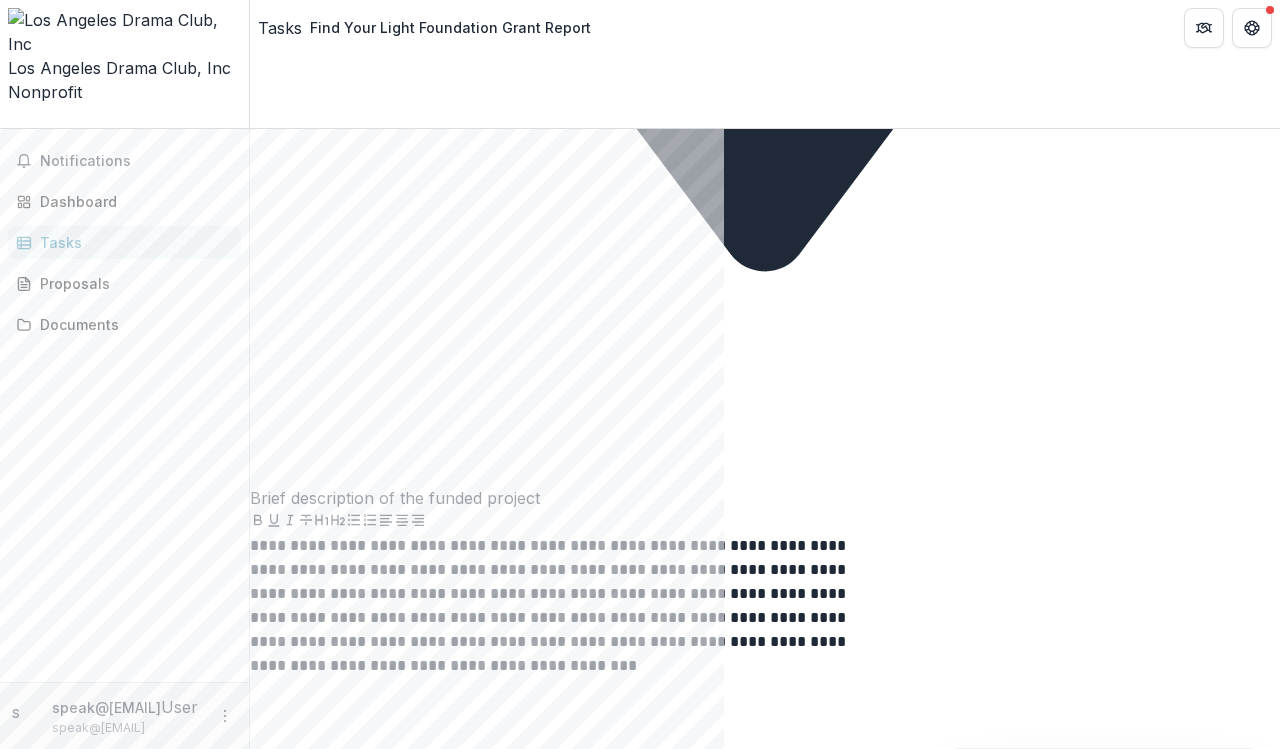 drag, startPoint x: 314, startPoint y: 472, endPoint x: 284, endPoint y: 138, distance: 335.3446 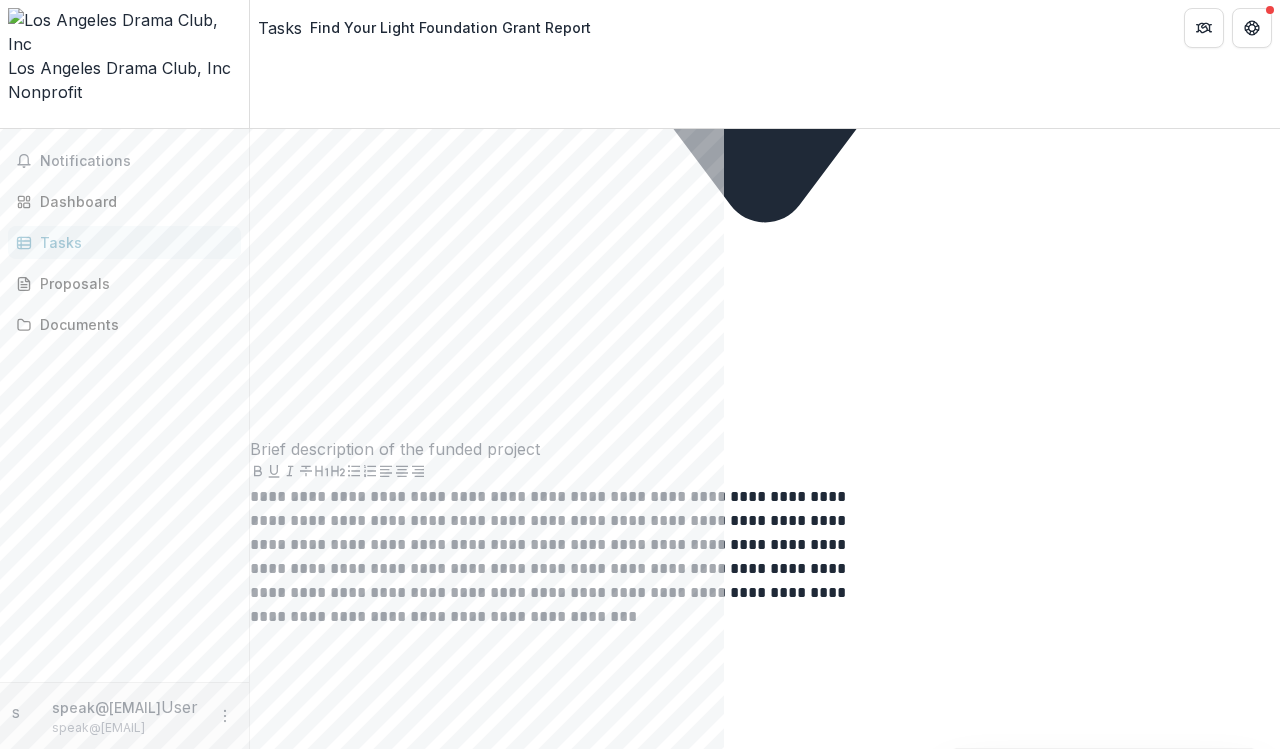 scroll, scrollTop: 2239, scrollLeft: 0, axis: vertical 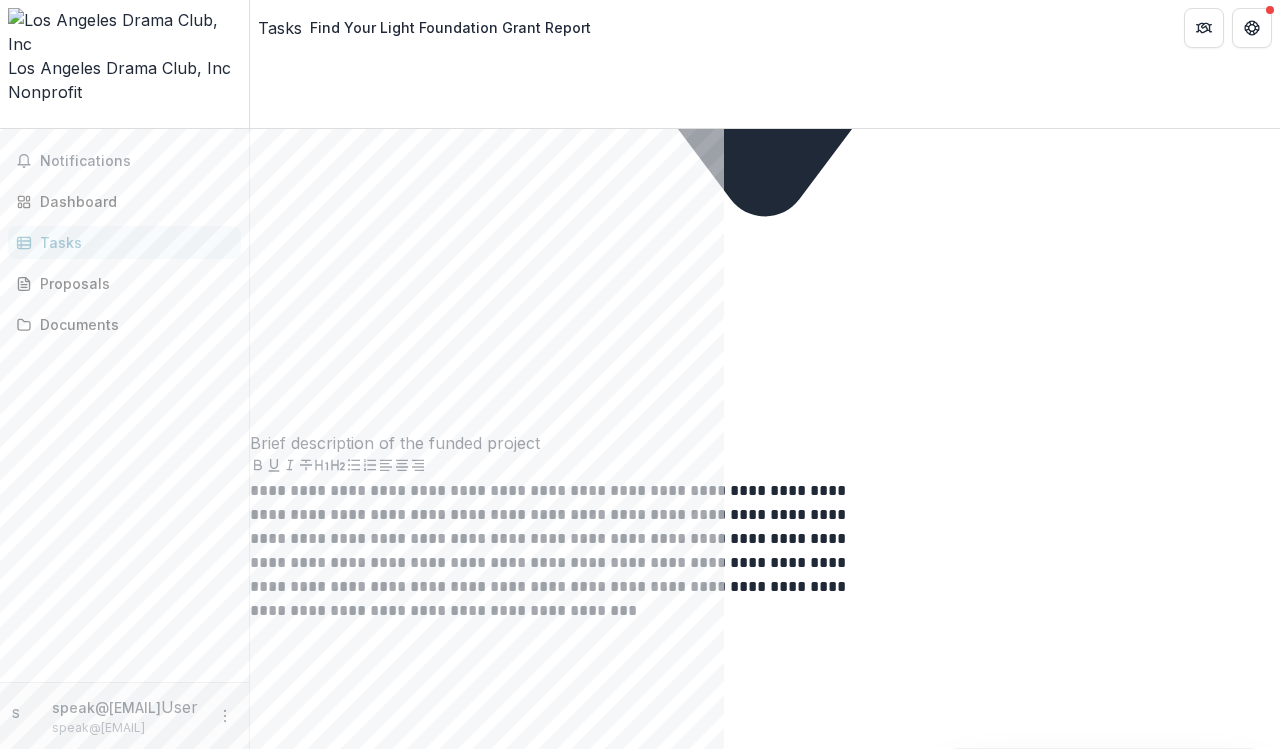 drag, startPoint x: 444, startPoint y: 262, endPoint x: 297, endPoint y: 265, distance: 147.03061 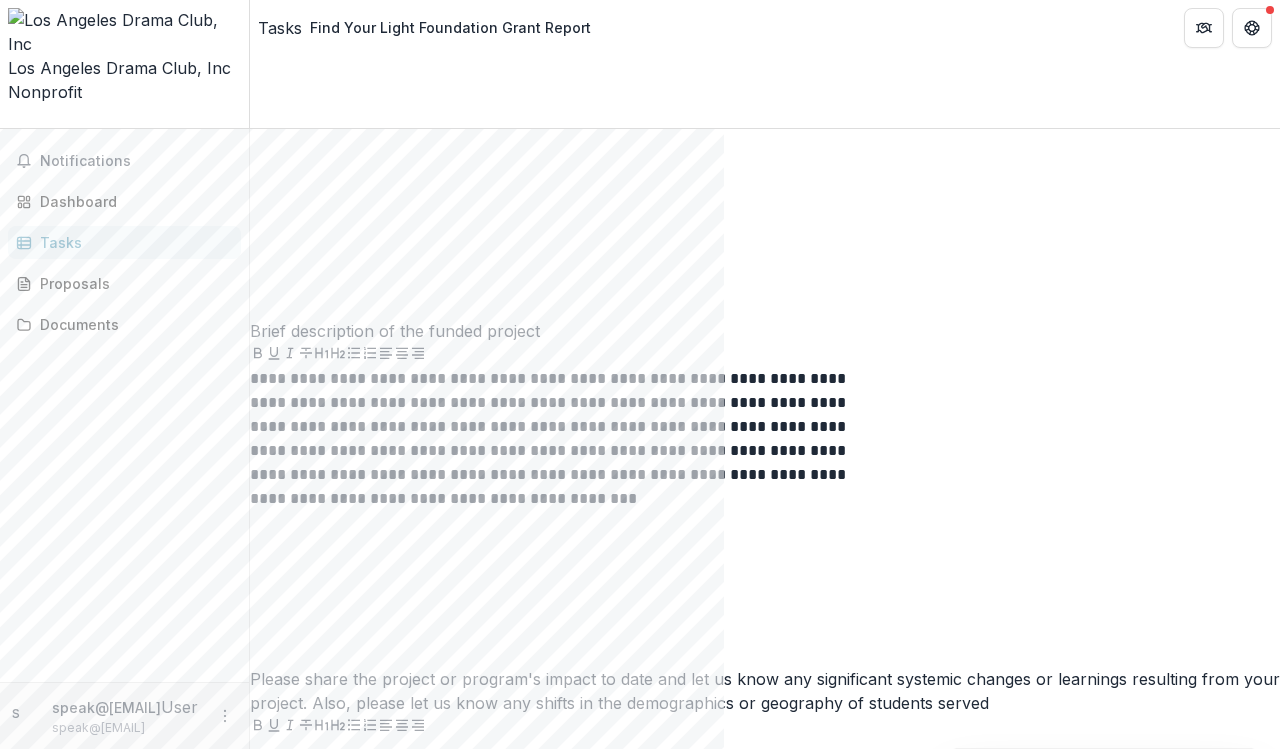 scroll, scrollTop: 2346, scrollLeft: 0, axis: vertical 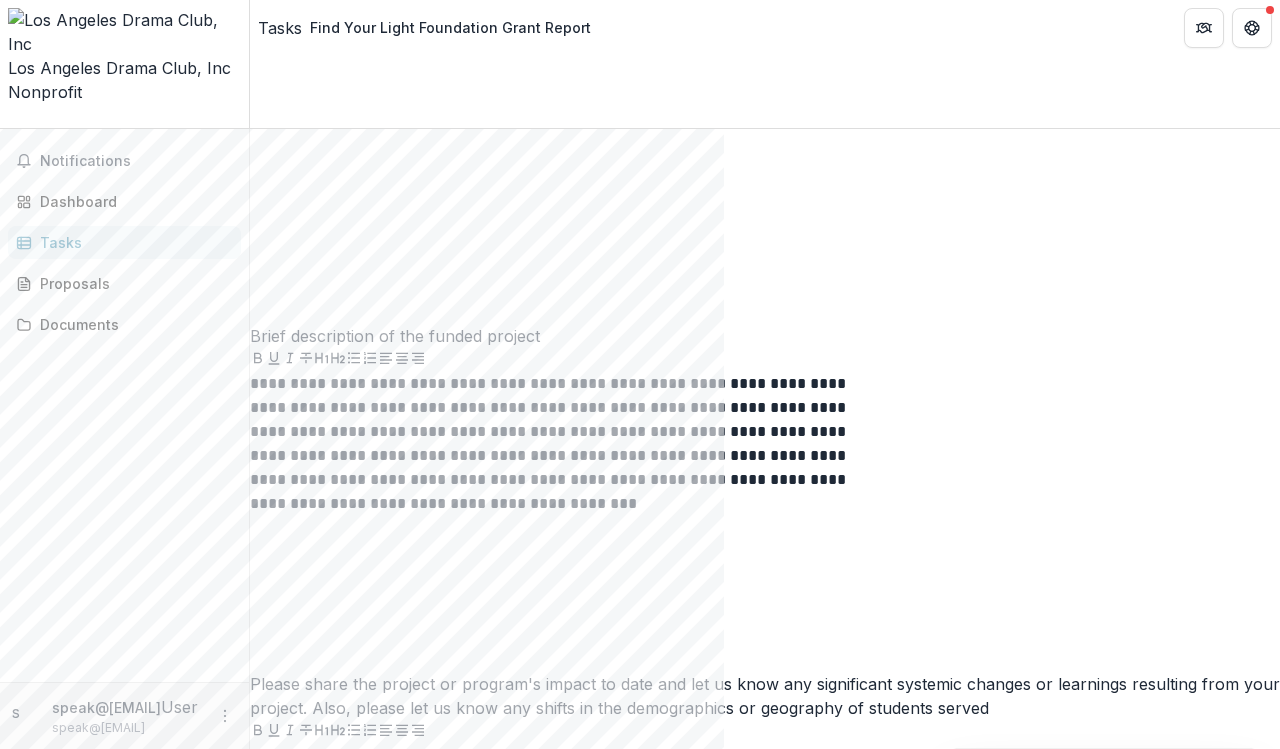 click on "**********" at bounding box center (555, 2136) 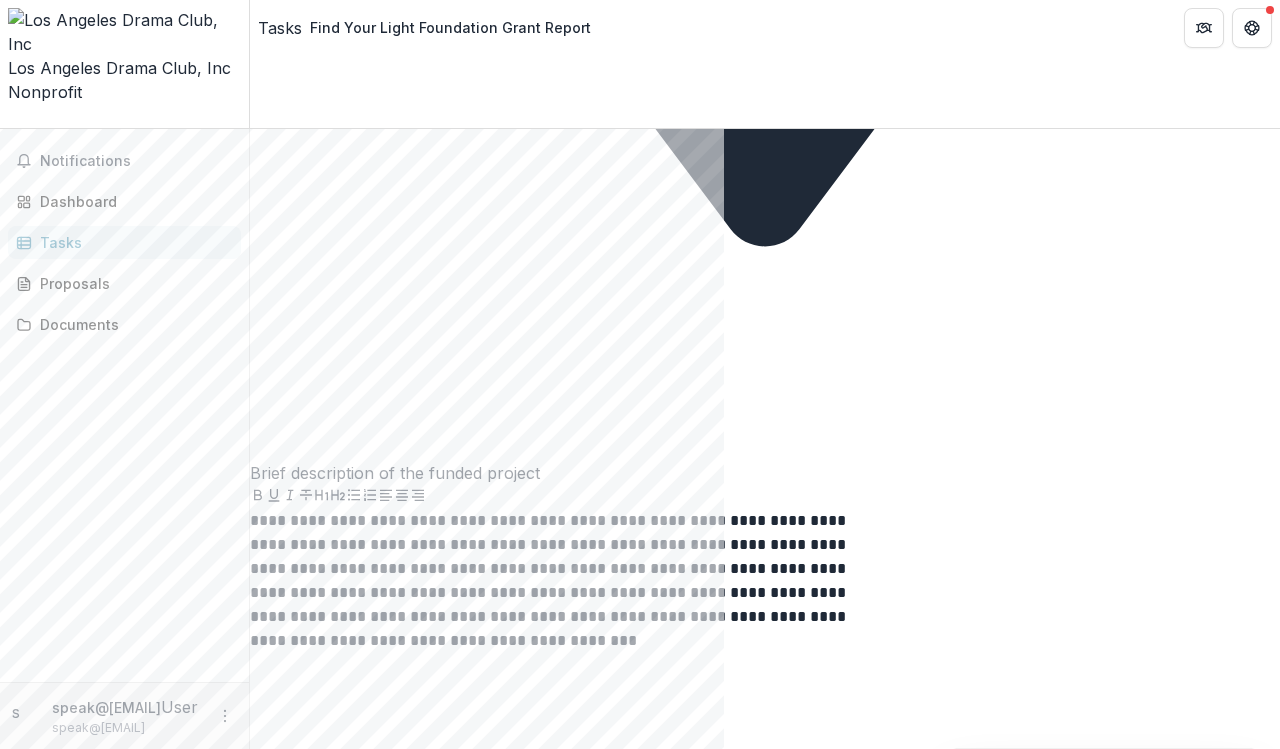 scroll, scrollTop: 2207, scrollLeft: 0, axis: vertical 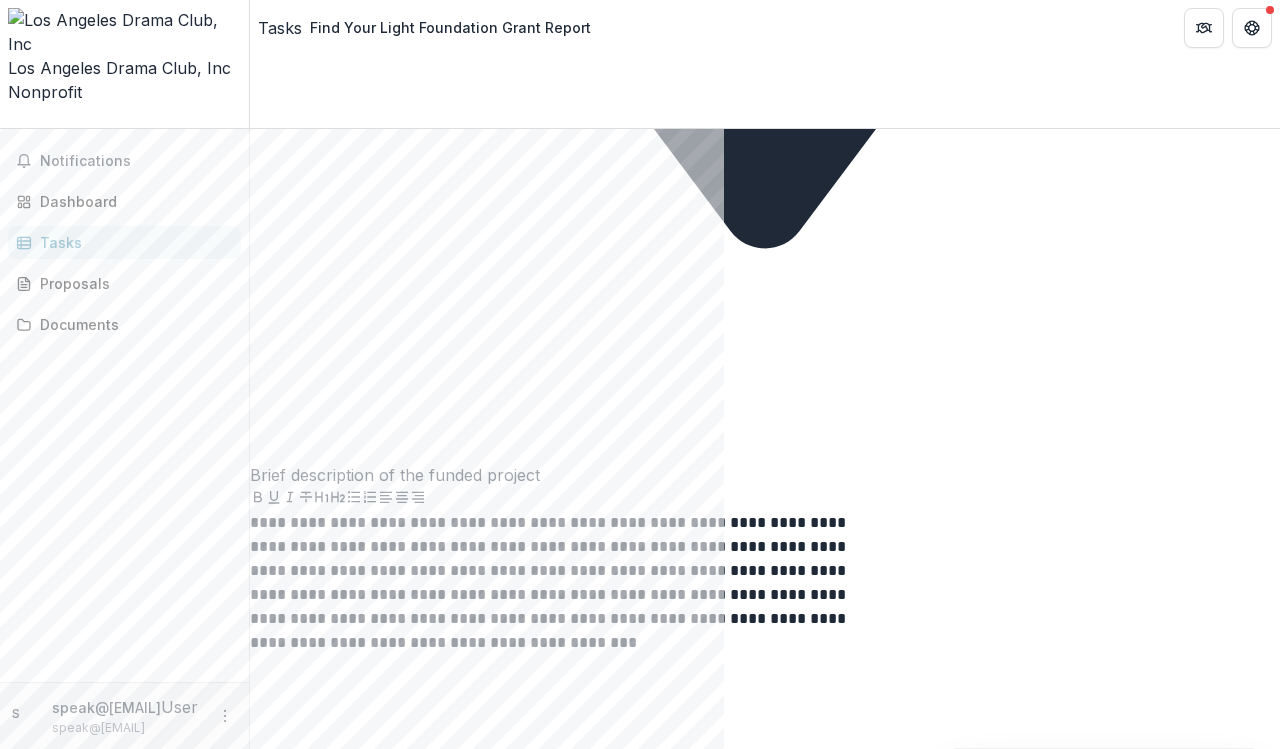 drag, startPoint x: 457, startPoint y: 316, endPoint x: 648, endPoint y: 322, distance: 191.09422 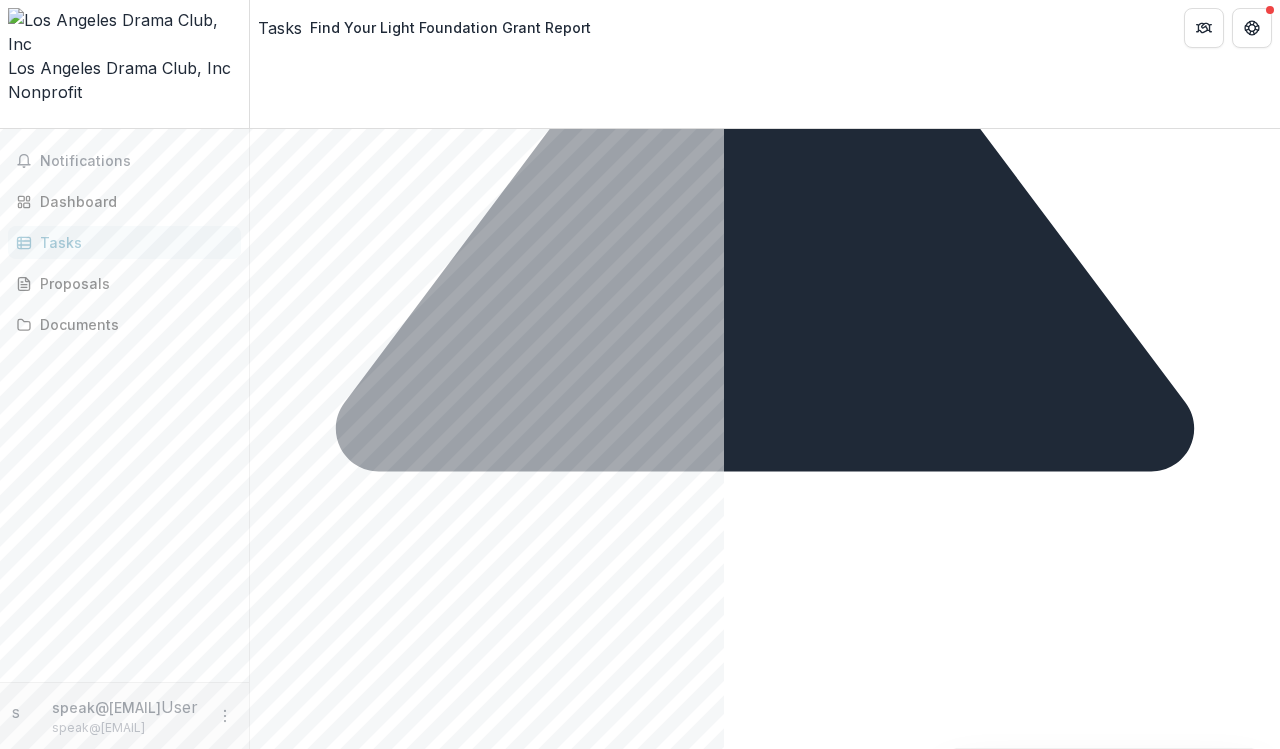 scroll, scrollTop: 953, scrollLeft: 0, axis: vertical 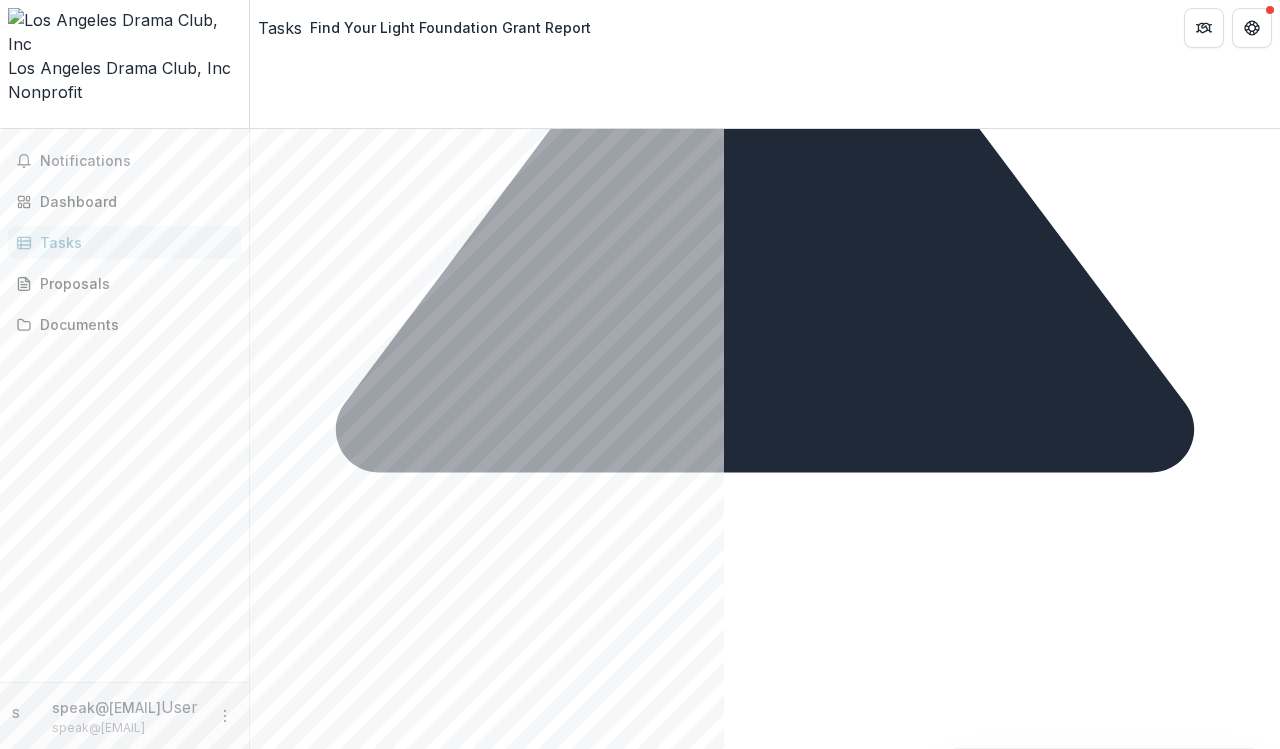 click at bounding box center [765, 2149] 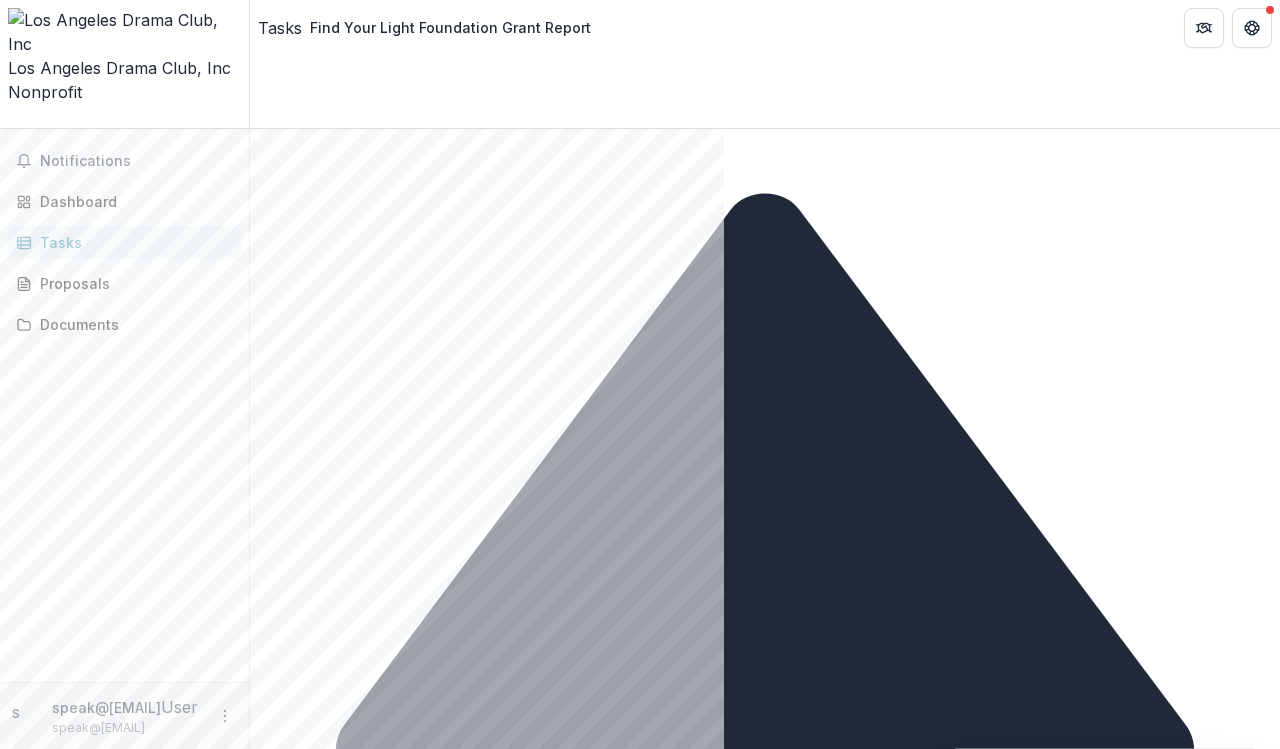 scroll, scrollTop: 621, scrollLeft: 0, axis: vertical 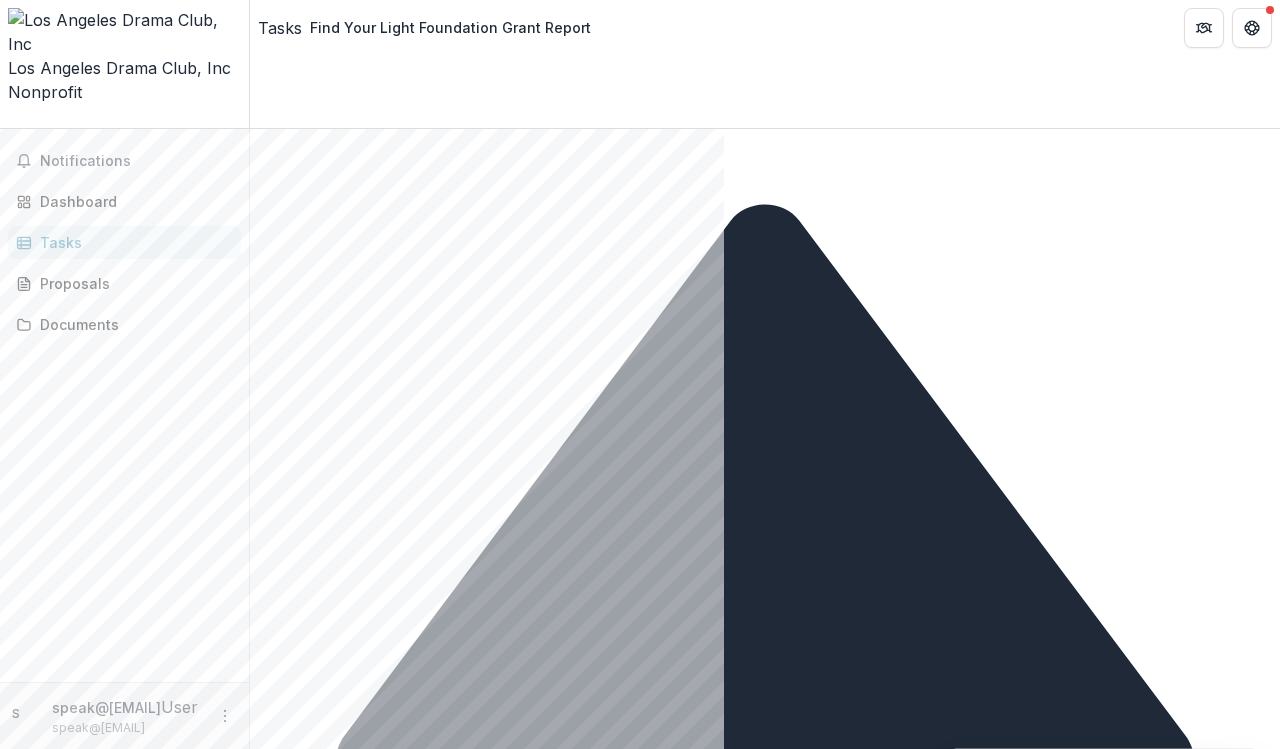 drag, startPoint x: 345, startPoint y: 142, endPoint x: 298, endPoint y: 136, distance: 47.38143 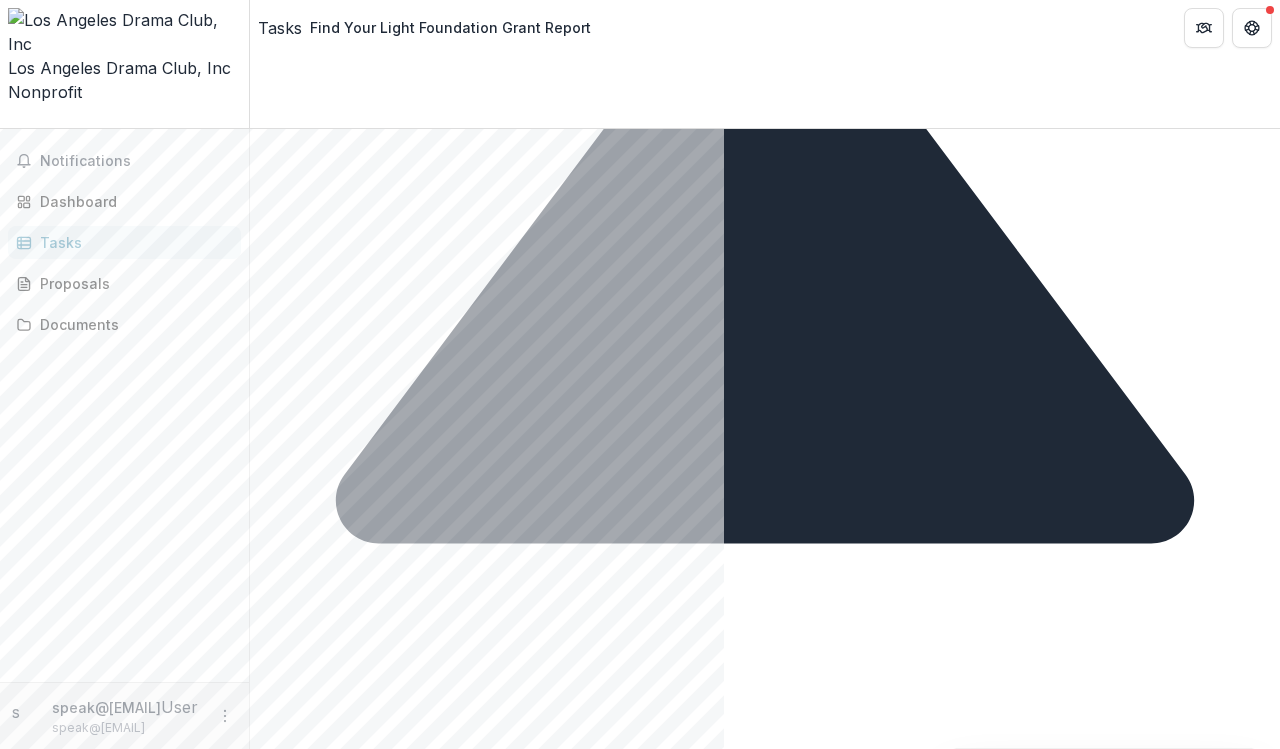 scroll, scrollTop: 923, scrollLeft: 0, axis: vertical 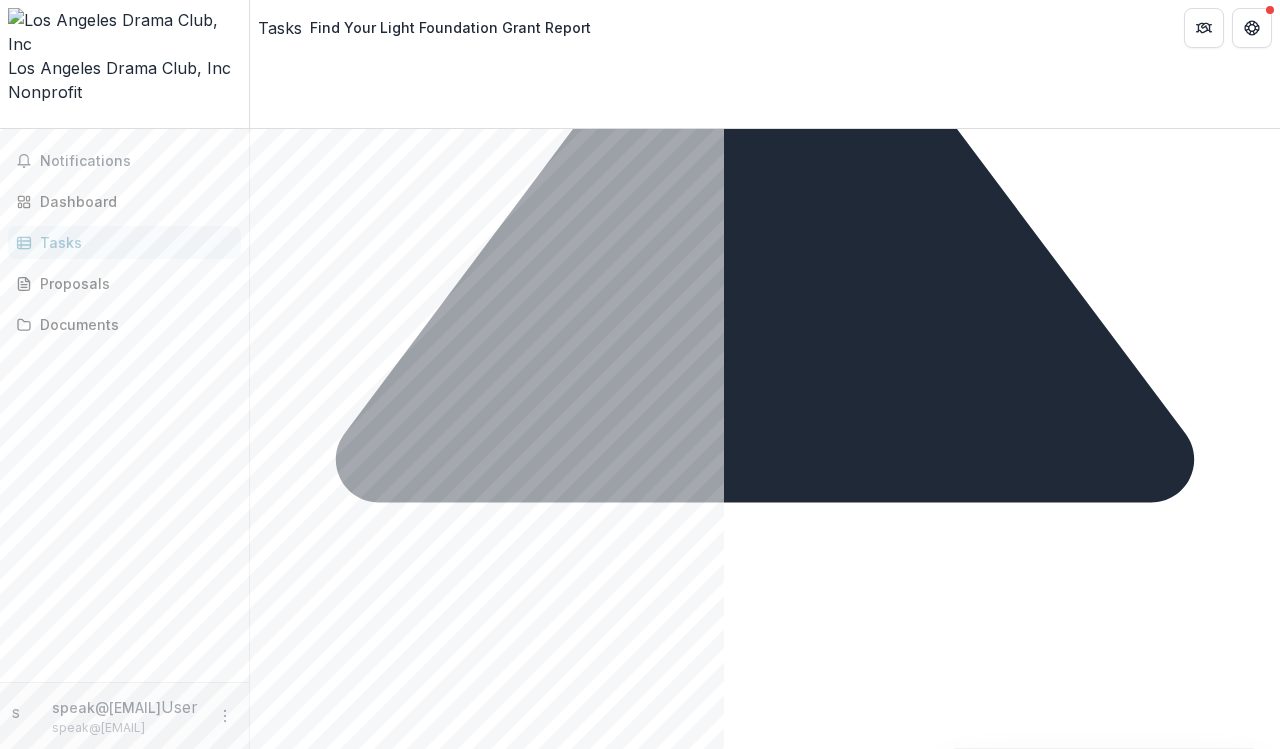 type on "**" 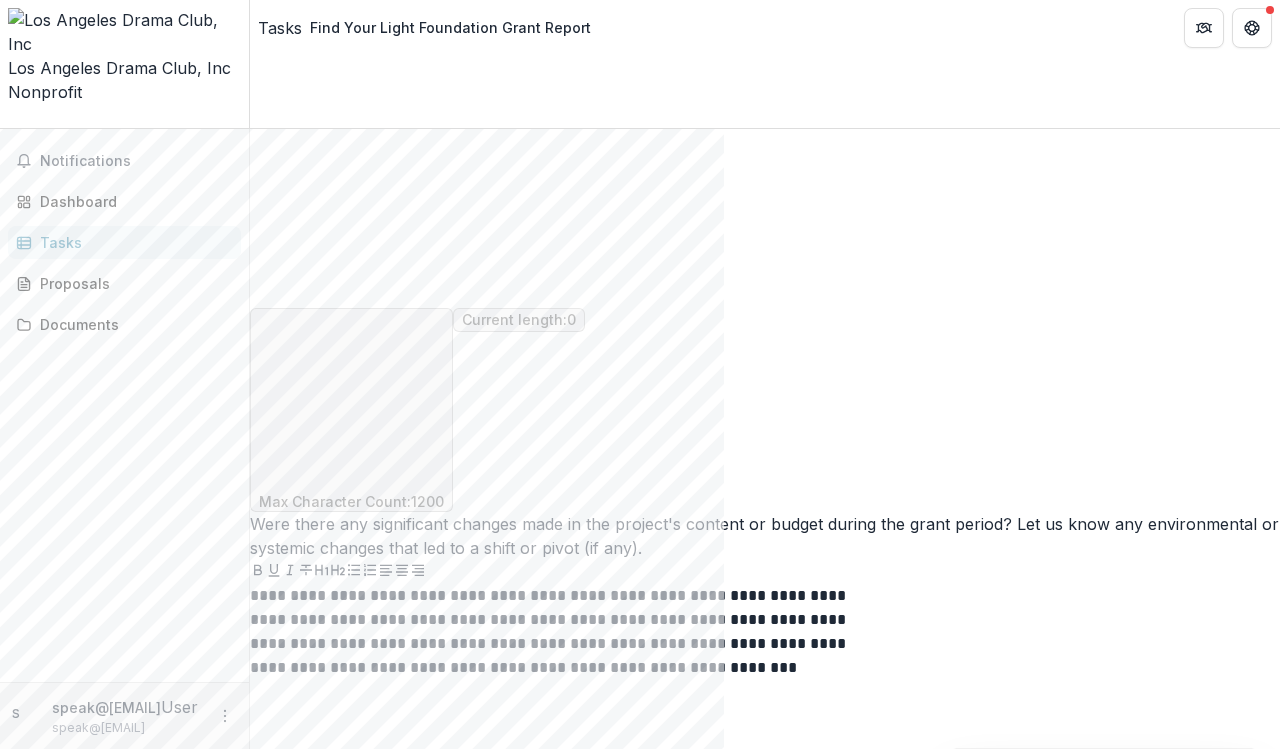 scroll, scrollTop: 3080, scrollLeft: 0, axis: vertical 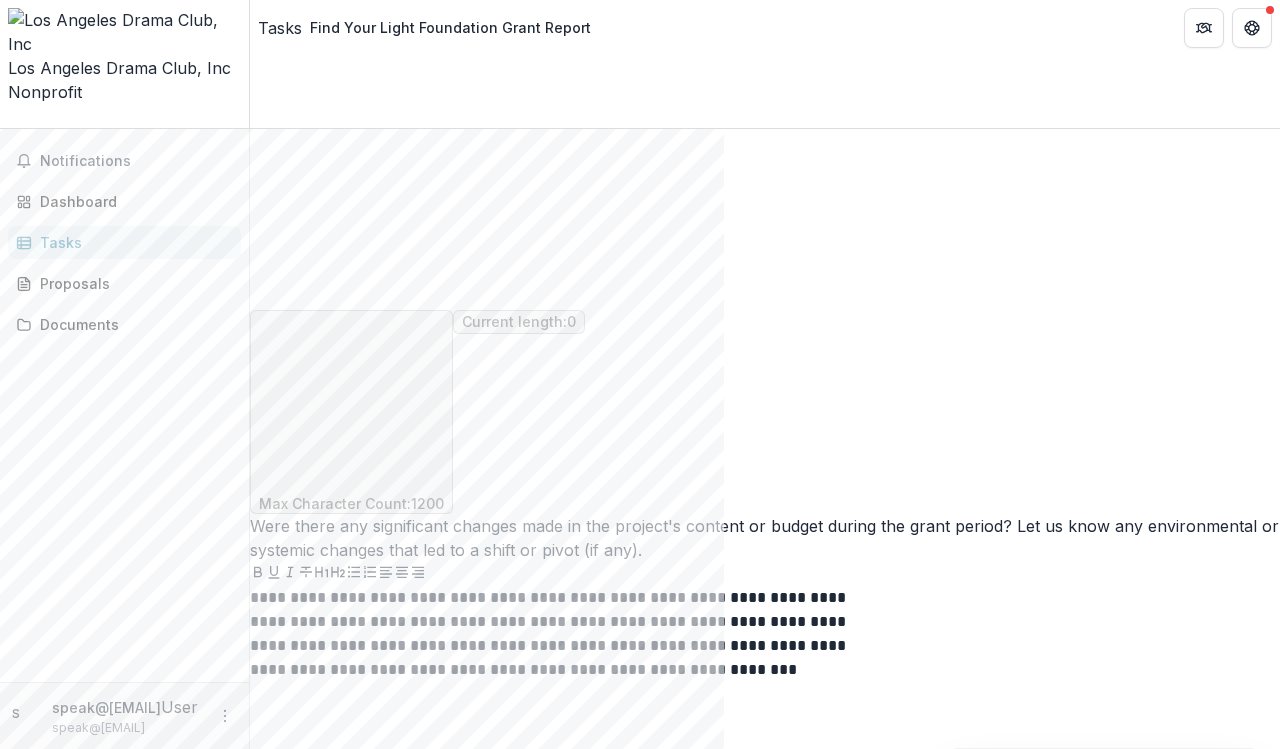 click at bounding box center [765, 2498] 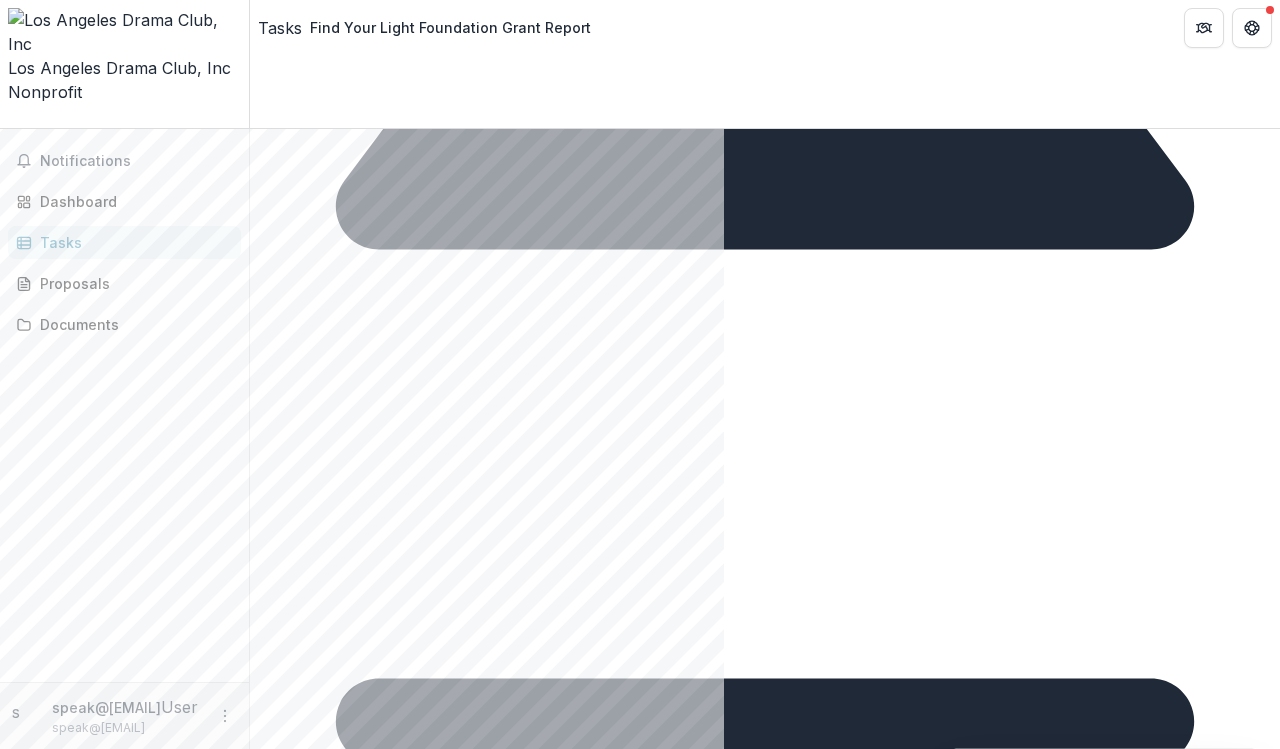 scroll, scrollTop: 1175, scrollLeft: 0, axis: vertical 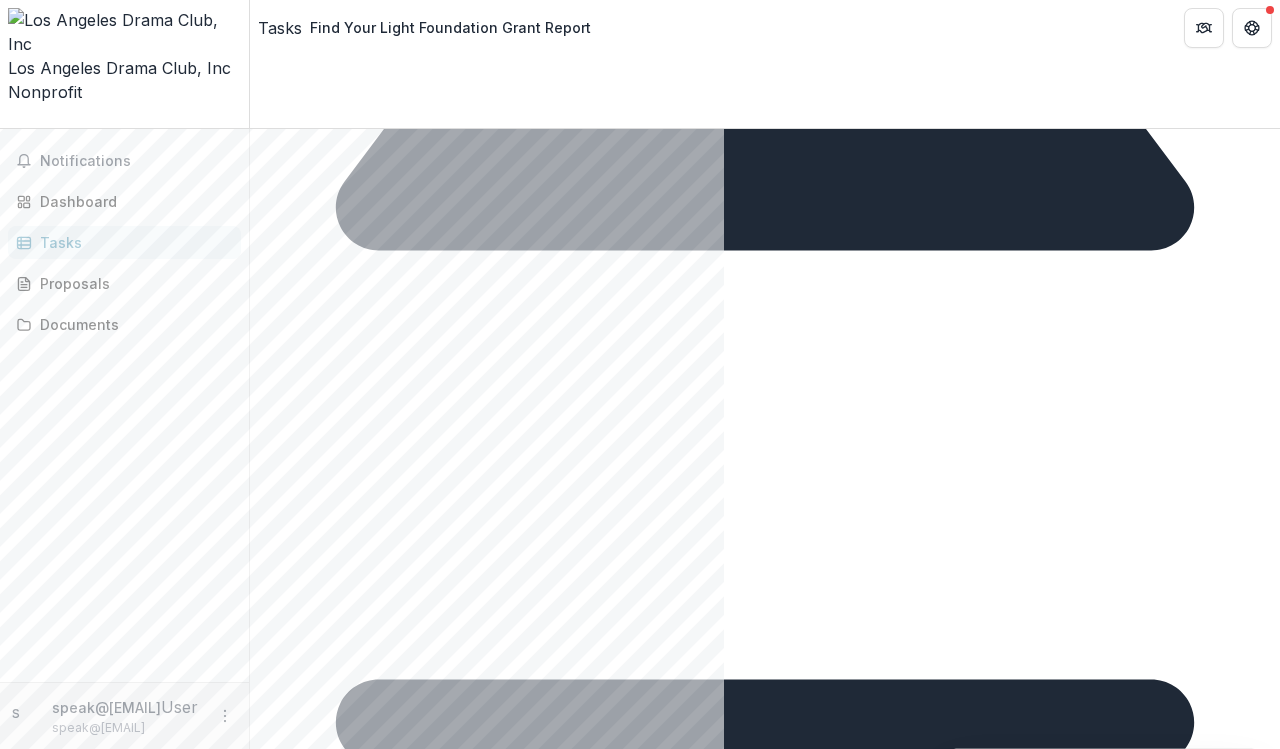 click at bounding box center [765, 2065] 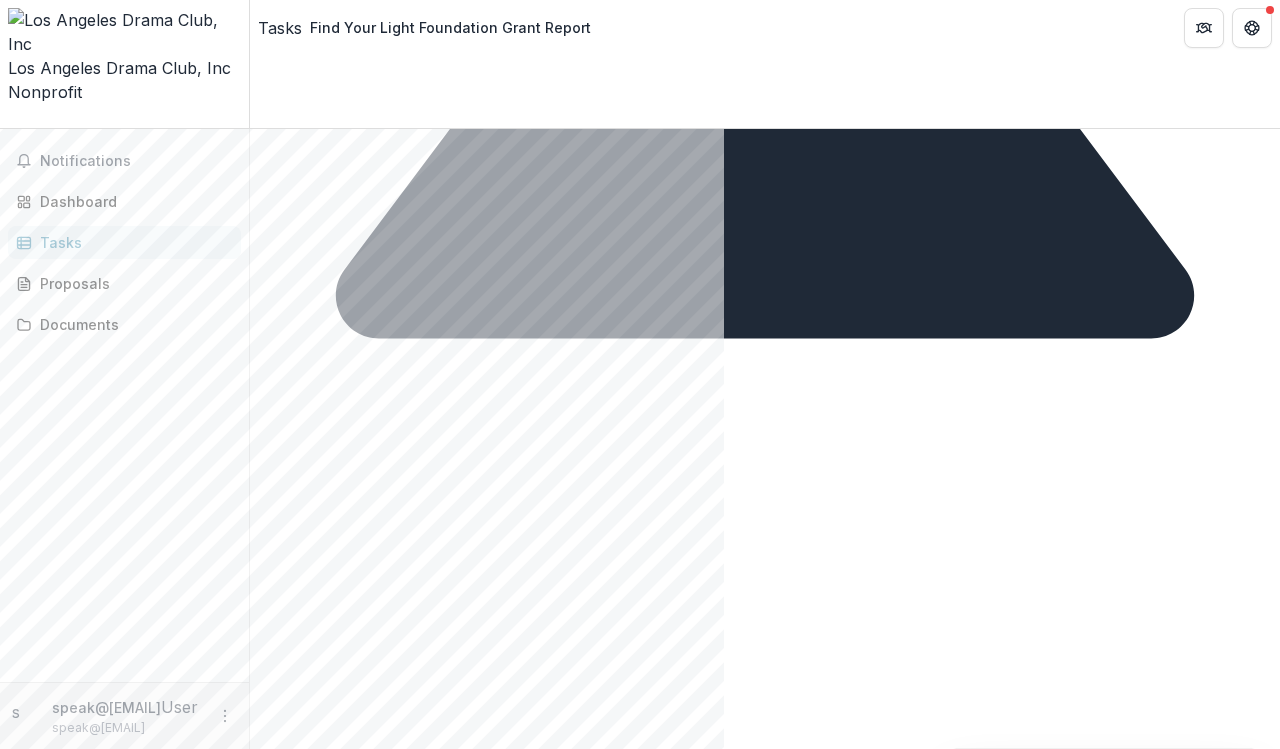 scroll, scrollTop: 1130, scrollLeft: 0, axis: vertical 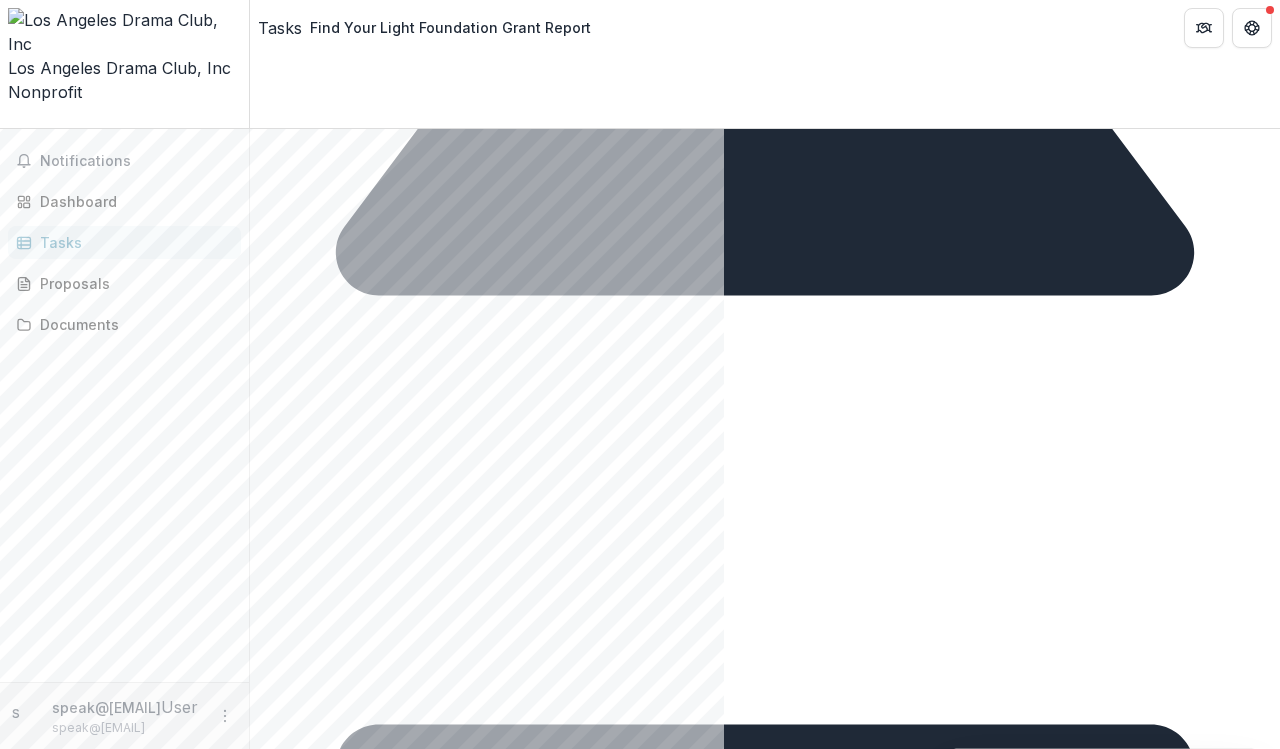 click at bounding box center (765, 2110) 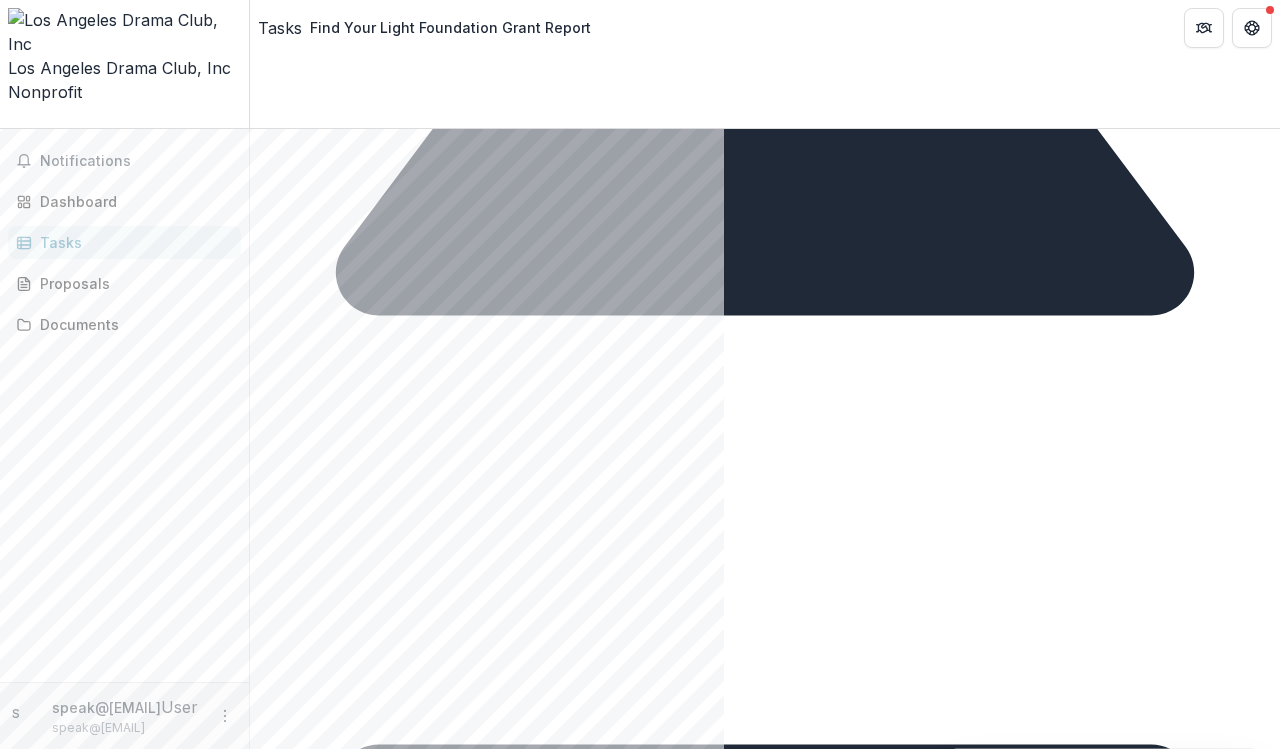 scroll, scrollTop: 1102, scrollLeft: 0, axis: vertical 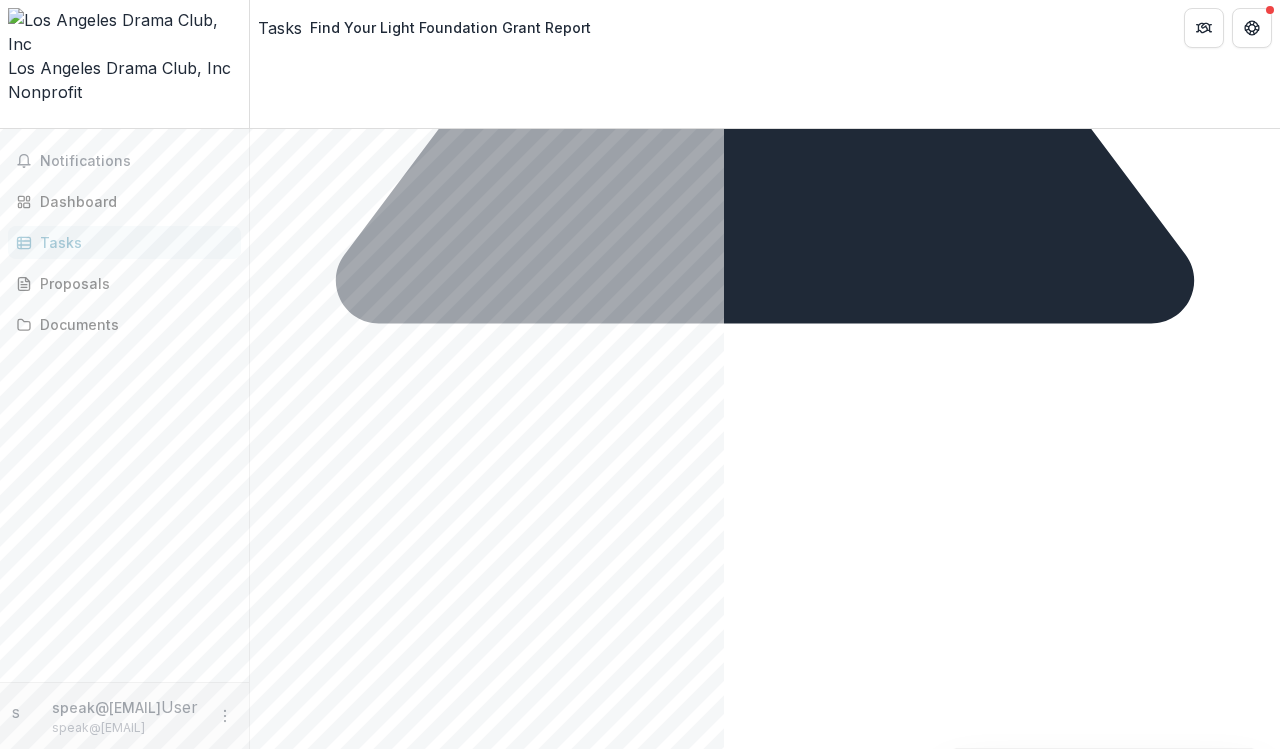 drag, startPoint x: 644, startPoint y: 534, endPoint x: 304, endPoint y: 531, distance: 340.01324 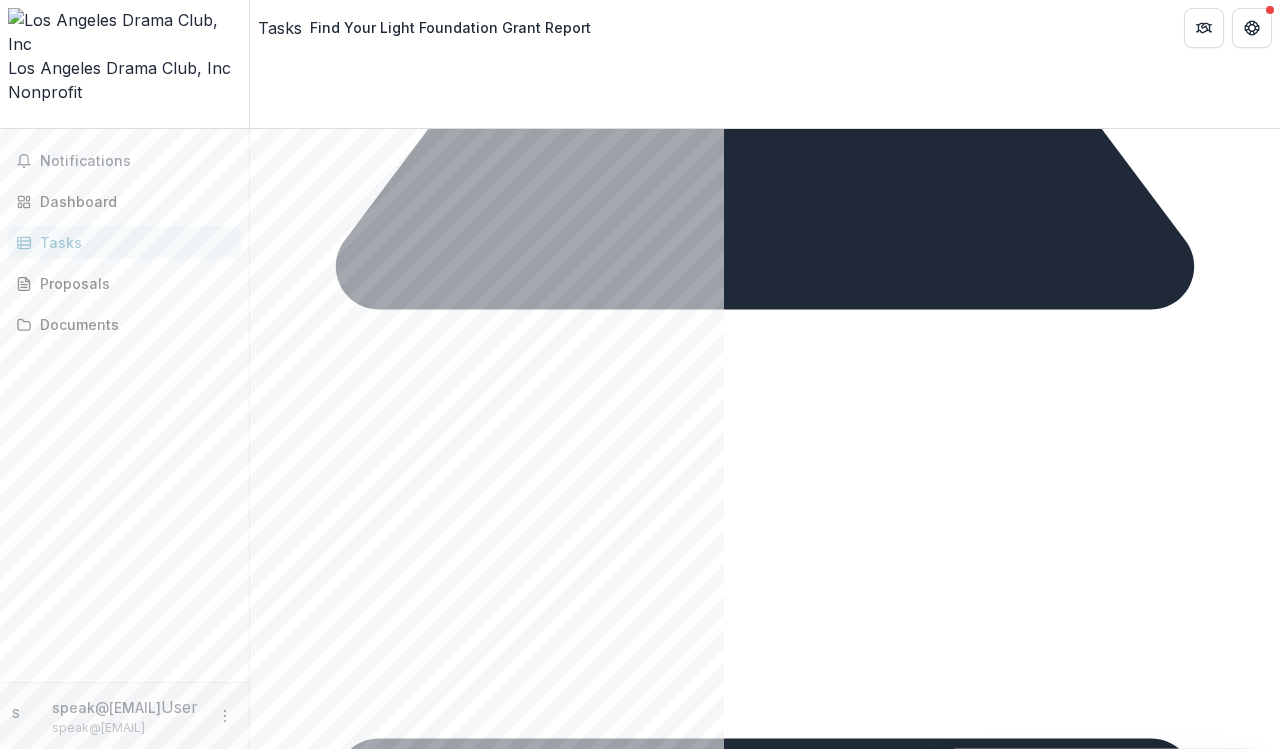 scroll, scrollTop: 1123, scrollLeft: 0, axis: vertical 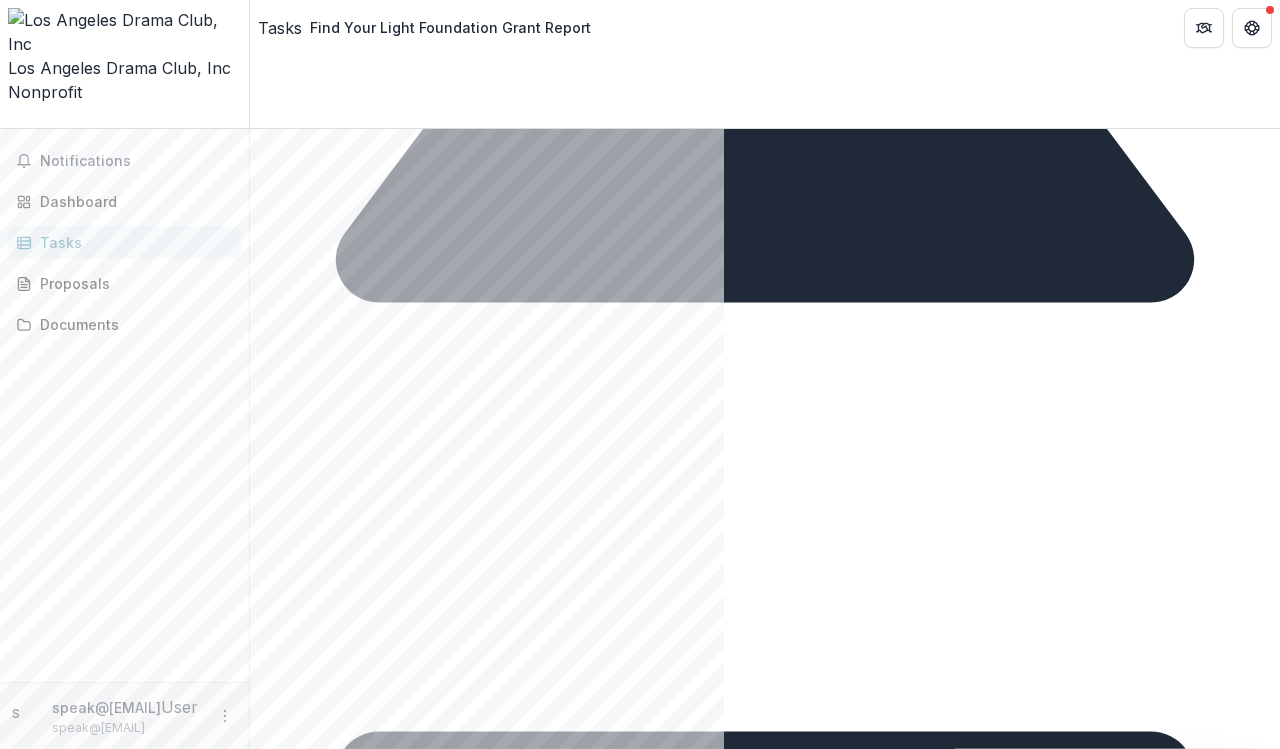 click on "**********" at bounding box center [555, 2279] 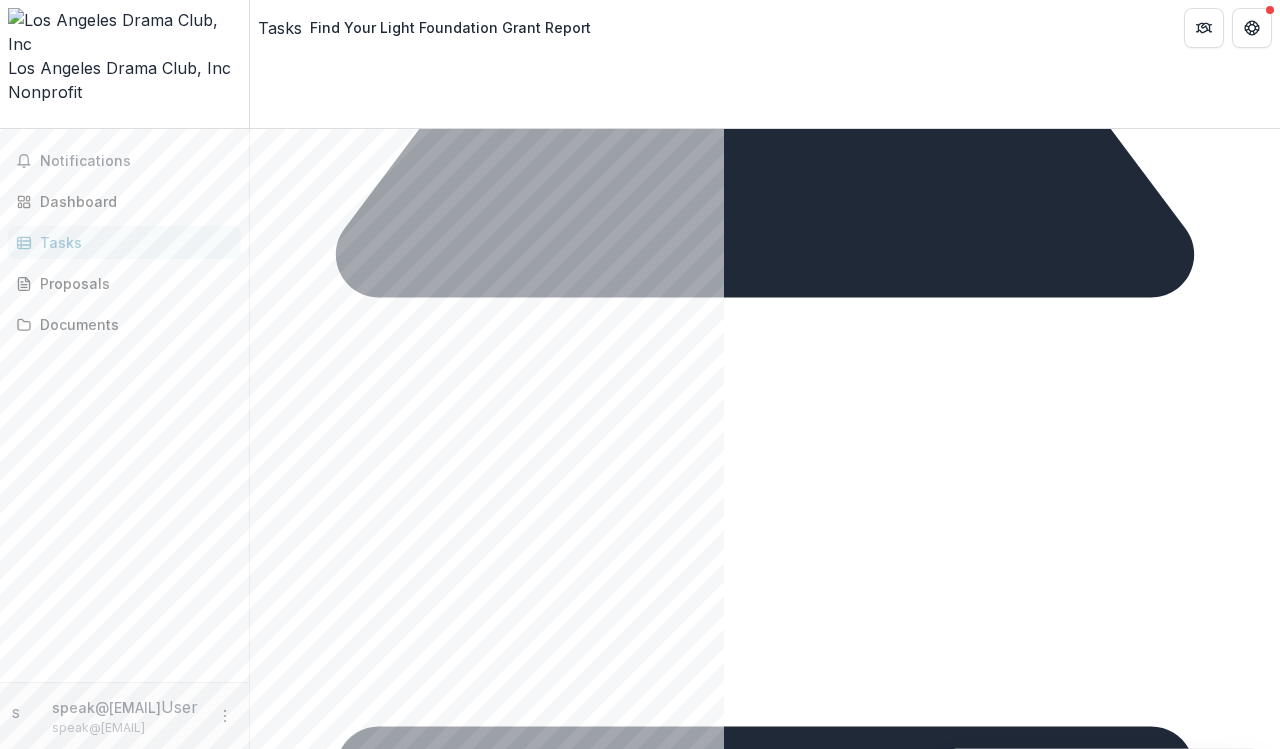 scroll, scrollTop: 1113, scrollLeft: 0, axis: vertical 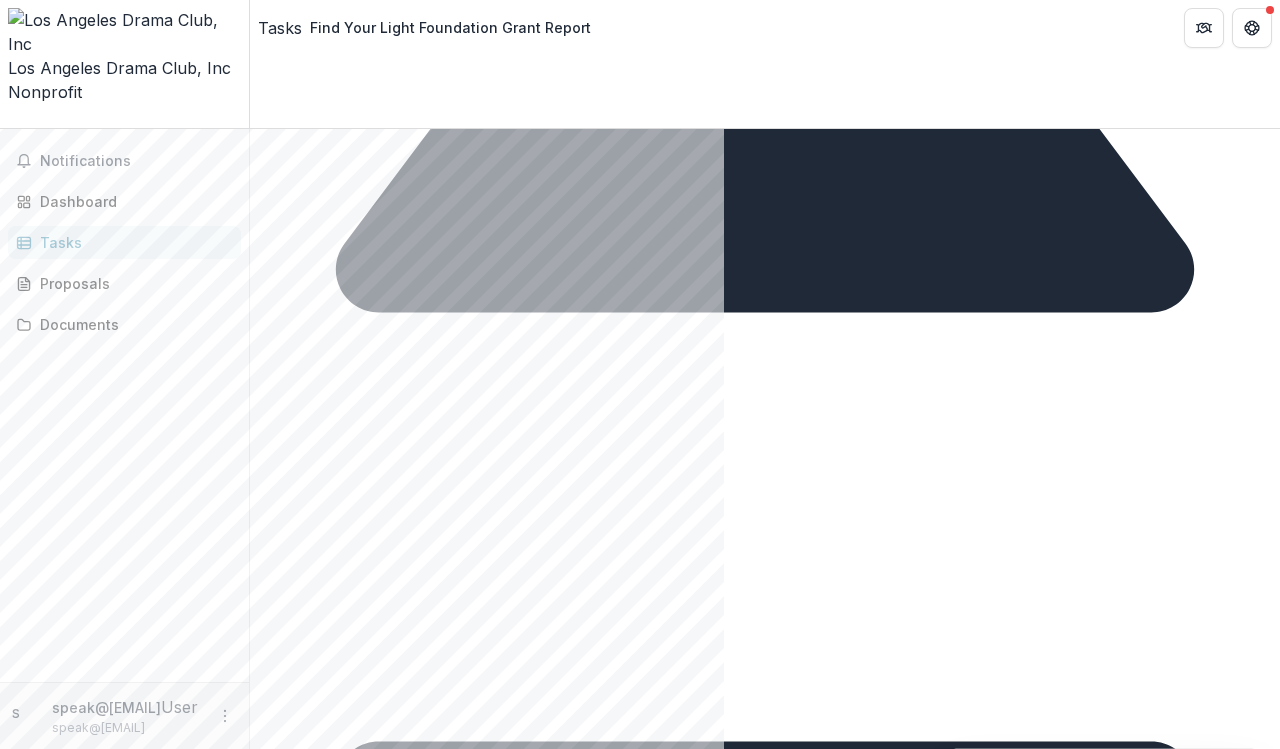drag, startPoint x: 570, startPoint y: 161, endPoint x: 570, endPoint y: 179, distance: 18 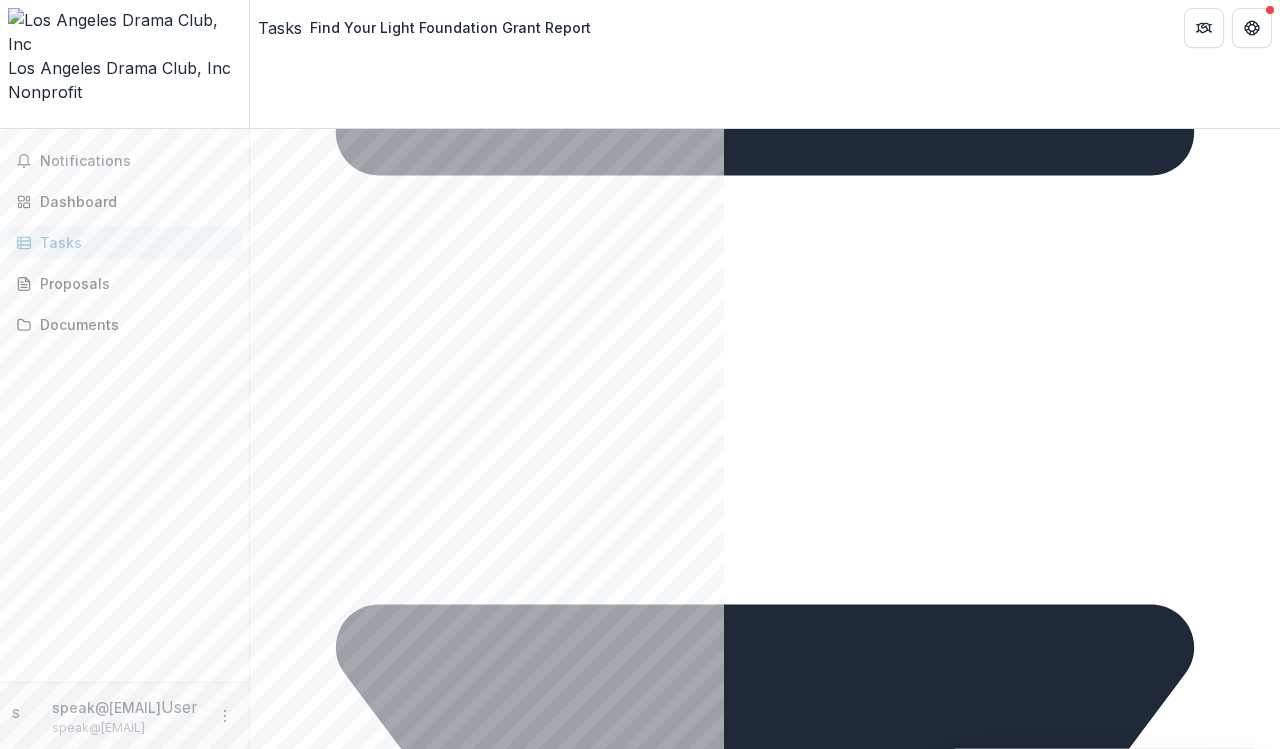scroll, scrollTop: 1273, scrollLeft: 0, axis: vertical 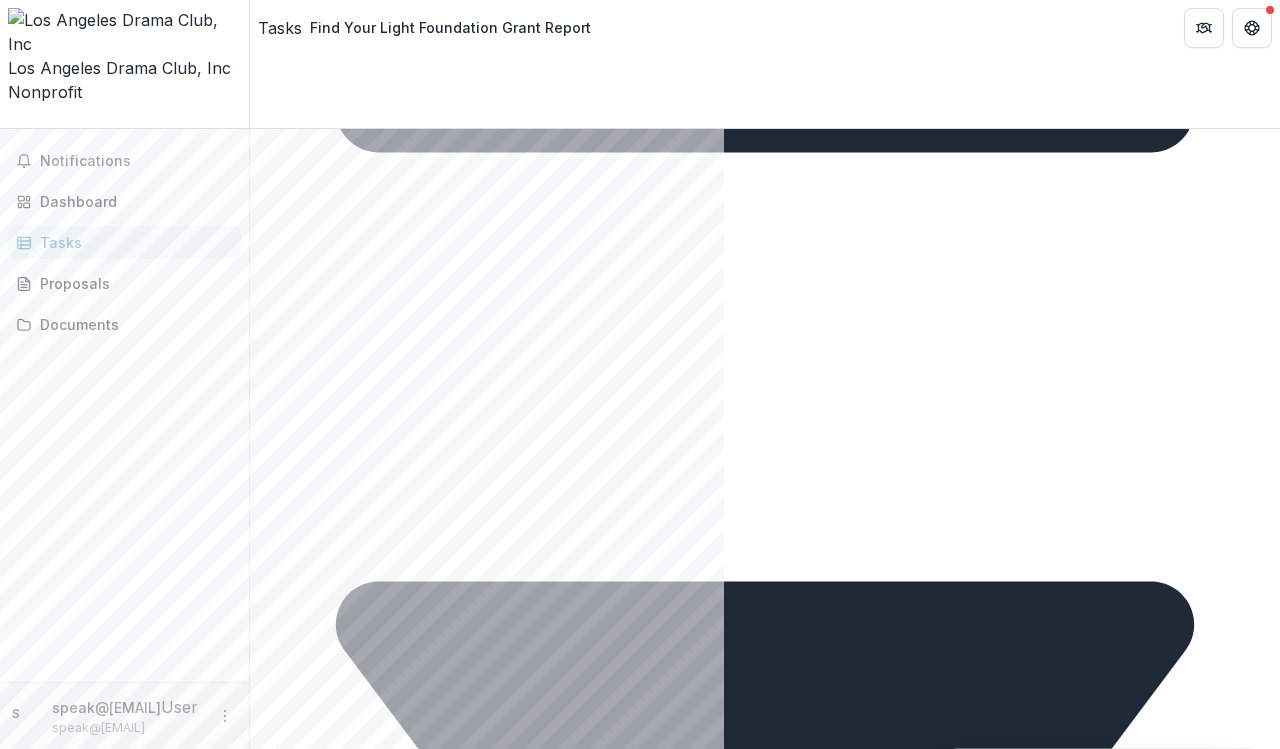 click on "**********" at bounding box center (555, 1872) 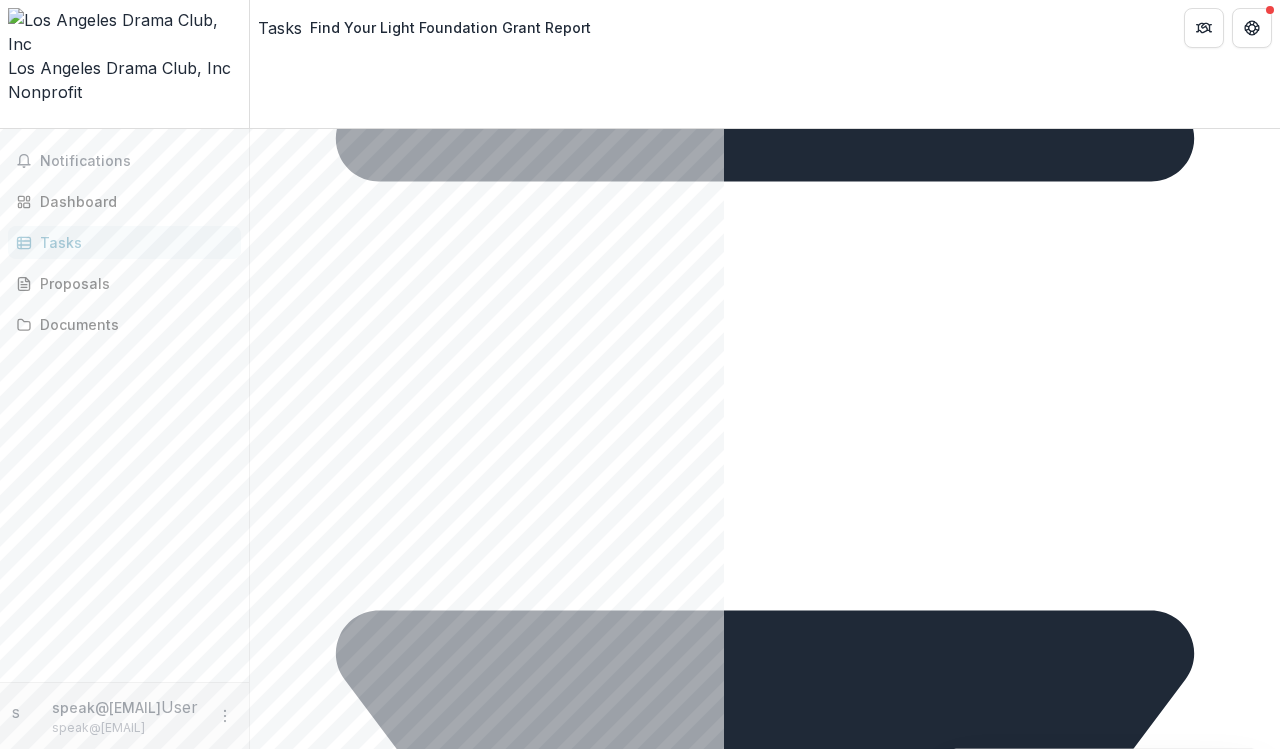 scroll, scrollTop: 1239, scrollLeft: 0, axis: vertical 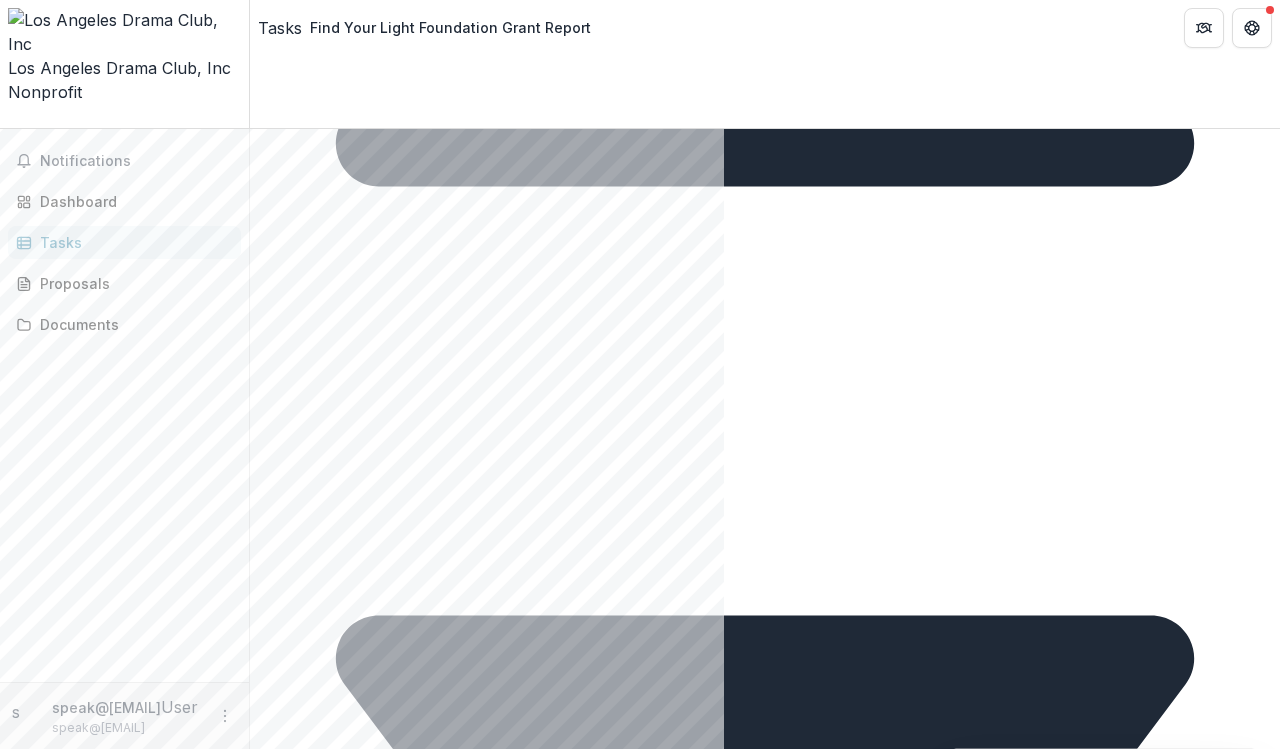 click on "**********" at bounding box center (555, 1917) 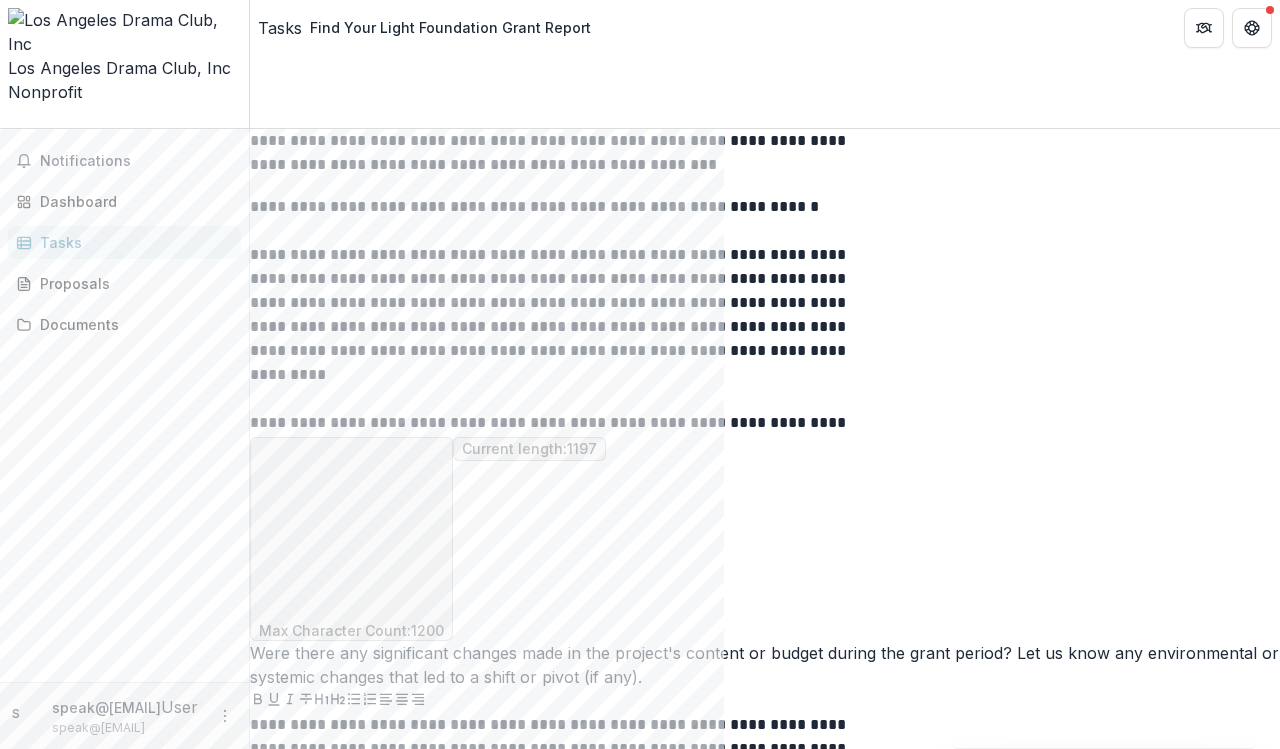 scroll, scrollTop: 3195, scrollLeft: 0, axis: vertical 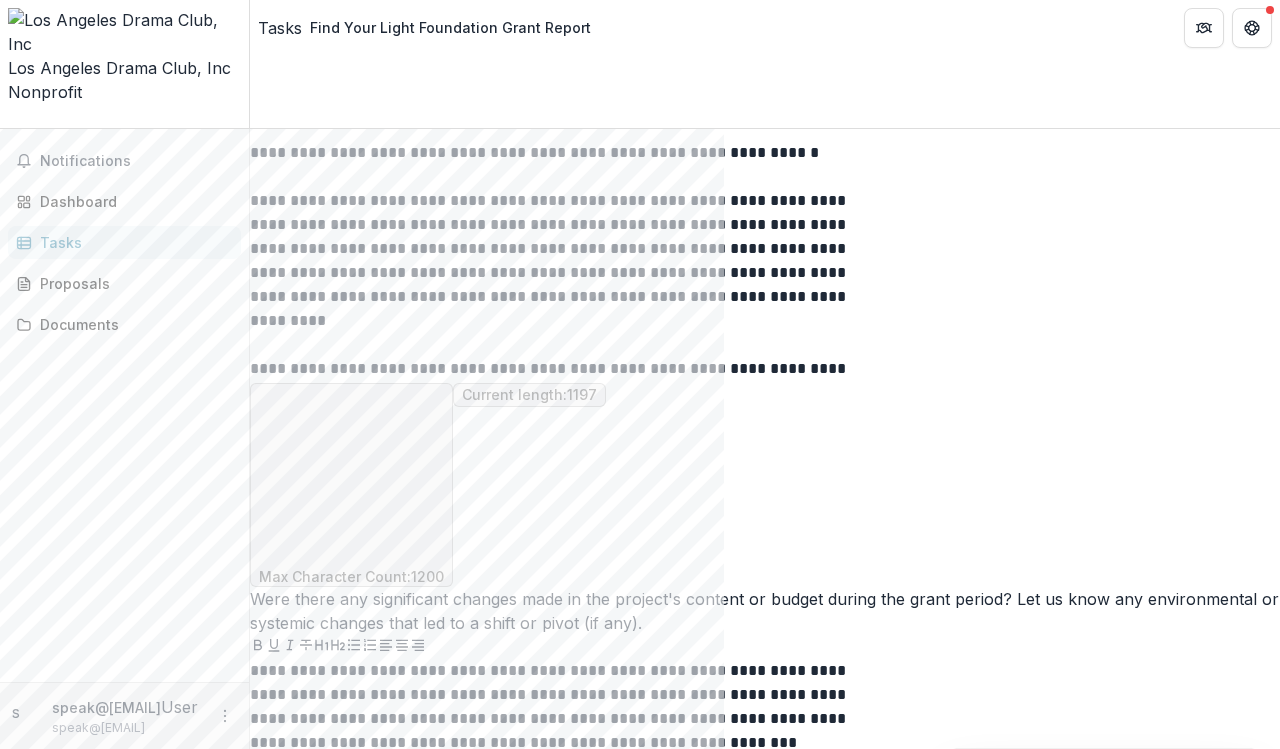click at bounding box center [765, 2571] 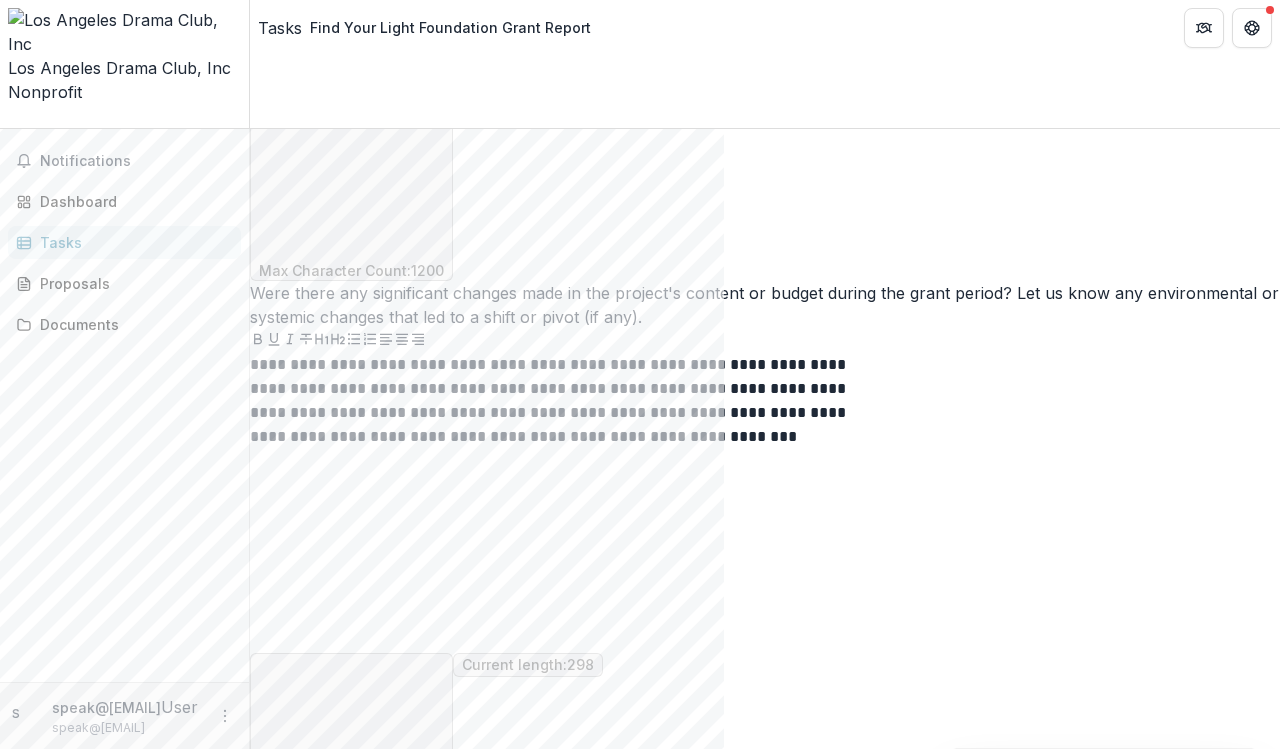 scroll, scrollTop: 3565, scrollLeft: 0, axis: vertical 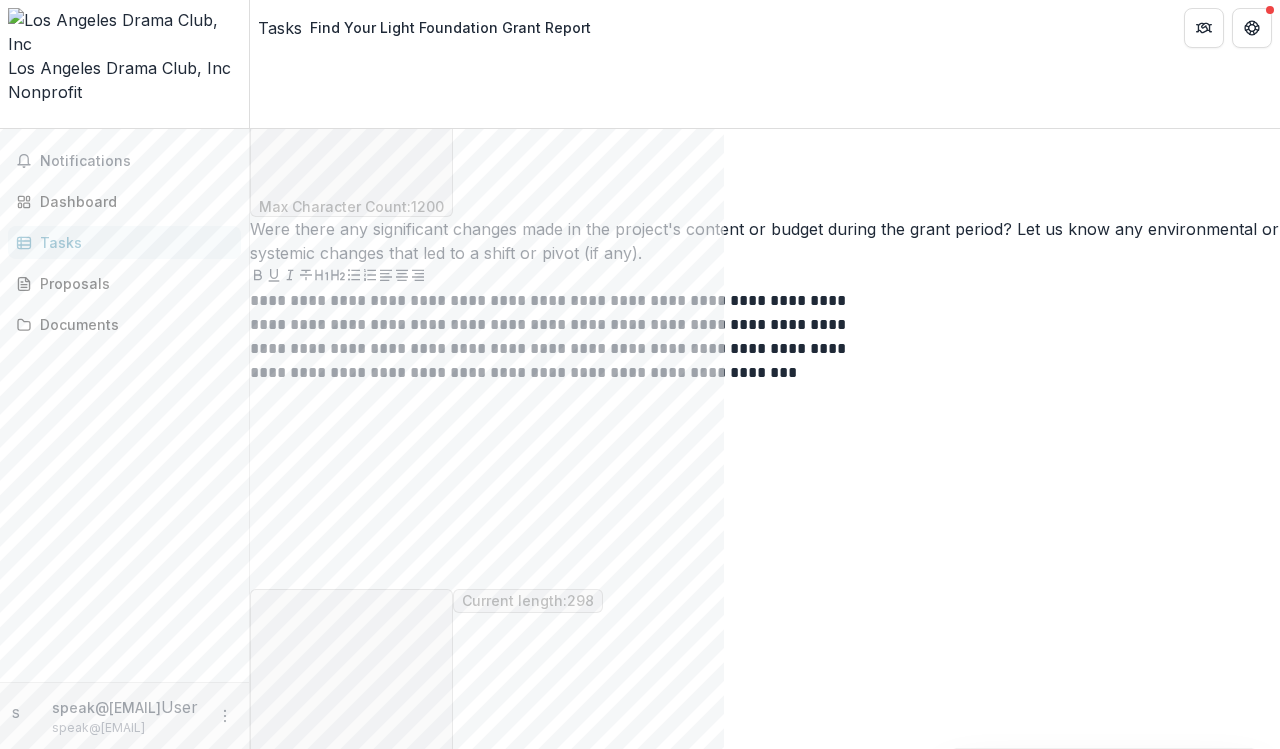 click at bounding box center [765, 2752] 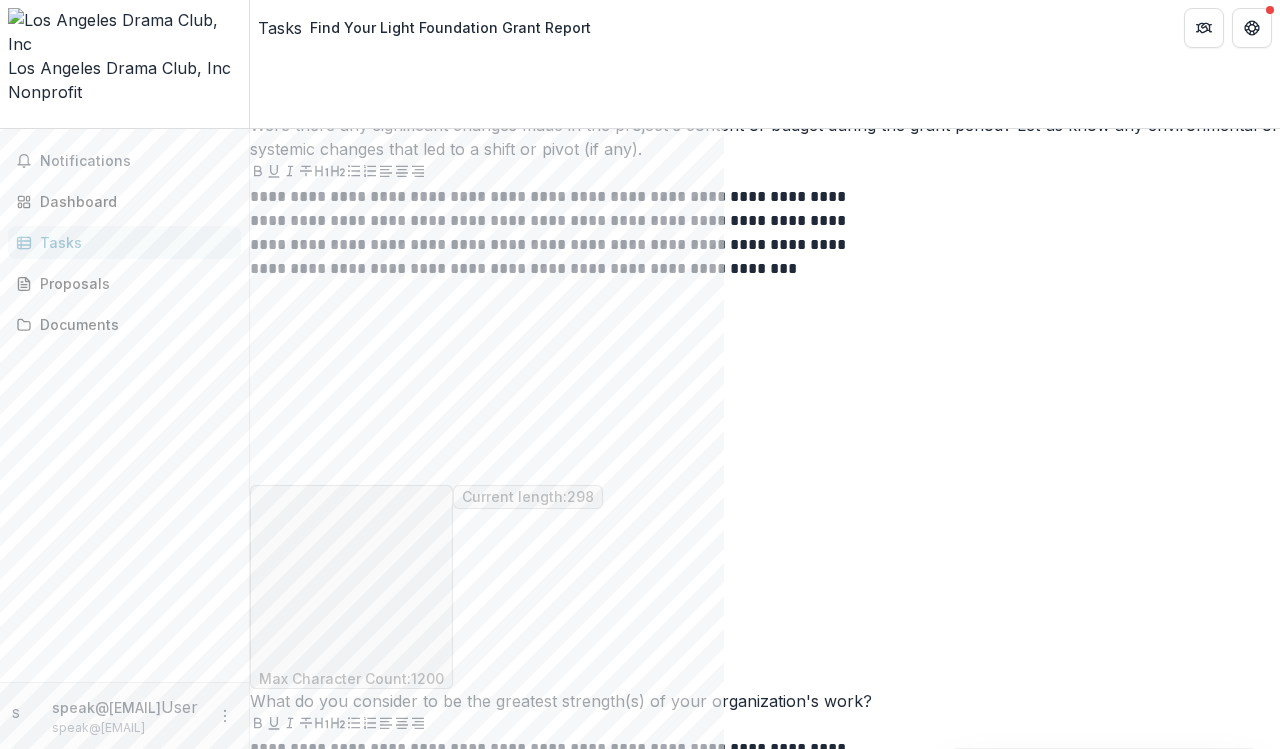 scroll, scrollTop: 3662, scrollLeft: 0, axis: vertical 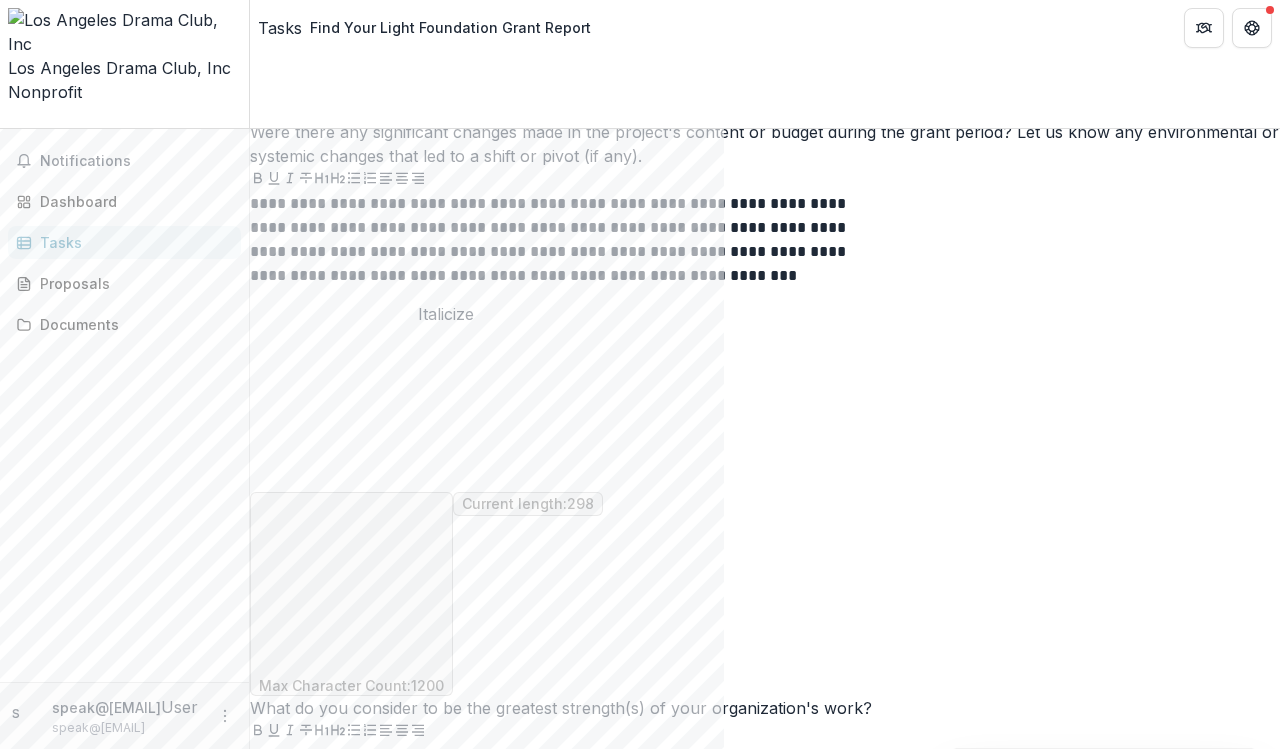 type 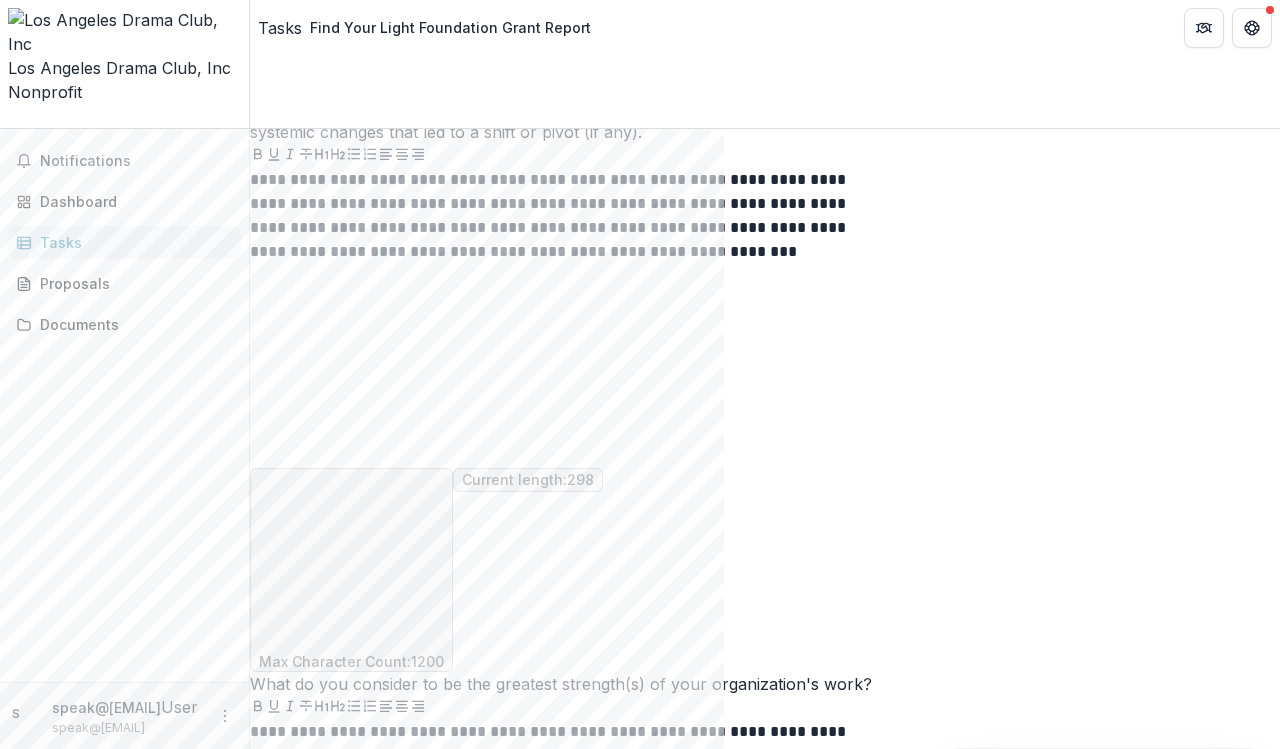 scroll, scrollTop: 3749, scrollLeft: 0, axis: vertical 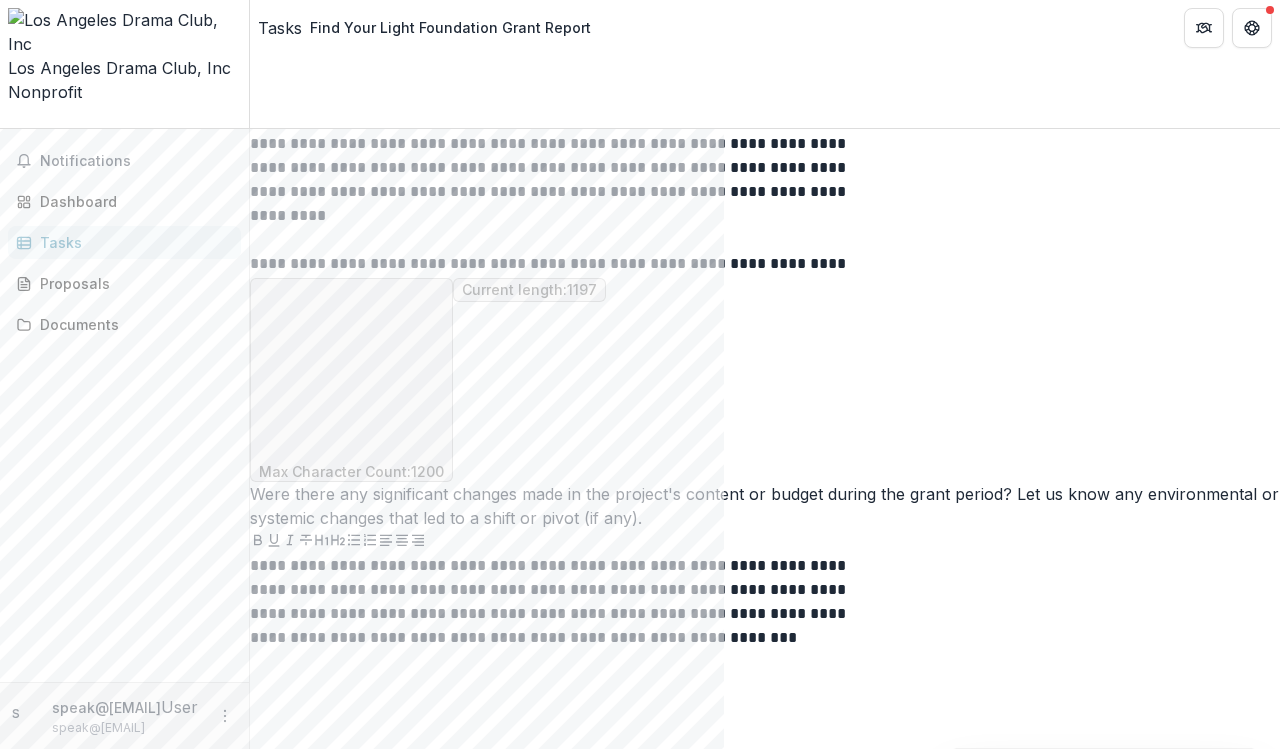 click at bounding box center [765, 2466] 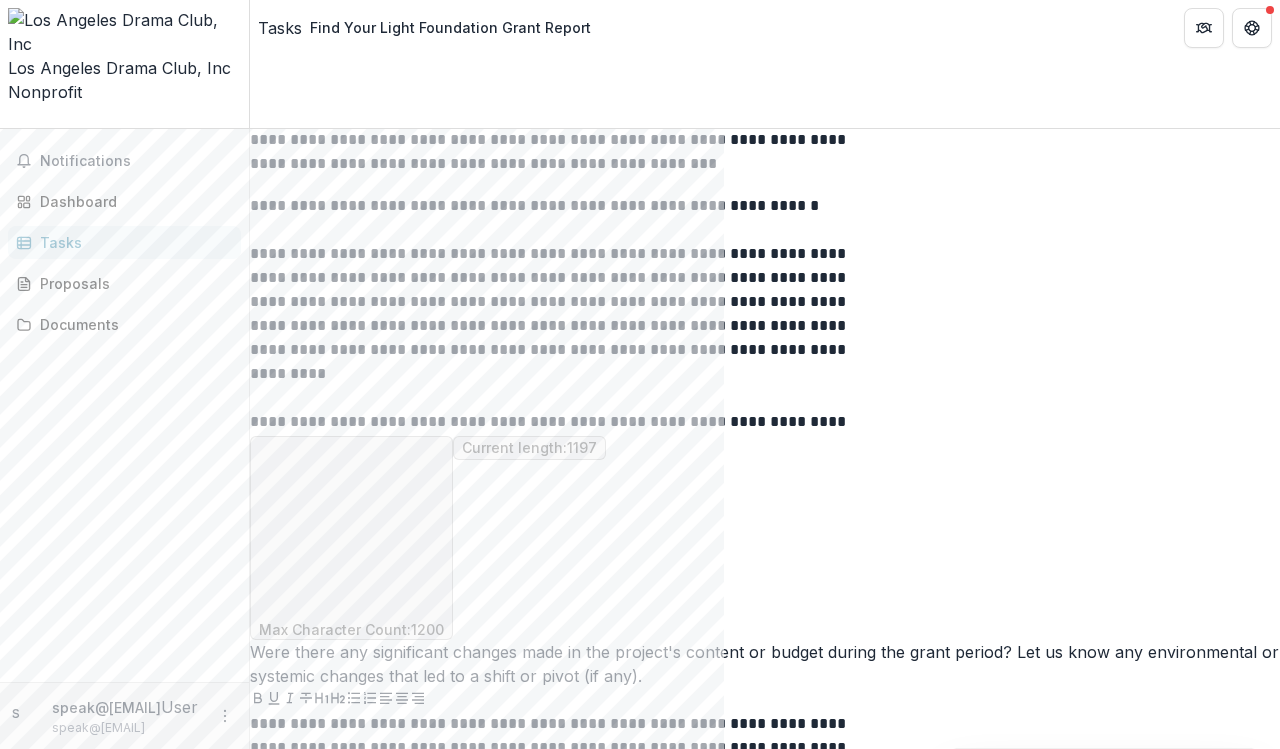 scroll, scrollTop: 3147, scrollLeft: 0, axis: vertical 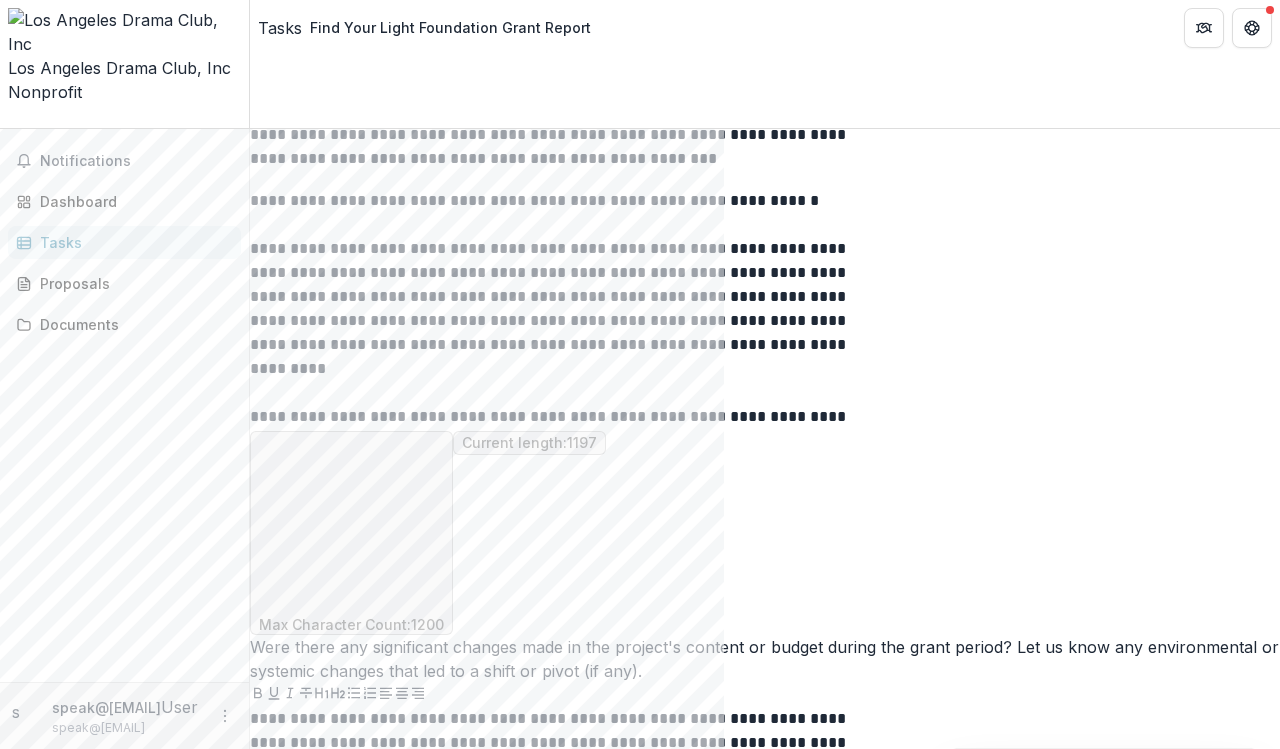 click at bounding box center (765, 2481) 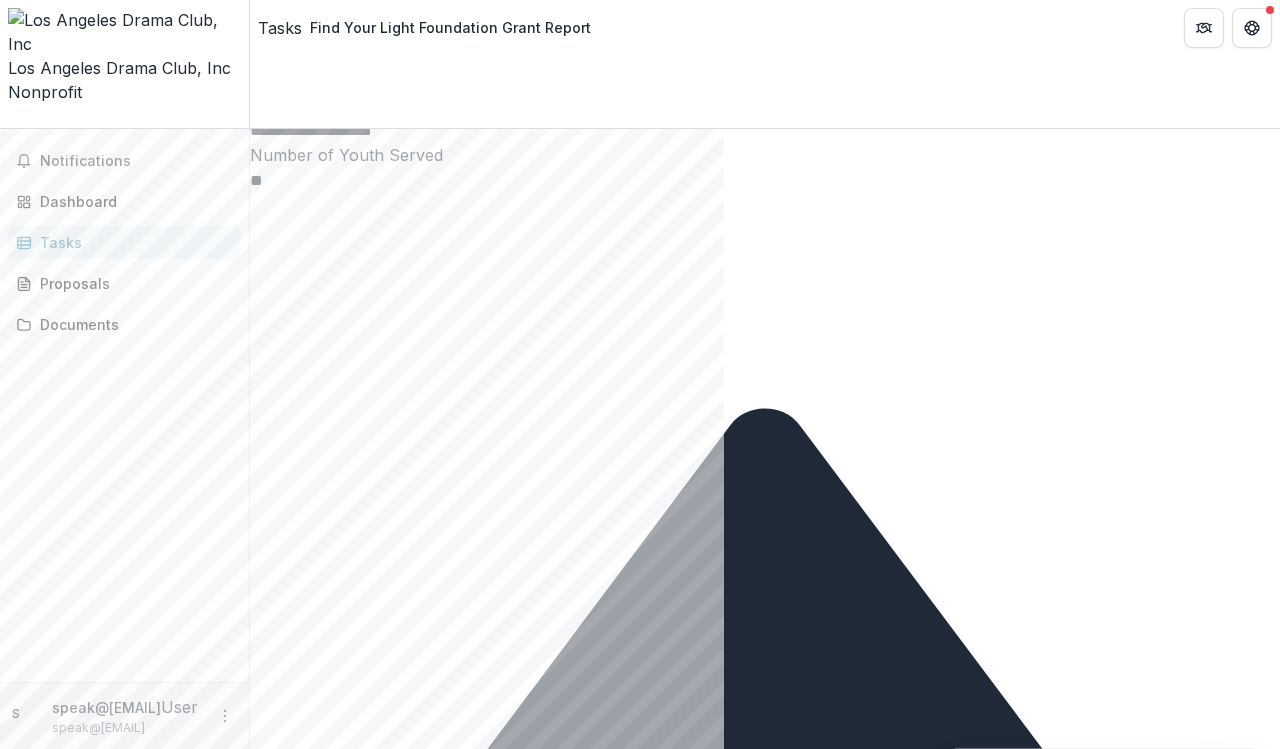scroll, scrollTop: 407, scrollLeft: 0, axis: vertical 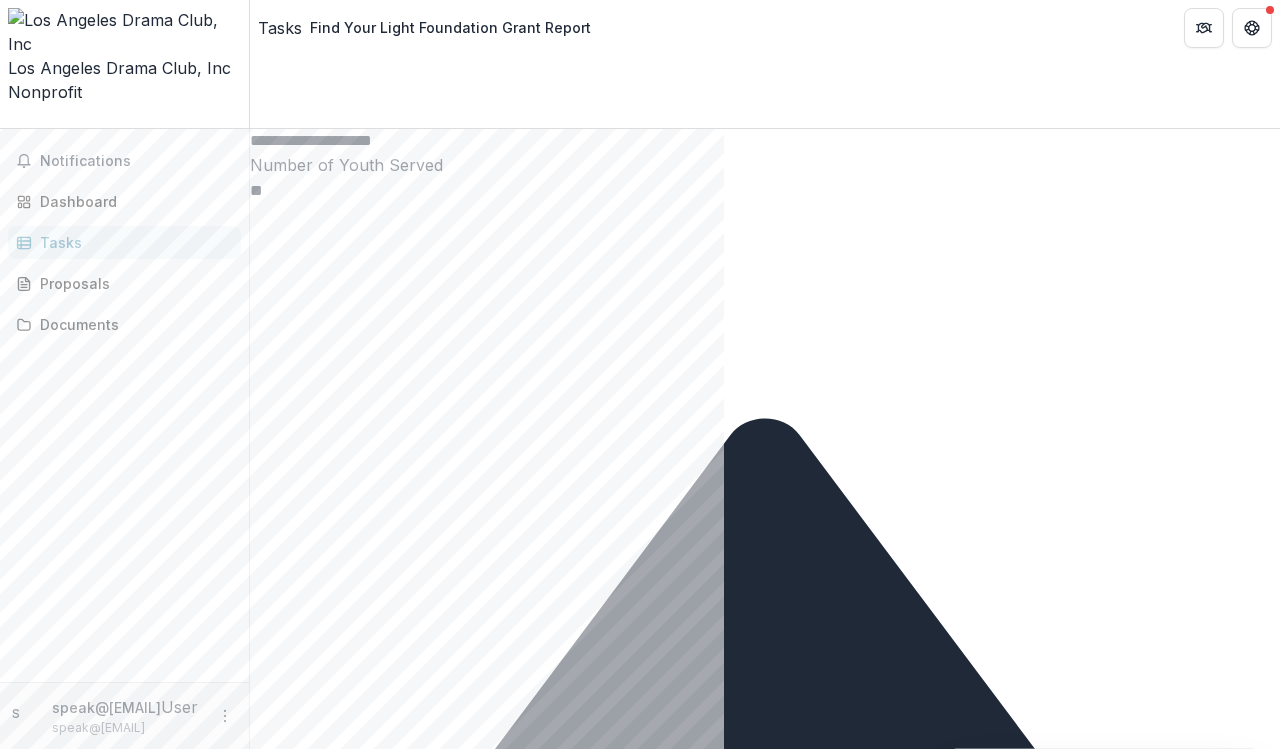 drag, startPoint x: 385, startPoint y: 162, endPoint x: 316, endPoint y: 161, distance: 69.00725 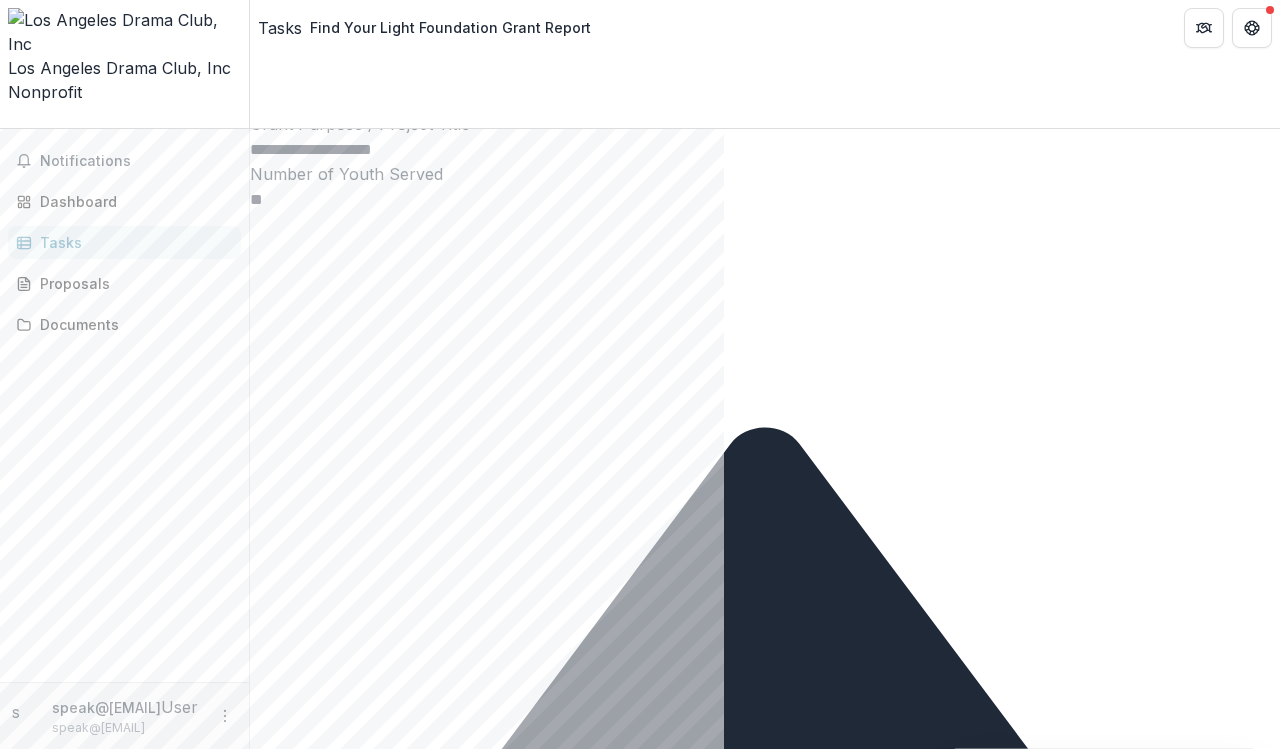 drag, startPoint x: 383, startPoint y: 170, endPoint x: 312, endPoint y: 169, distance: 71.00704 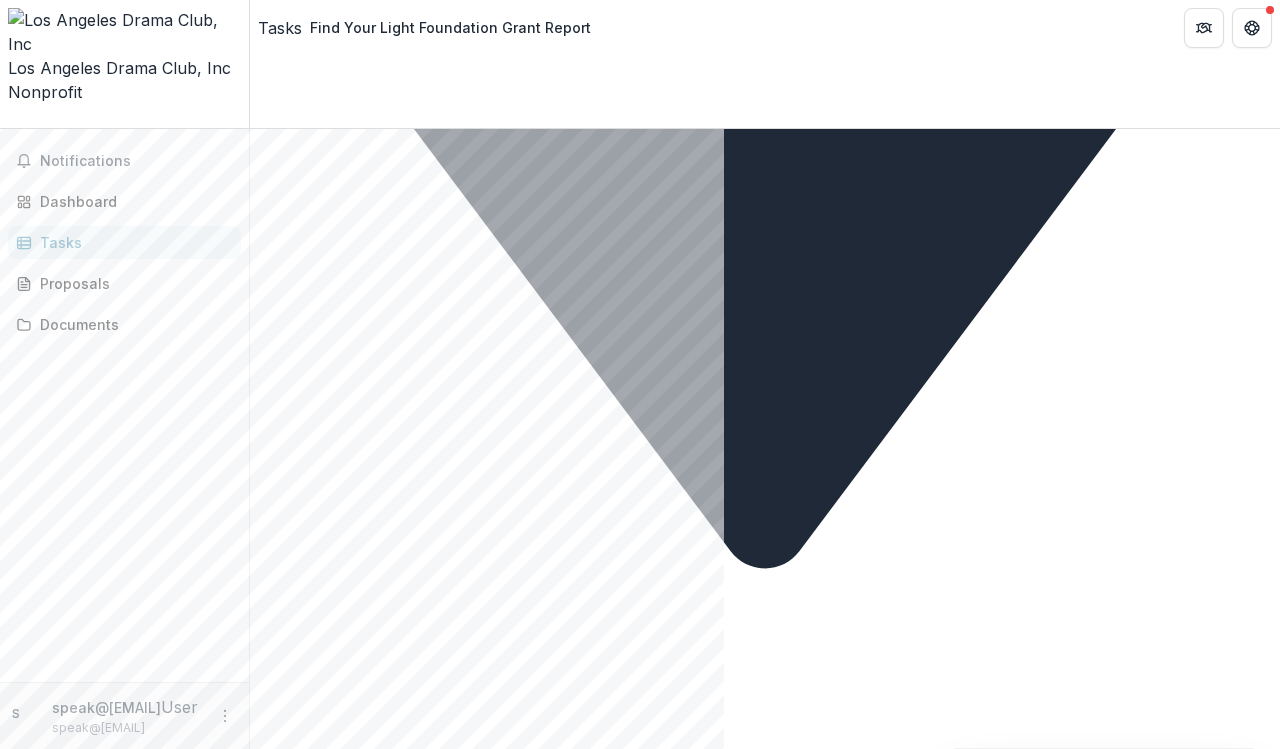scroll, scrollTop: 1888, scrollLeft: 0, axis: vertical 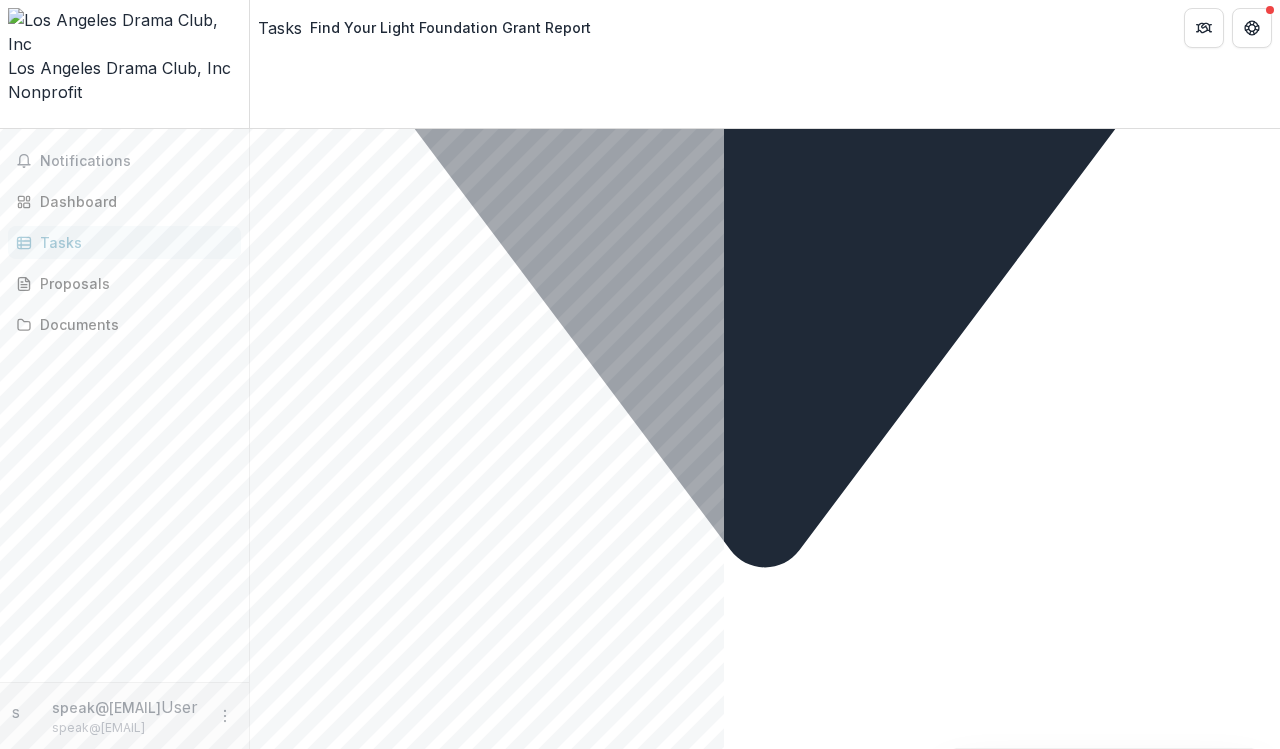 click on "**********" at bounding box center [555, 2010] 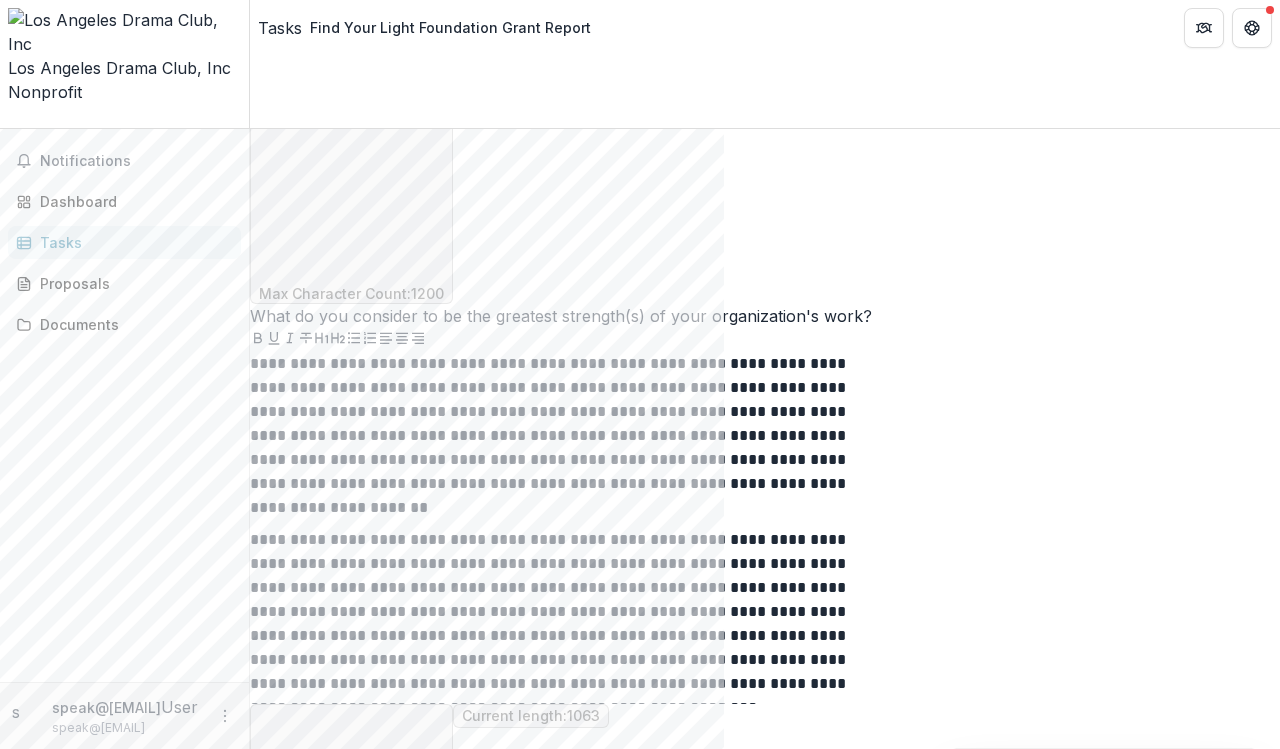 scroll, scrollTop: 4053, scrollLeft: 0, axis: vertical 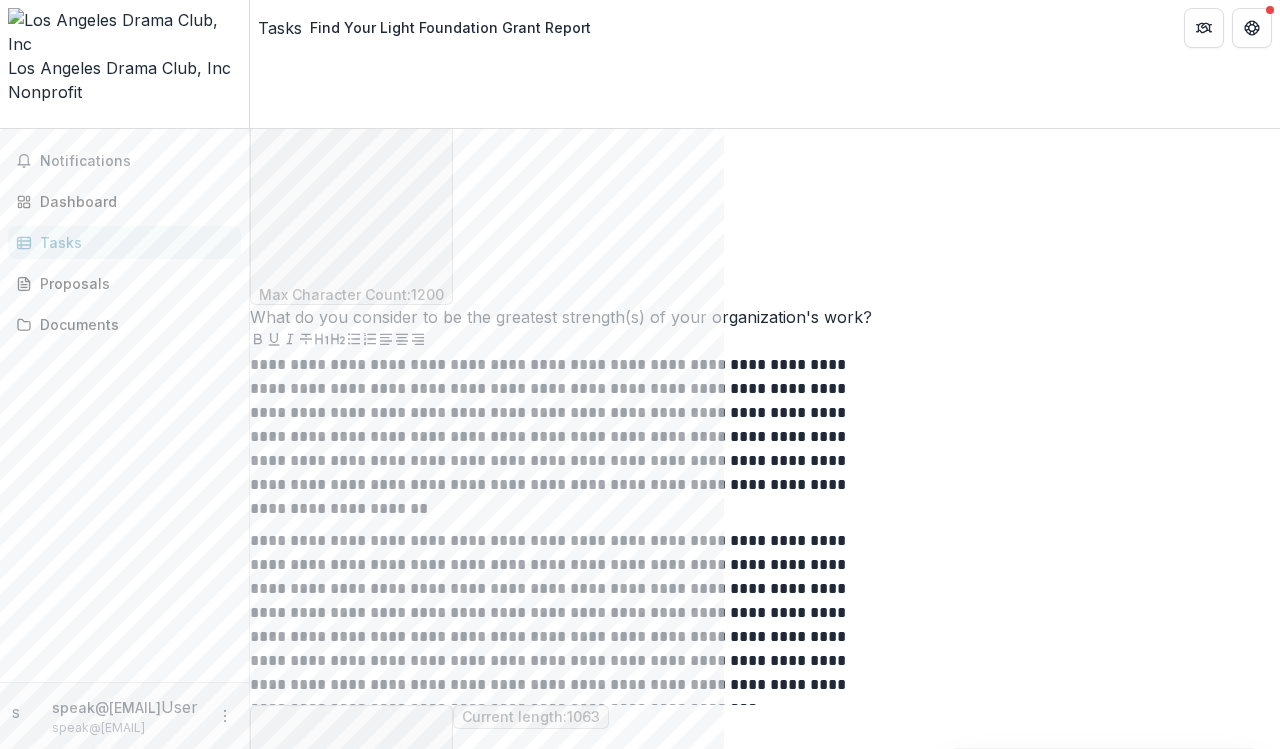 click on "Submit" at bounding box center (326, 2745) 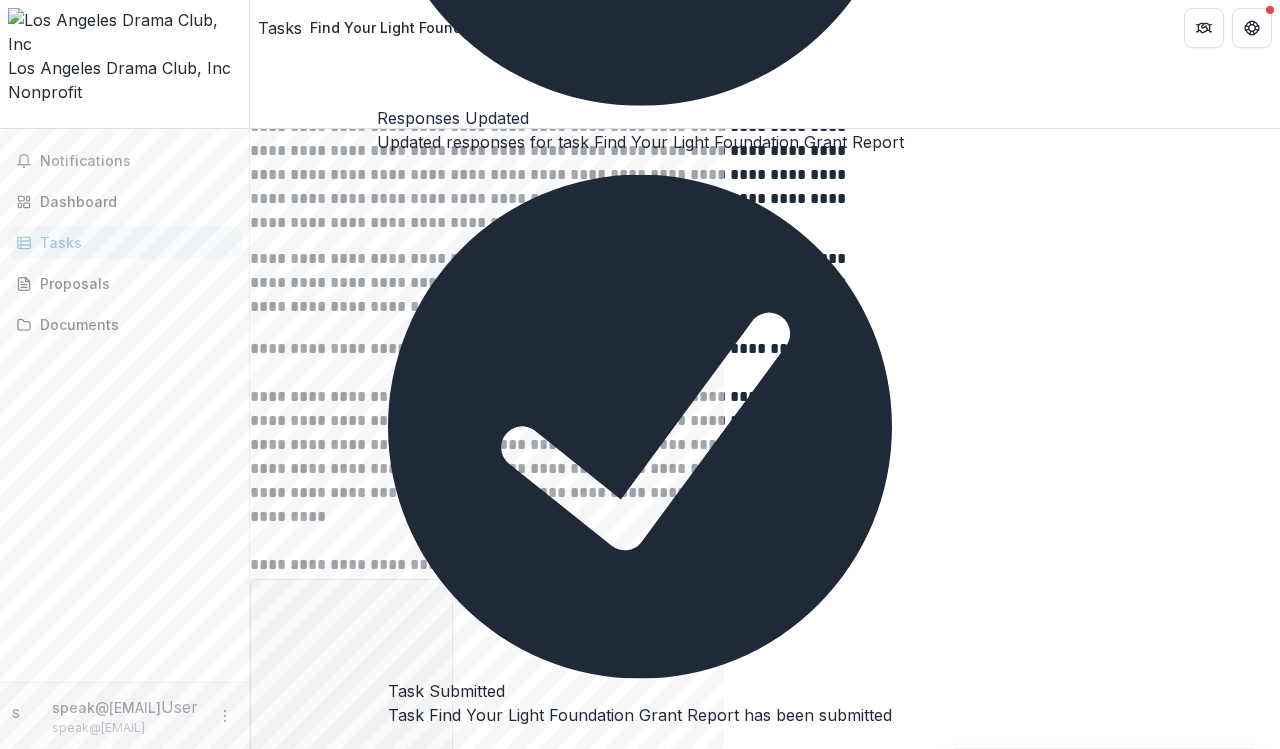 scroll, scrollTop: 1922, scrollLeft: 0, axis: vertical 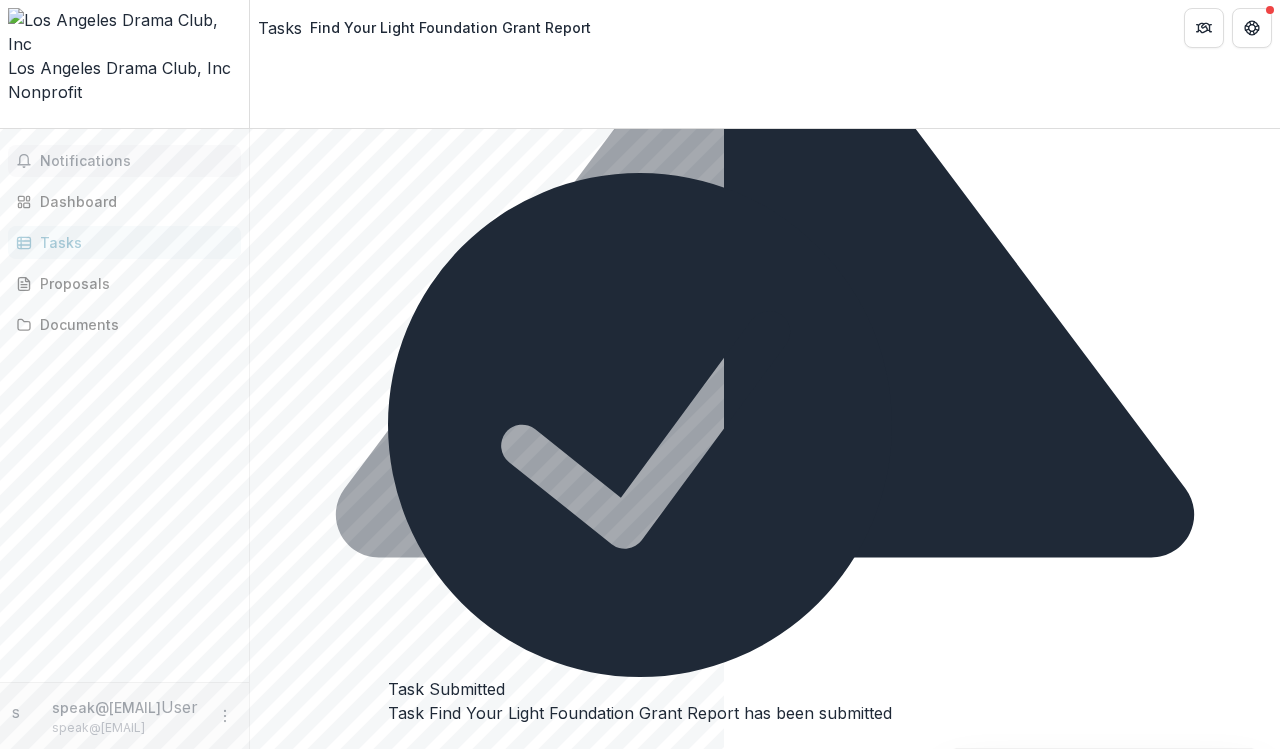 click on "Notifications" at bounding box center [136, 161] 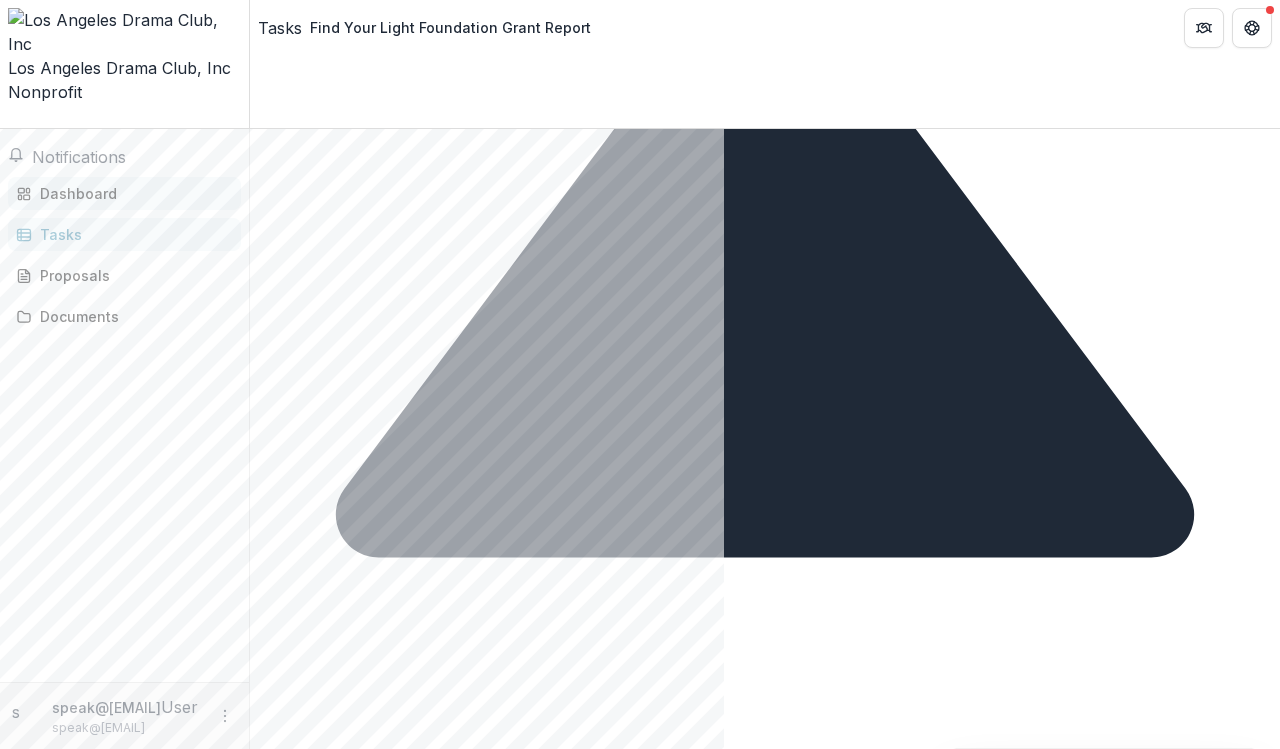click on "Dashboard" at bounding box center [132, 193] 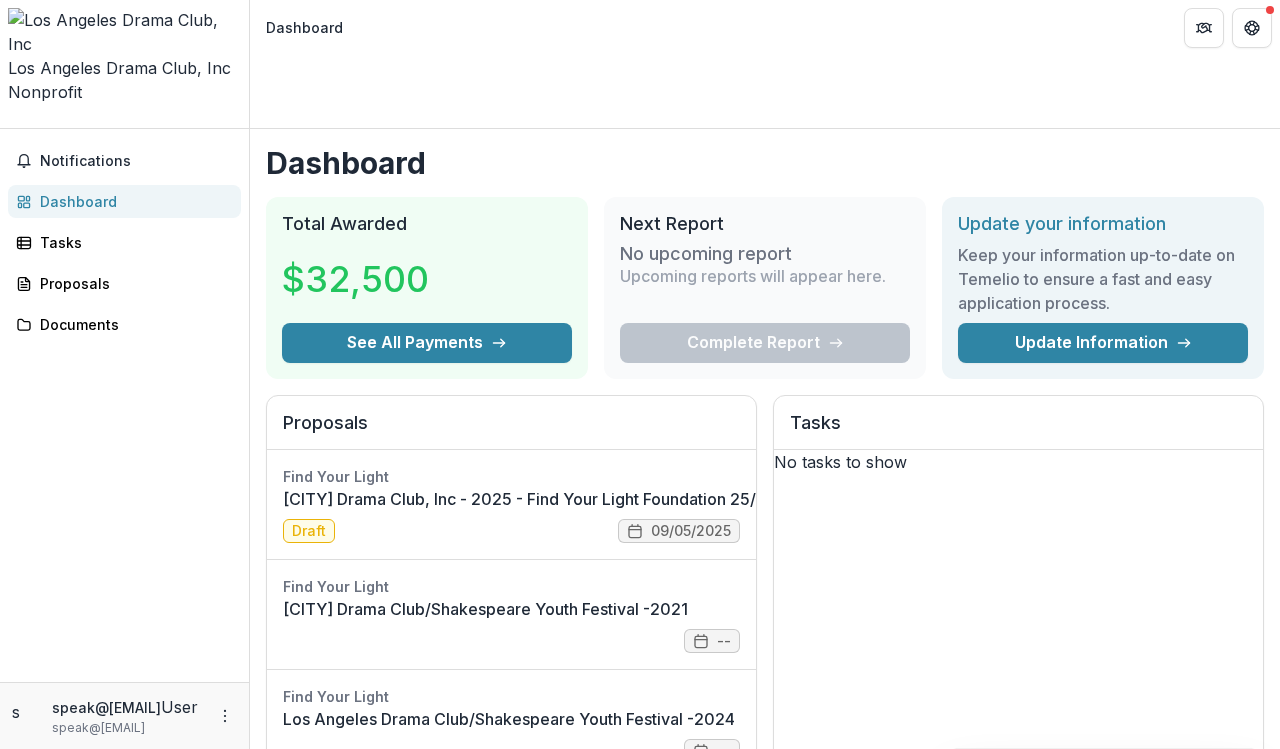 scroll, scrollTop: 0, scrollLeft: 0, axis: both 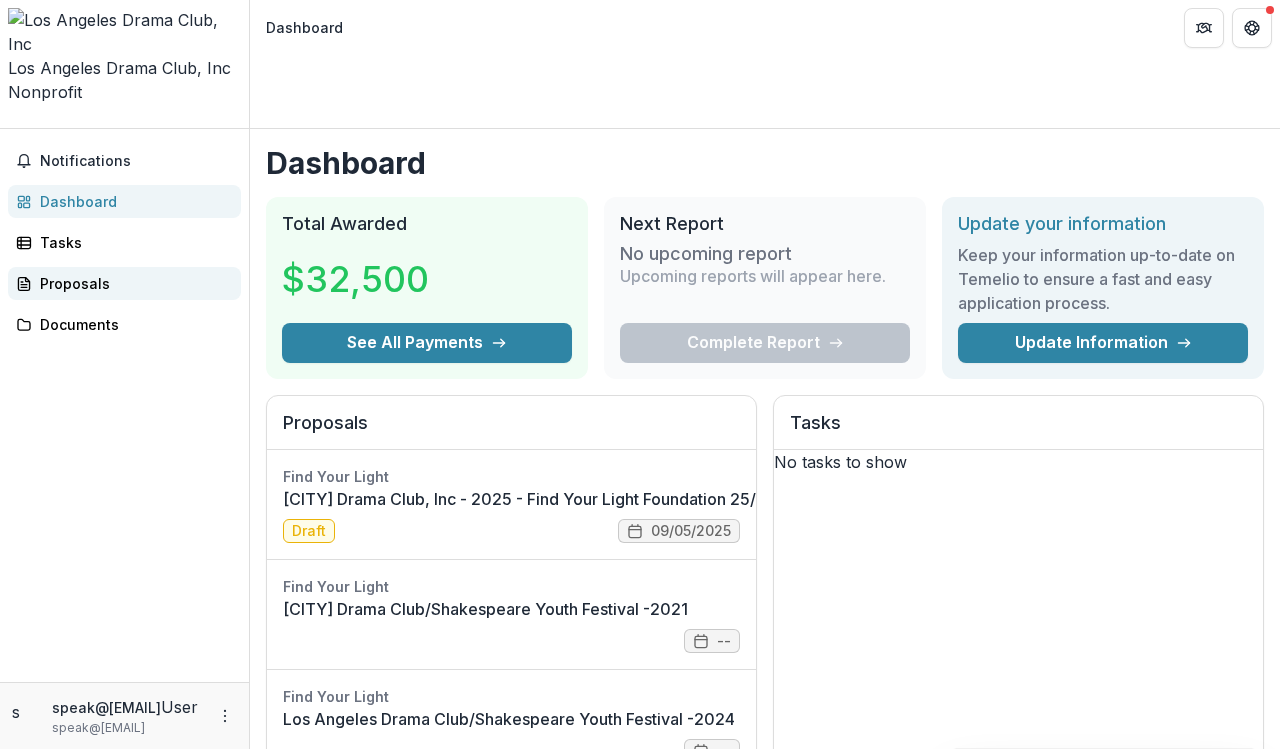click on "Proposals" at bounding box center [132, 283] 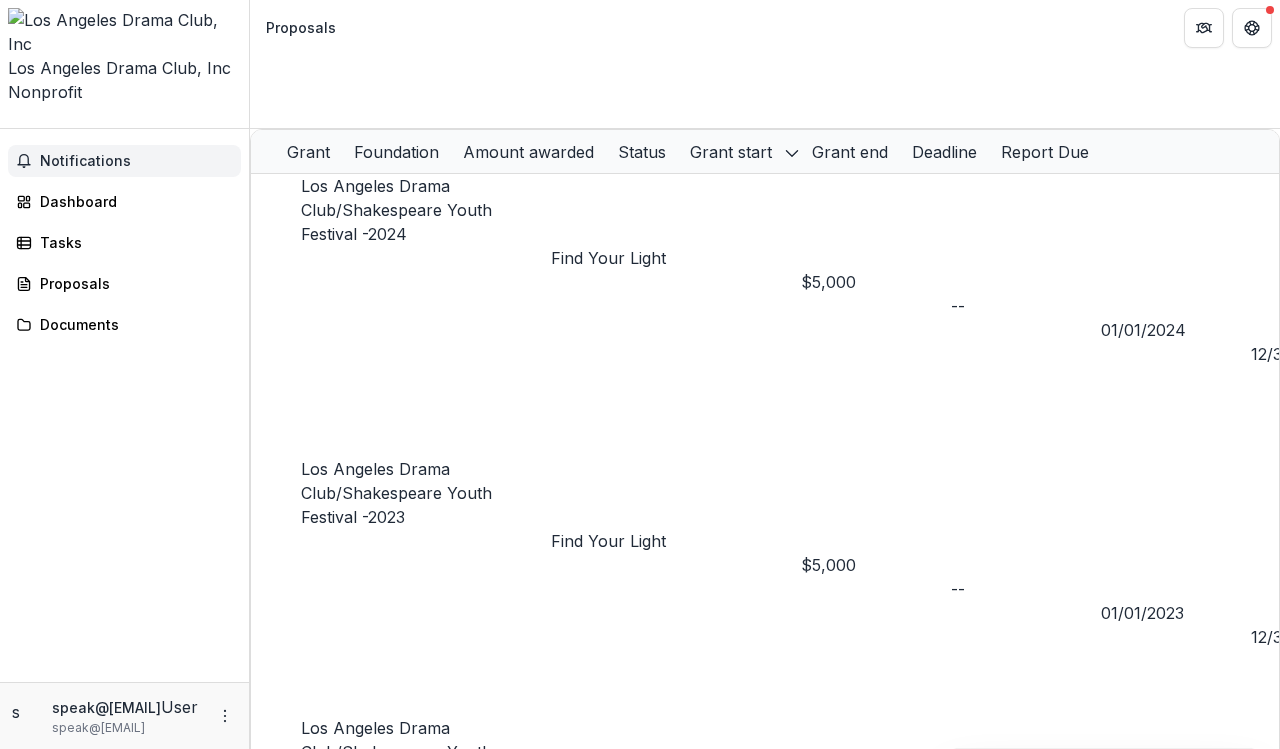click on "Notifications" at bounding box center [136, 161] 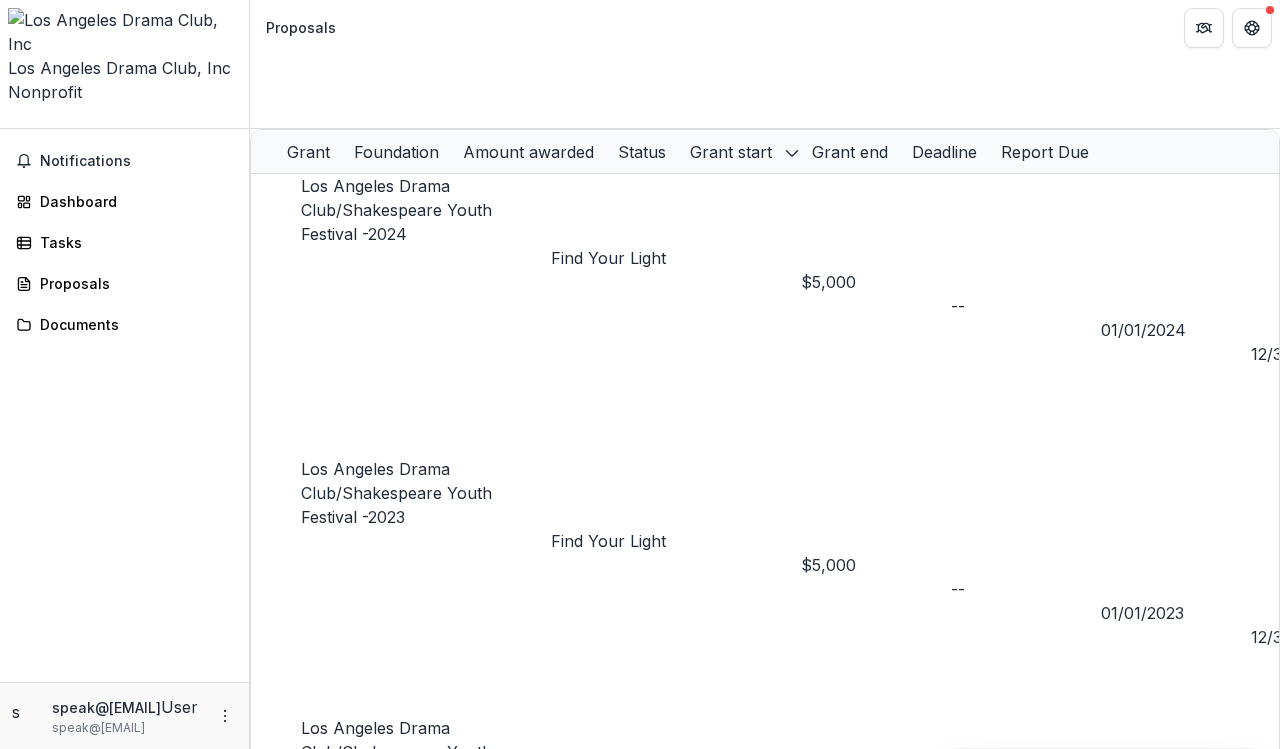 click on "Notifications Unread   0 Archived You don't have any unread notifications We'll notify you about important updates and any time you're mentioned on Temelio. JD Jeffrey Dollinger changed  Los Angeles Drama Club, Inc - 2024-25 - Find Your Light Foundation Request for Proposal  from   Board Review Approved Dec 16, 2024, 9:45 AM s speak@shakespeareyouthfestival.com changed  Los Angeles Drama Club, Inc - 2024-25 - Find Your Light Foundation Request for Proposal  from   Draft Submitted Aug 14, 2024, 9:57 PM Dashboard Tasks Proposals Documents" at bounding box center (124, 405) 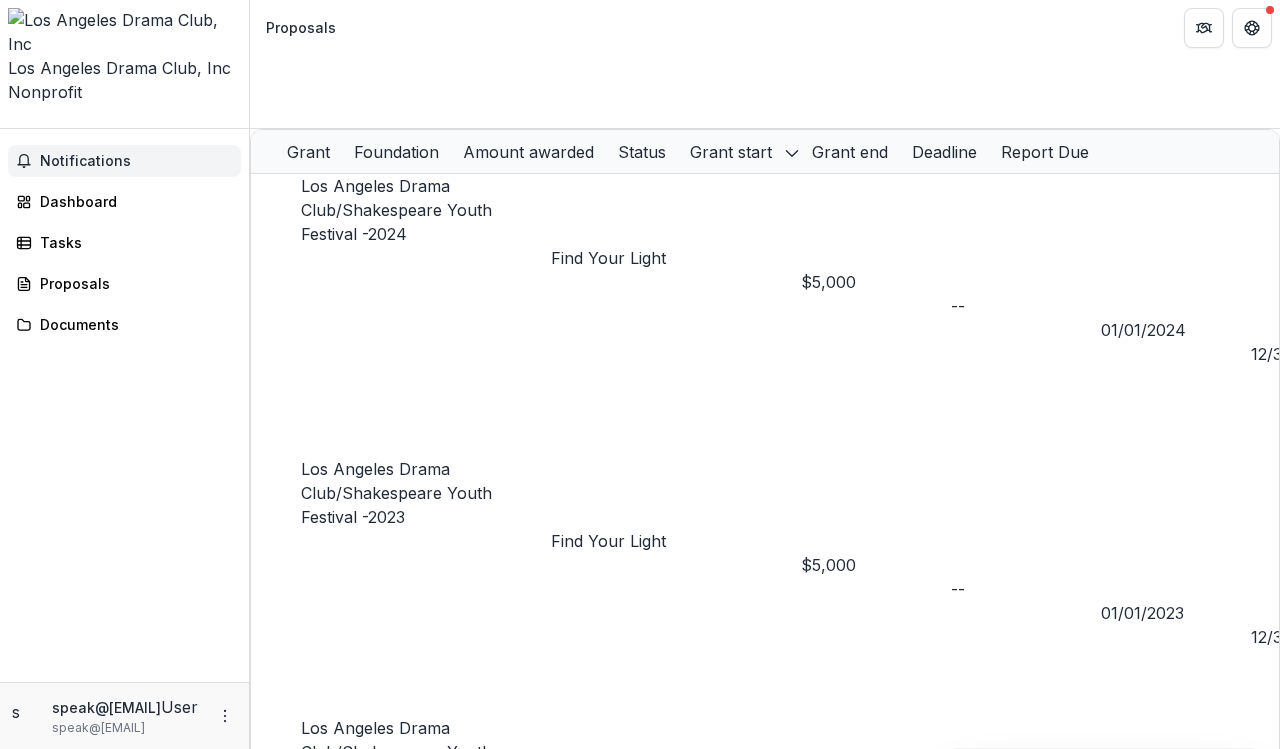 click on "Notifications" at bounding box center (136, 161) 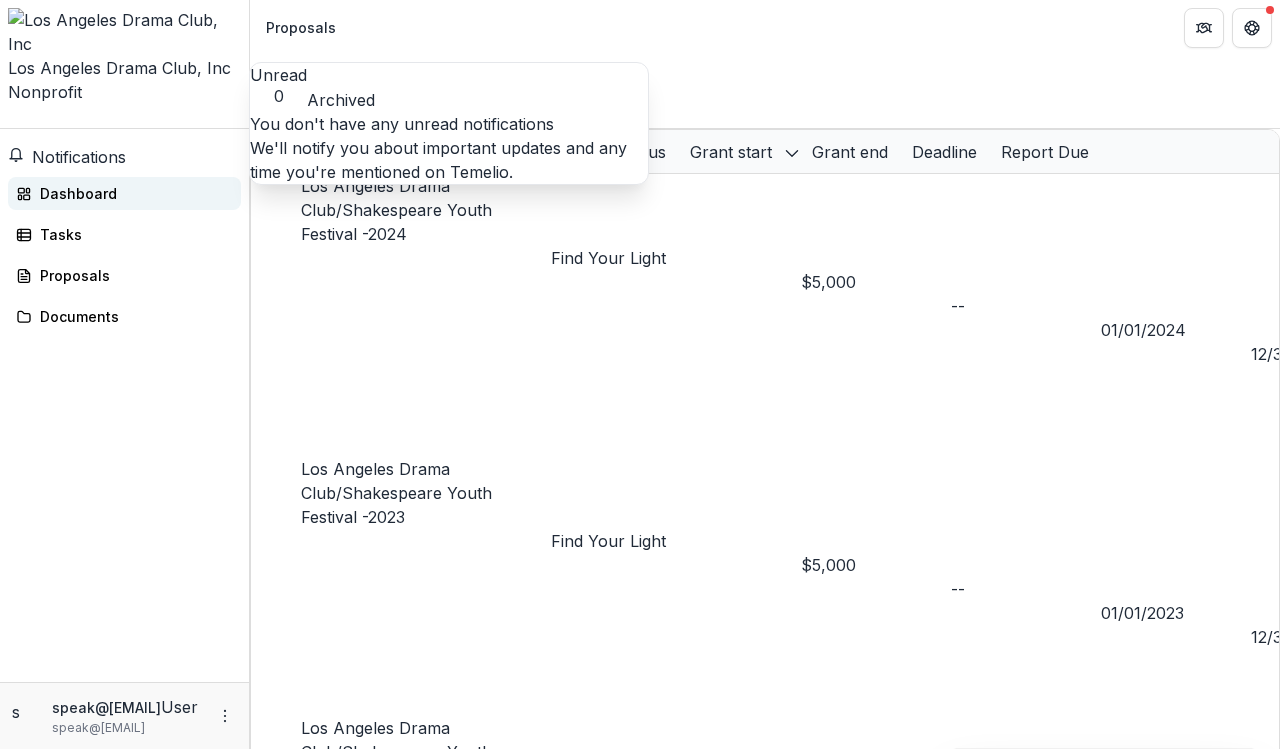 click on "Dashboard" at bounding box center [124, 193] 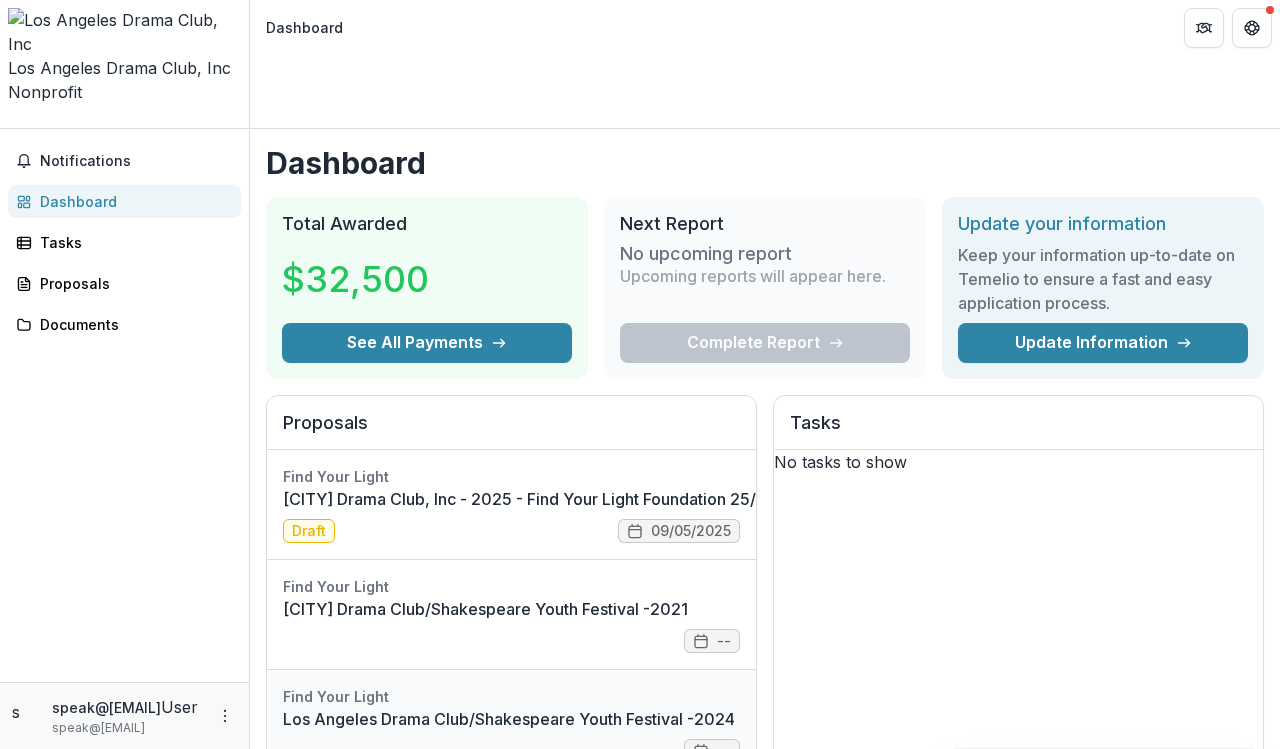 click on "Los Angeles Drama Club/Shakespeare Youth Festival -2024" at bounding box center [511, 719] 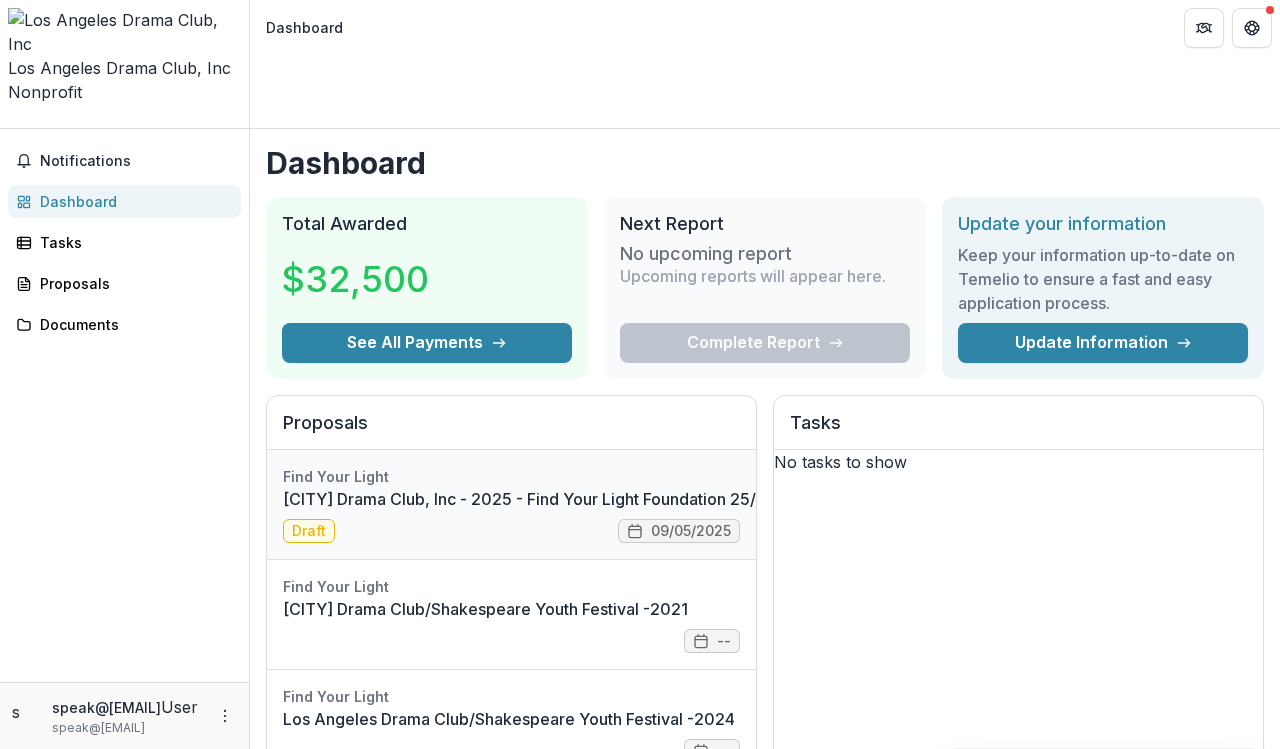 click on "[CITY] Drama Club, Inc - 2025 - Find Your Light Foundation 25/26 RFP Grant Application" at bounding box center [613, 499] 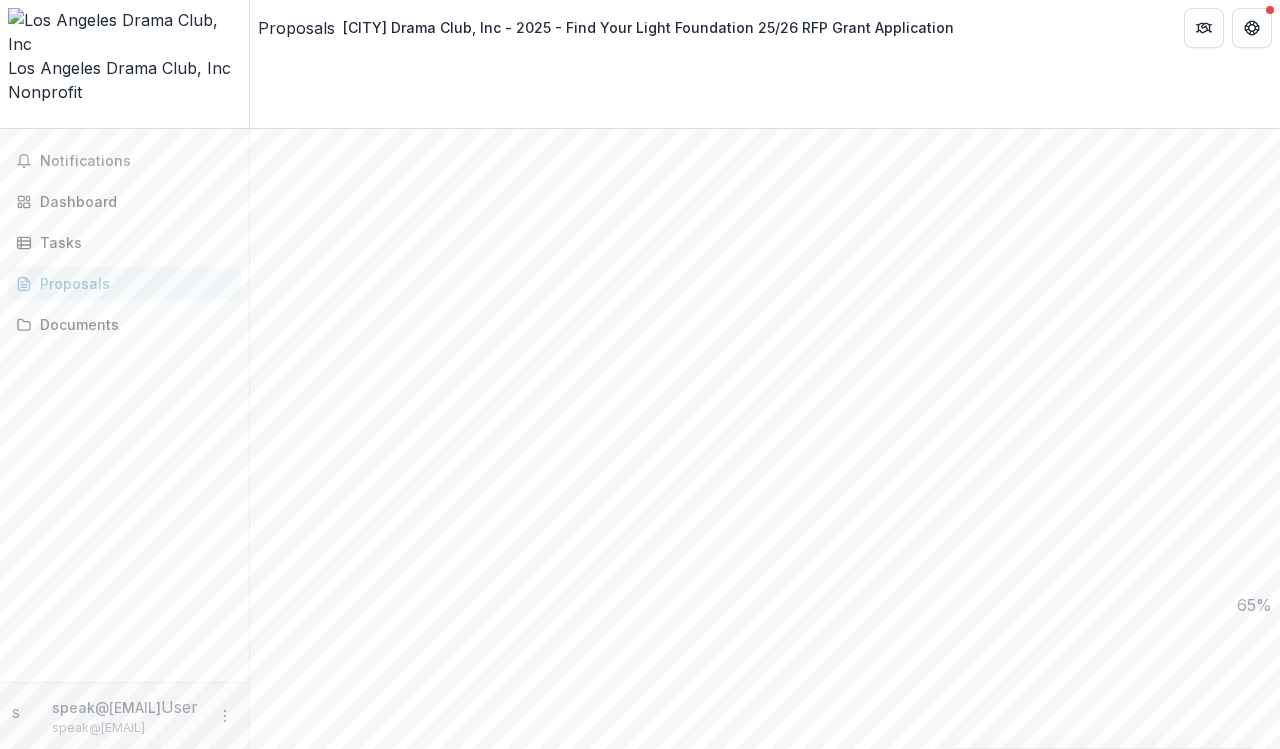 scroll, scrollTop: 1145, scrollLeft: 0, axis: vertical 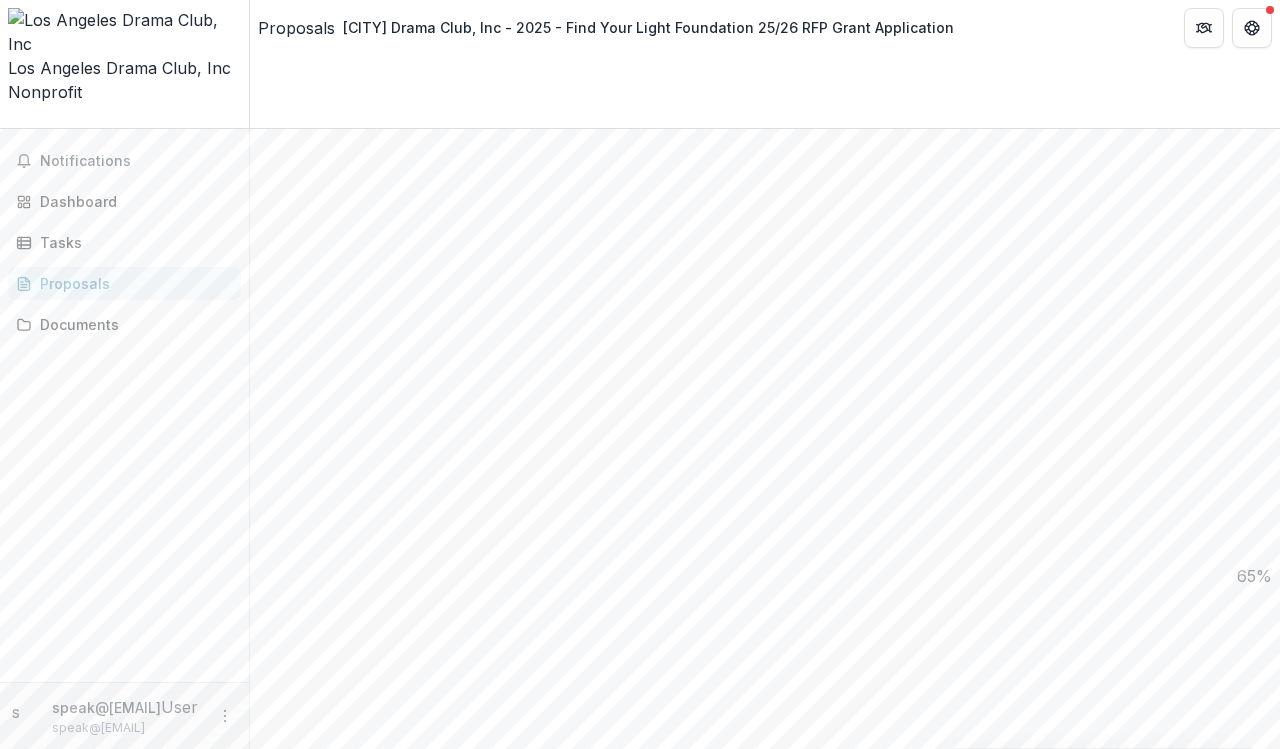 drag, startPoint x: 270, startPoint y: 315, endPoint x: 741, endPoint y: 314, distance: 471.00107 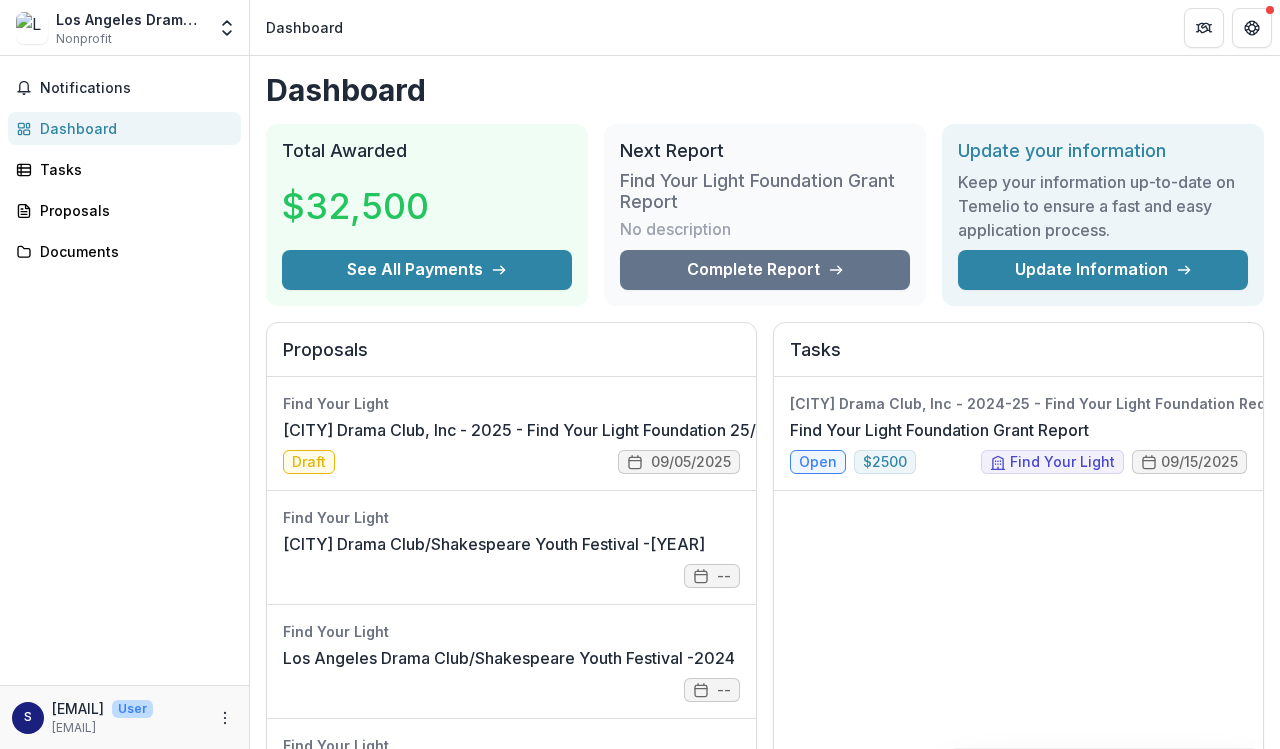scroll, scrollTop: 0, scrollLeft: 0, axis: both 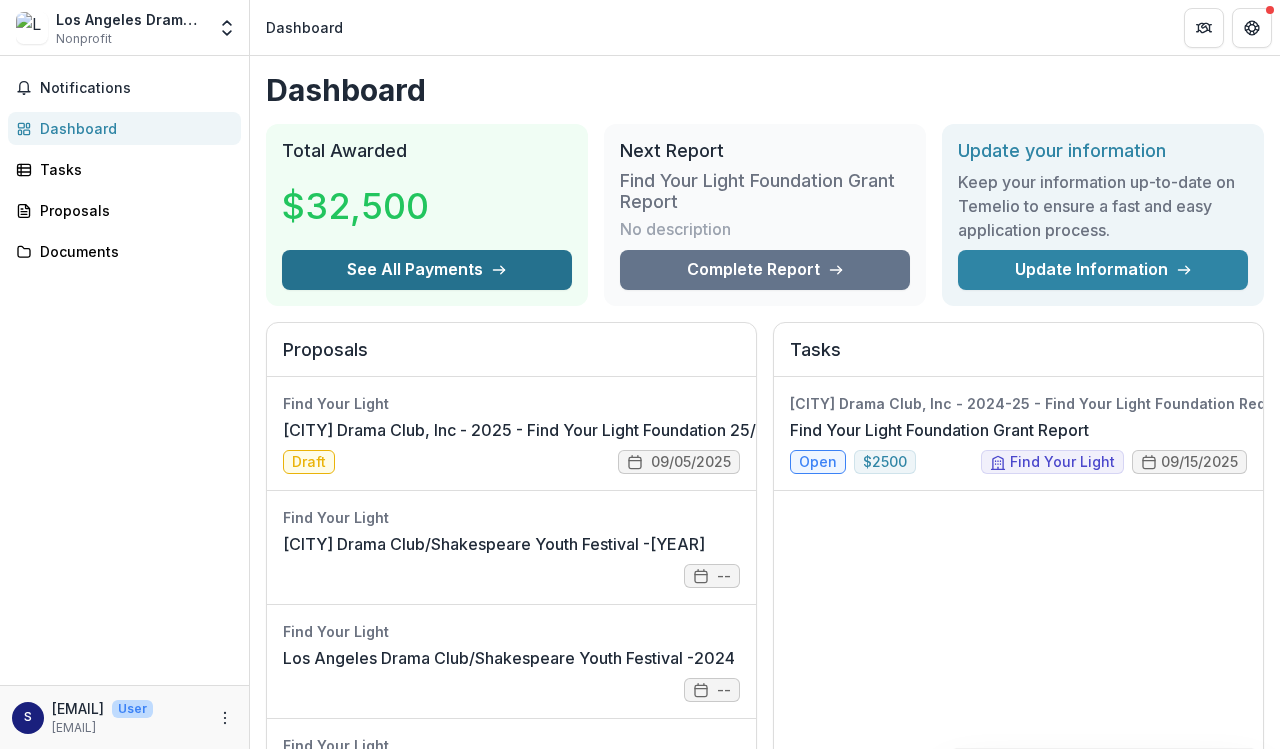 click on "See All Payments" at bounding box center (427, 270) 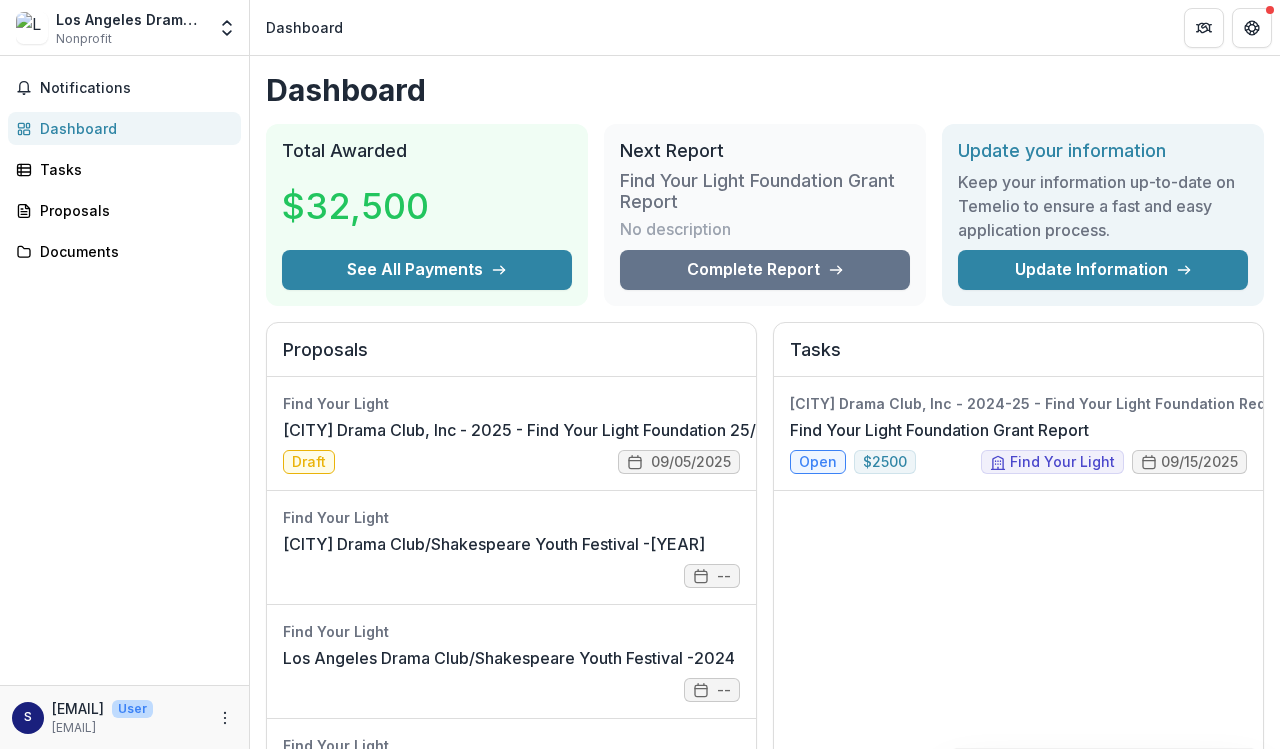 scroll, scrollTop: 0, scrollLeft: 0, axis: both 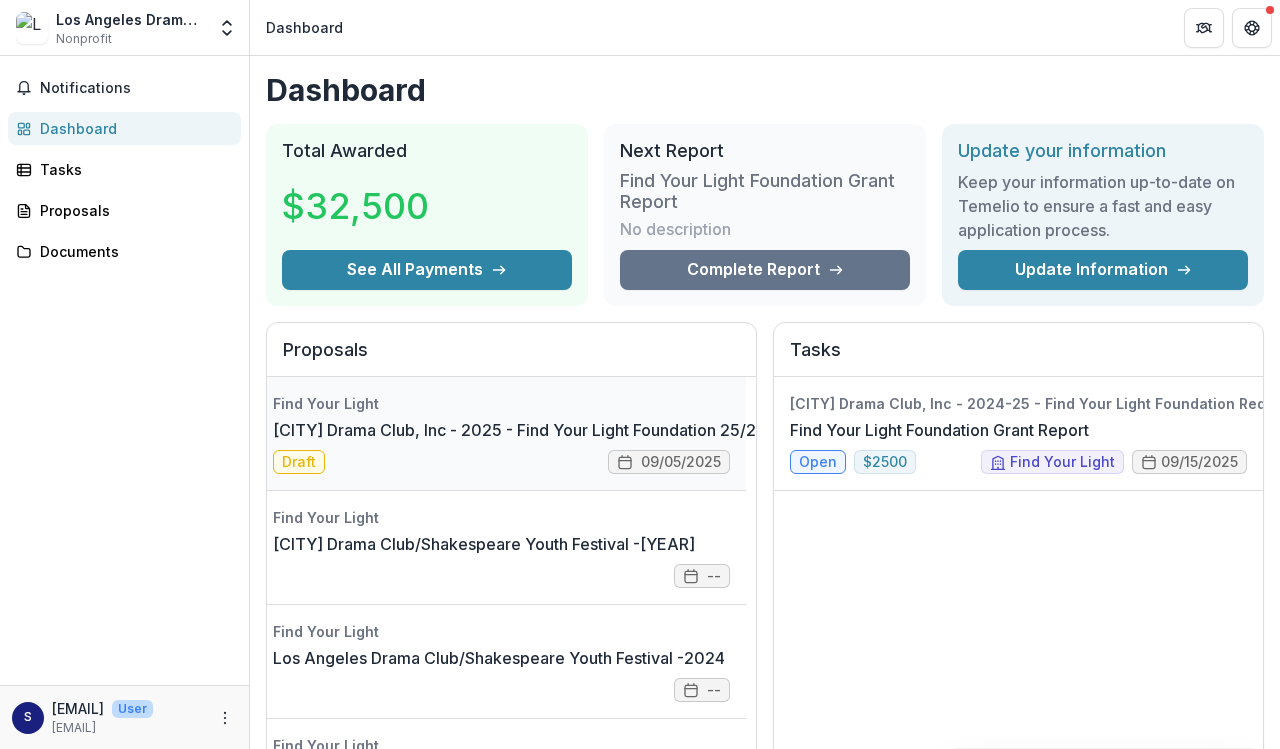 click on "[CITY] Drama Club, Inc - 2025 - Find Your Light Foundation 25/26 RFP Grant Application" at bounding box center (603, 430) 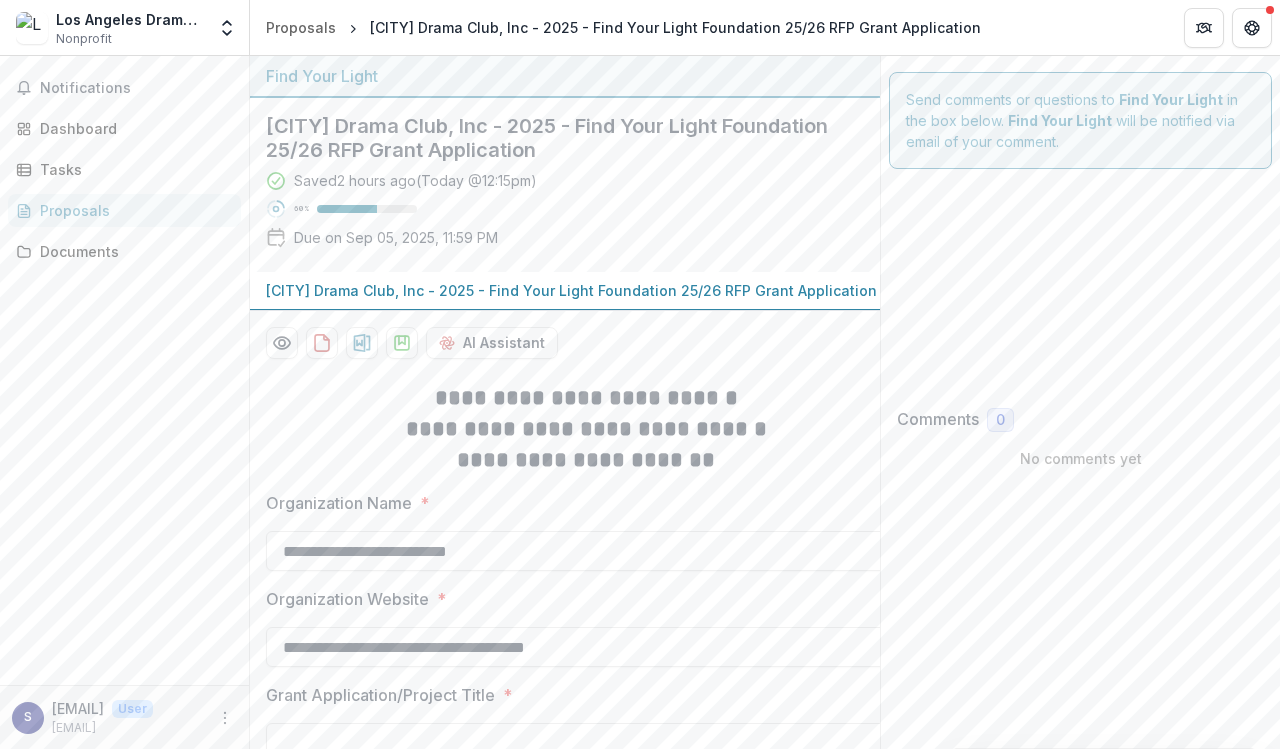 type on "**" 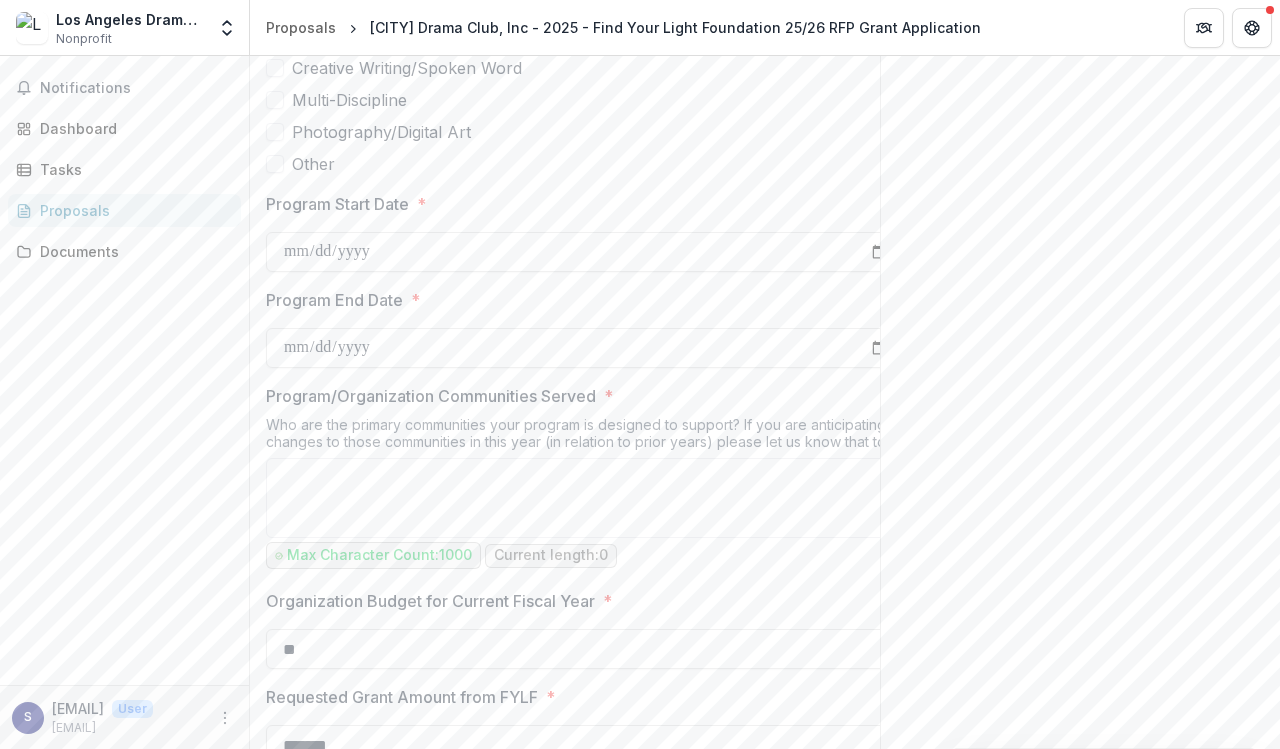 scroll, scrollTop: 1026, scrollLeft: 0, axis: vertical 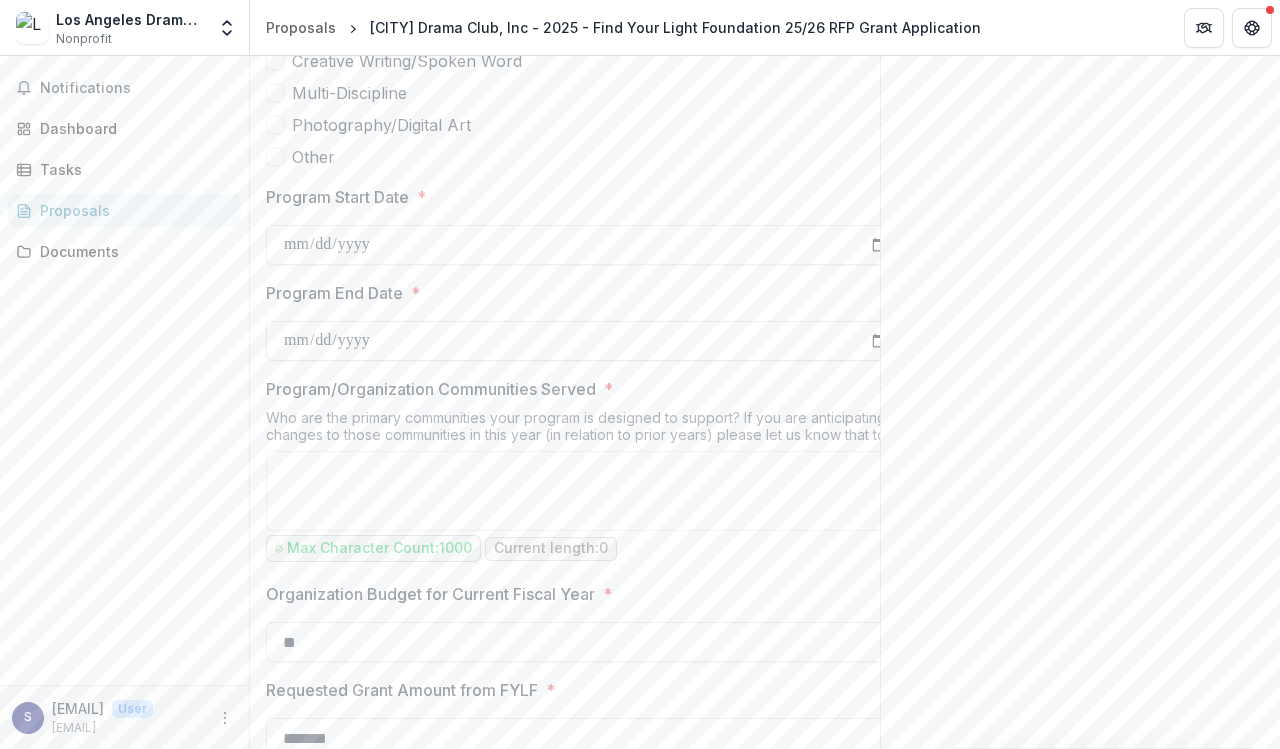 click on "[DATE]" at bounding box center [586, 341] 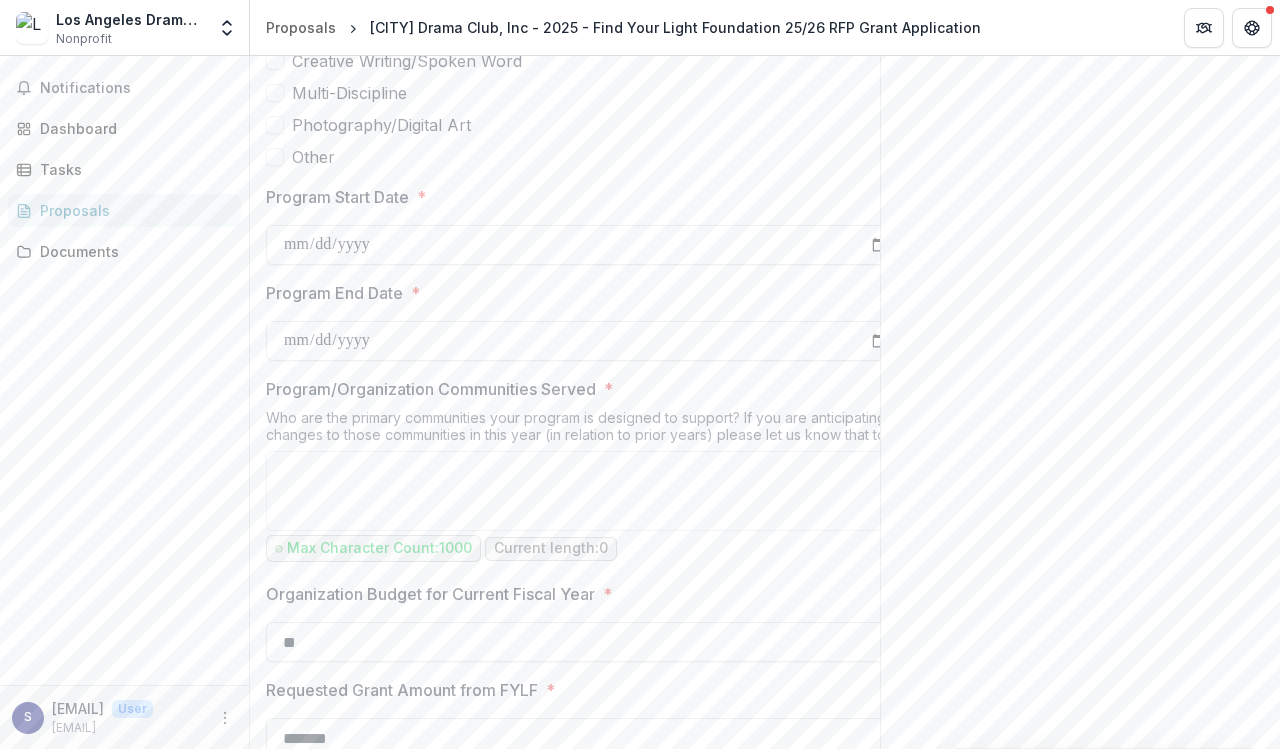 type on "**********" 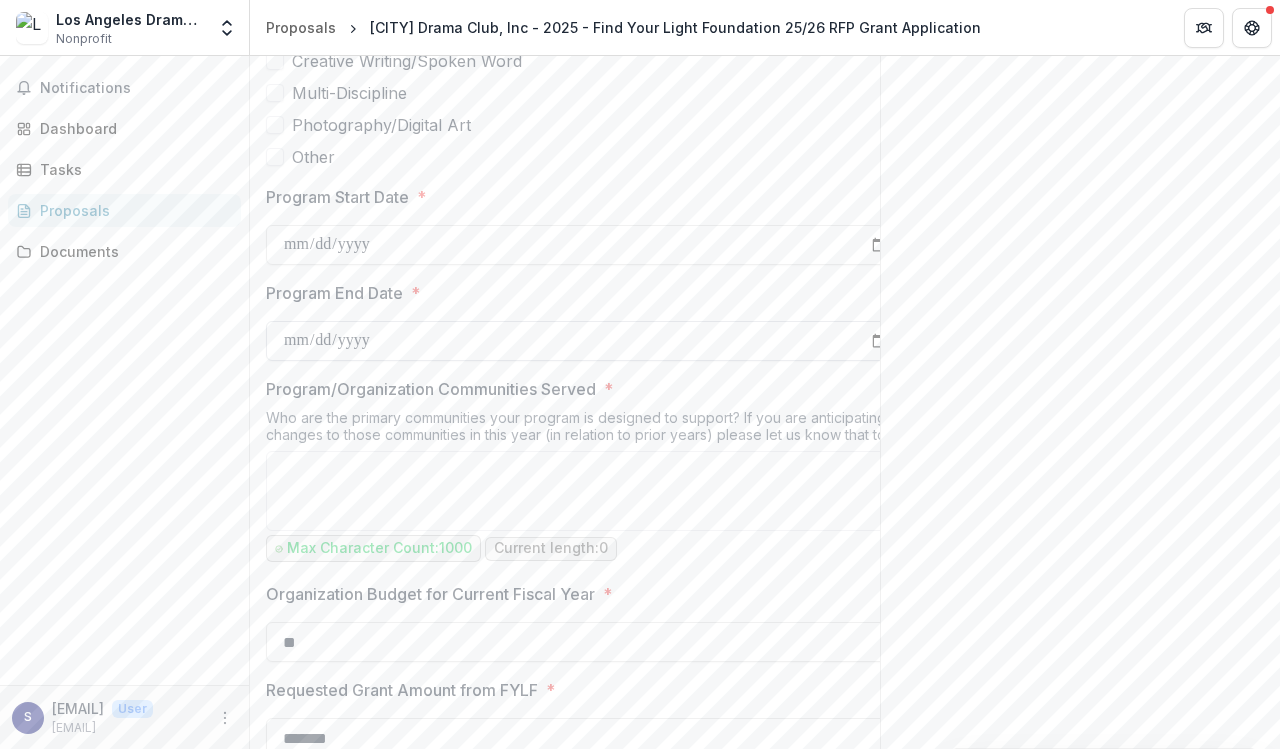 click on "**********" at bounding box center [586, 341] 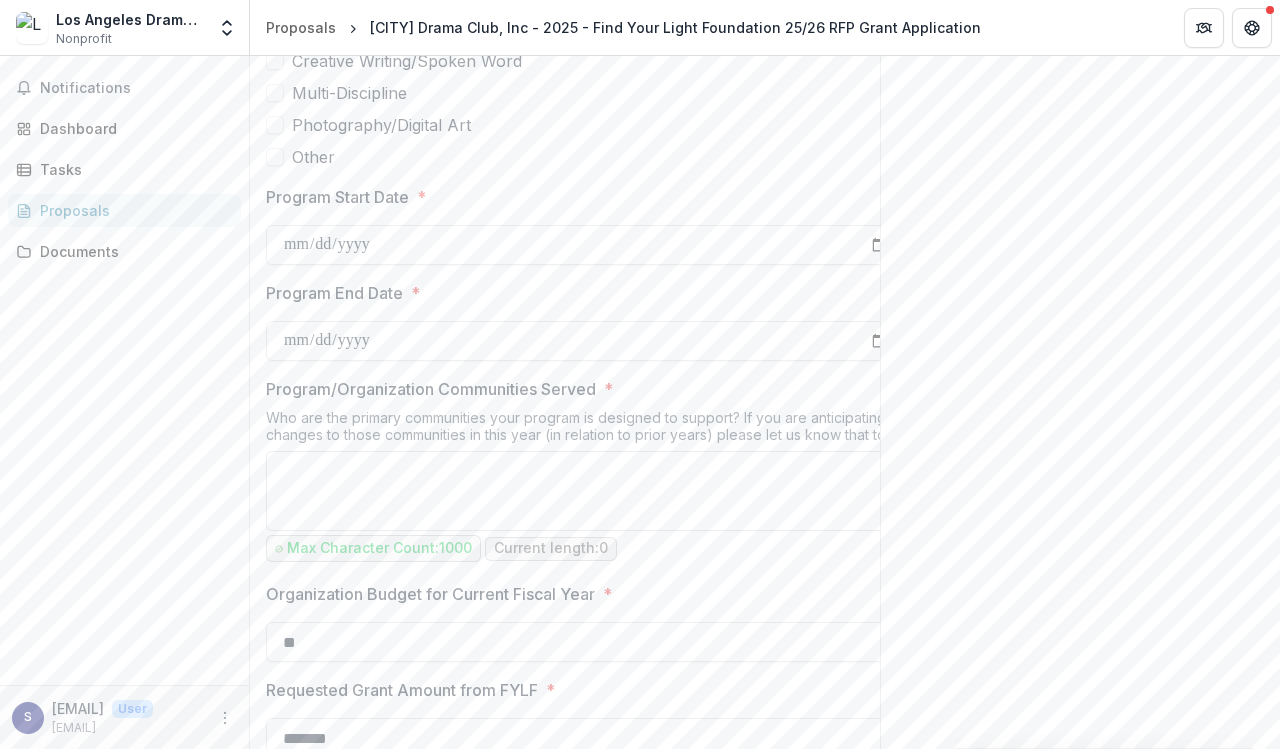 click on "Program/Organization Communities Served *" at bounding box center [586, 491] 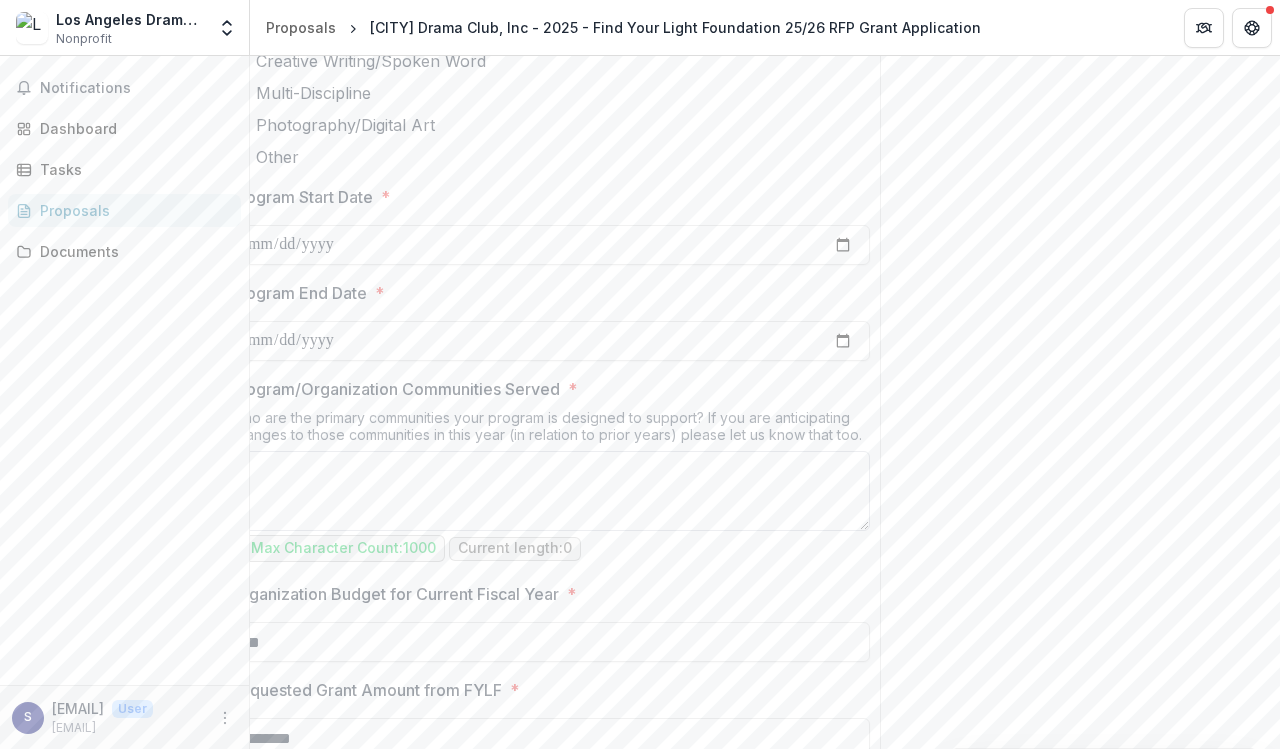 scroll, scrollTop: 0, scrollLeft: 50, axis: horizontal 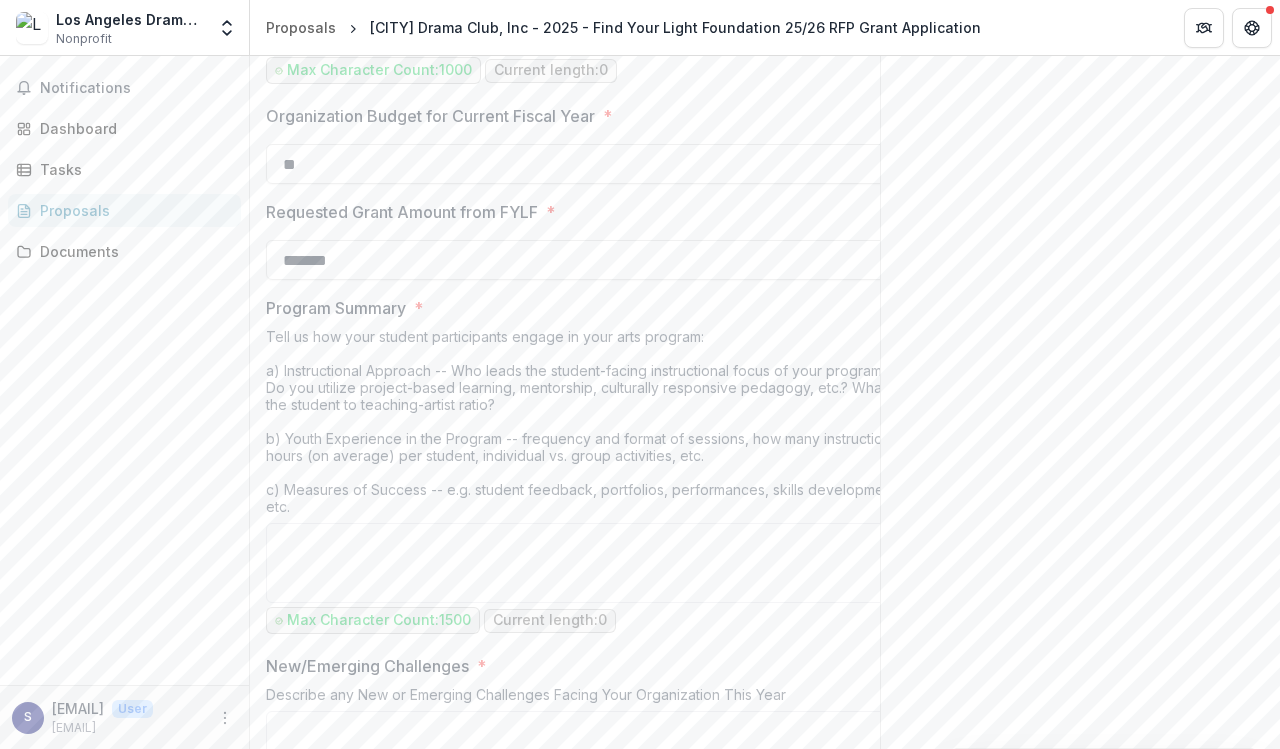 click on "Tell us how your student participants engage in your arts program:
a) Instructional Approach -- Who leads the student-facing instructional focus of your program? Do you utilize project-based learning, mentorship, culturally responsive pedagogy, etc.? What is the student to teaching-artist ratio?
b) Youth Experience in the Program -- frequency and format of sessions, how many instructional hours (on average) per student, individual vs. group activities, etc.
c) Measures of Success -- e.g. student feedback, portfolios, performances, skills development, etc." at bounding box center [586, 425] 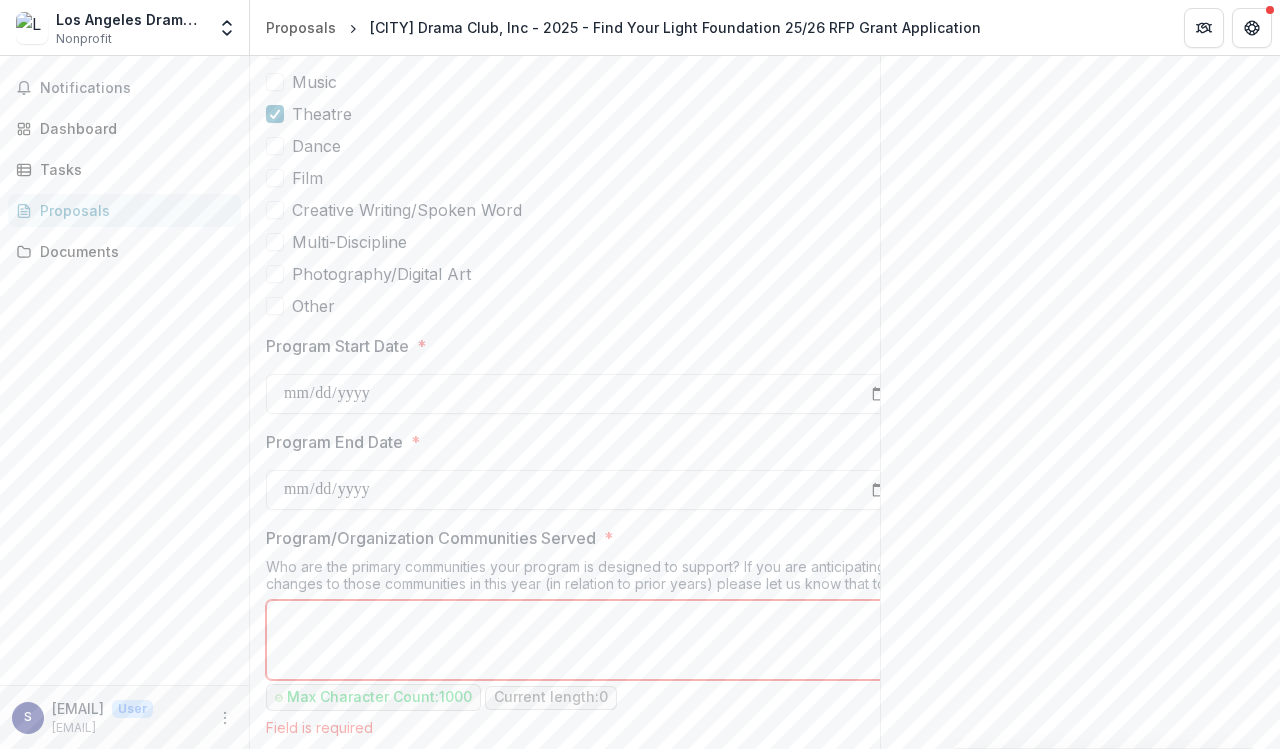 scroll, scrollTop: 872, scrollLeft: 0, axis: vertical 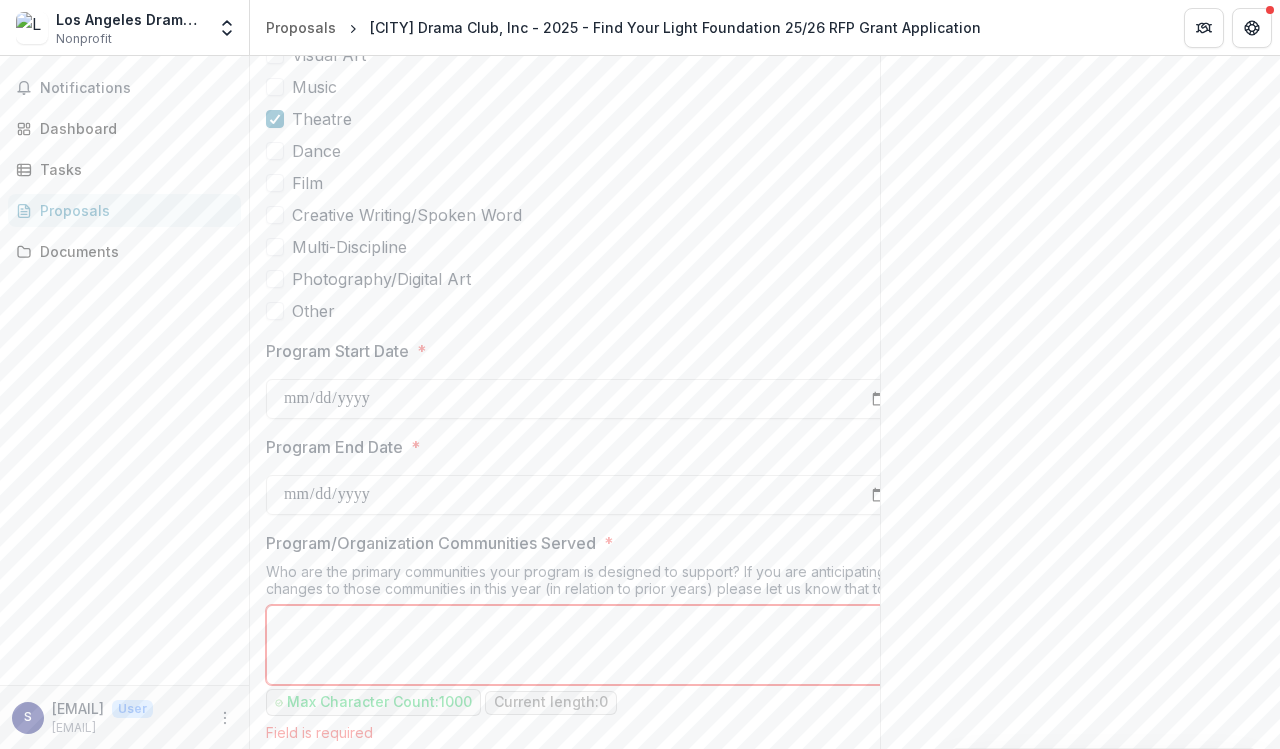 click on "Proposals" at bounding box center [132, 210] 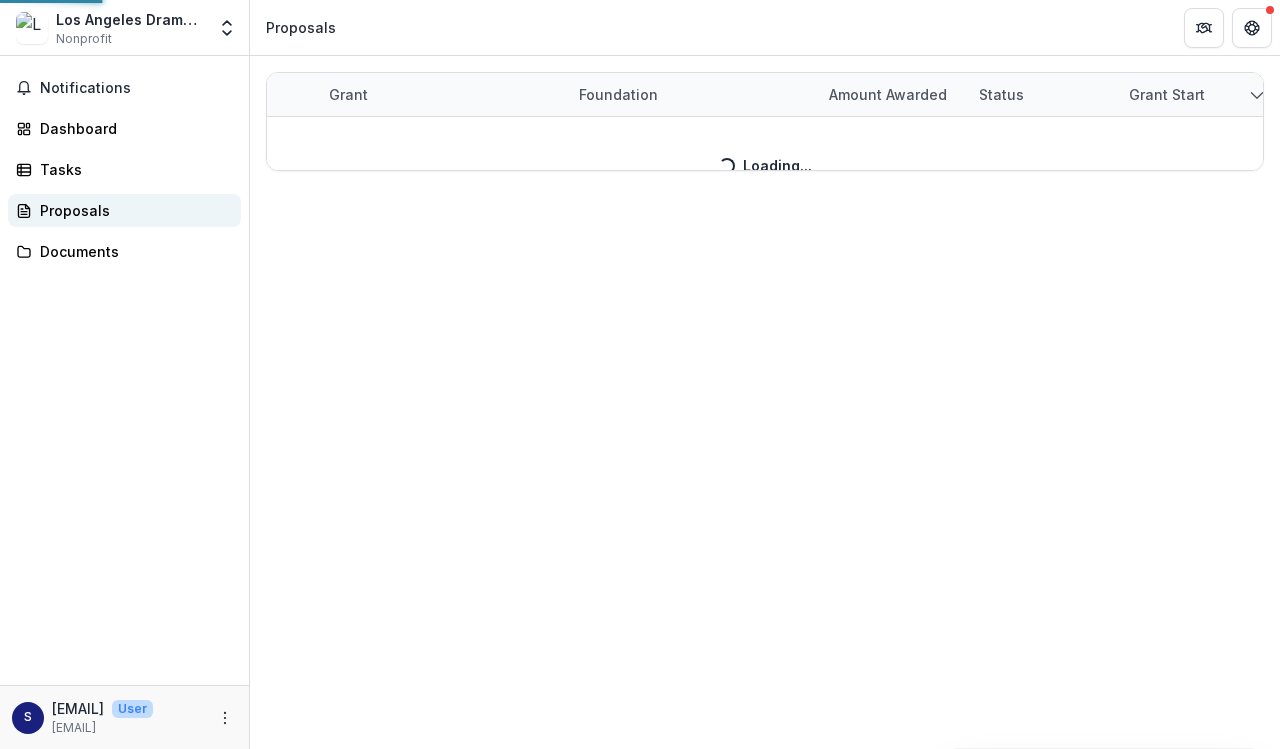 scroll, scrollTop: 0, scrollLeft: 0, axis: both 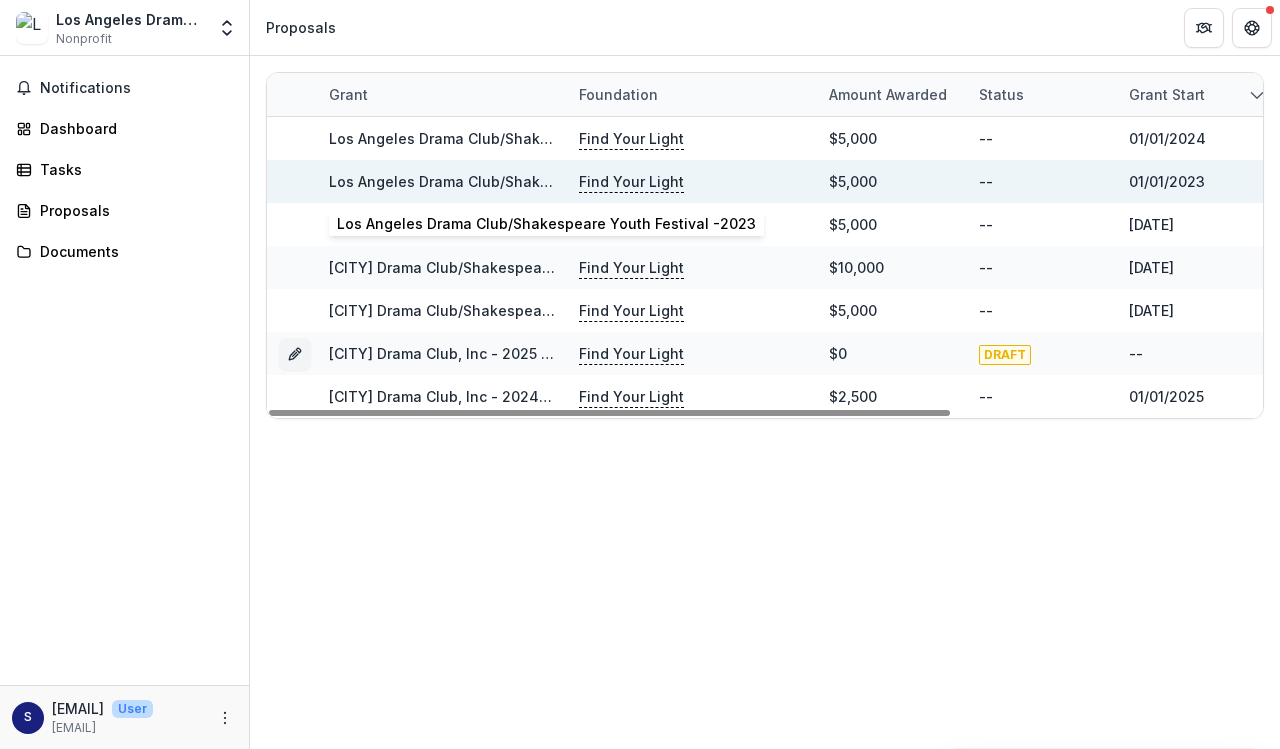 click on "Los Angeles Drama Club/Shakespeare Youth Festival -2023" at bounding box center [538, 181] 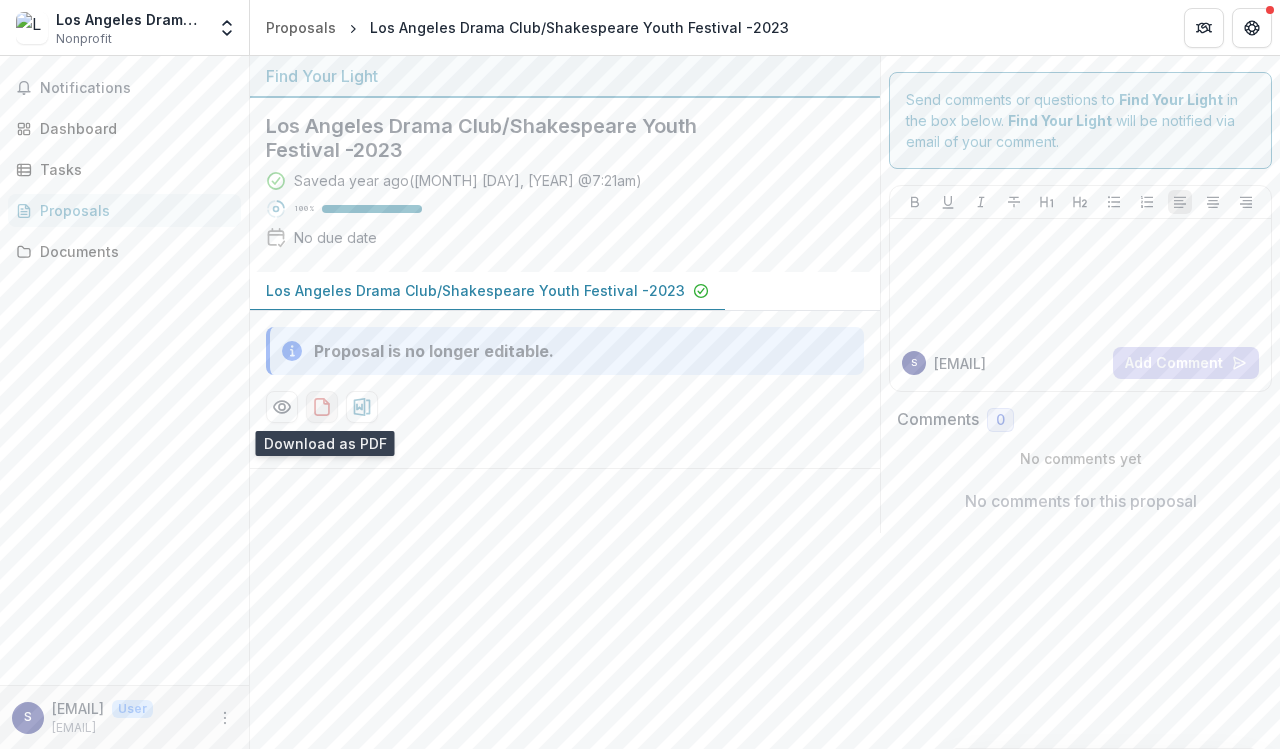 click 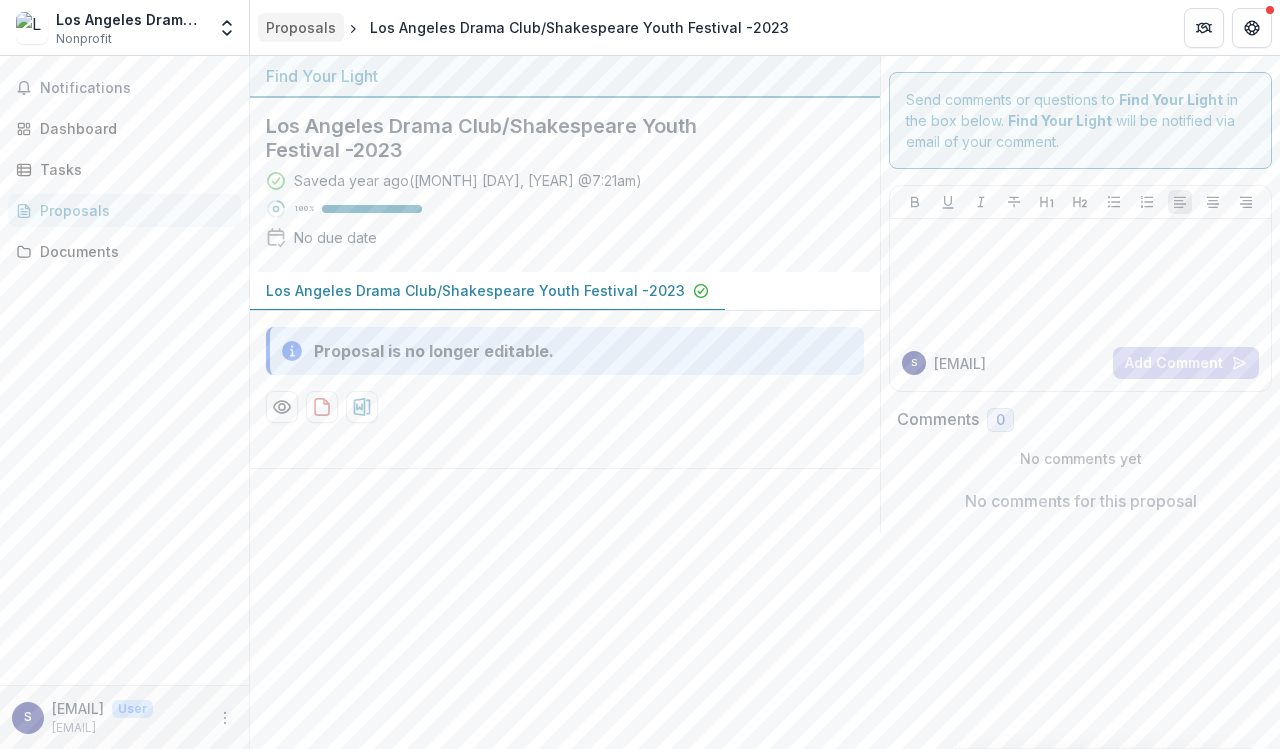 click on "Proposals" at bounding box center [301, 27] 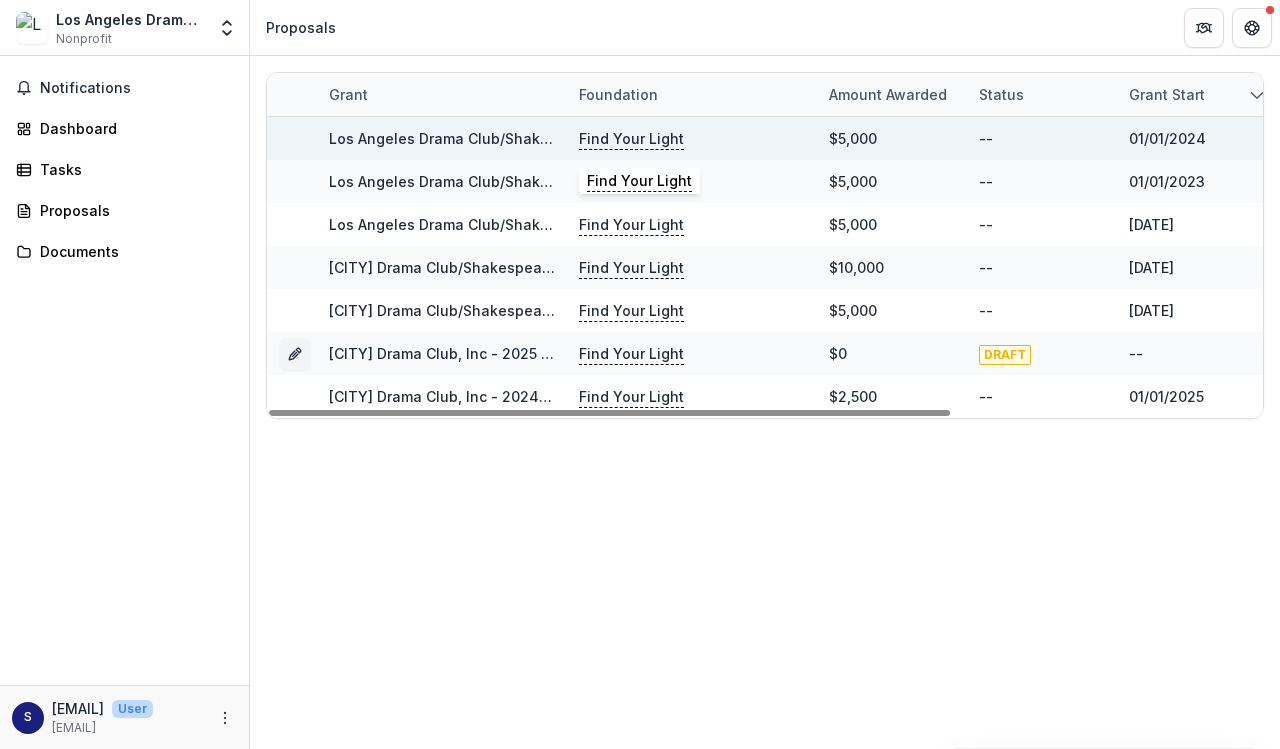 click on "Find Your Light" at bounding box center [631, 139] 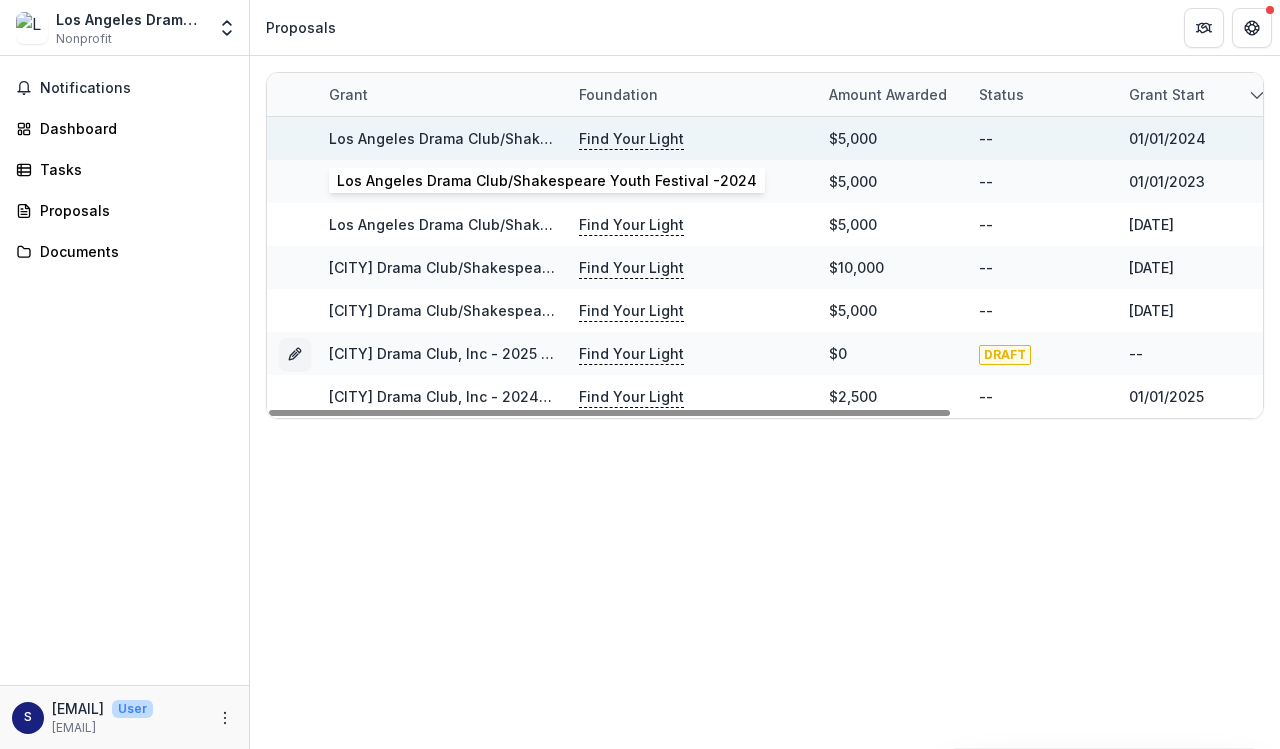 click on "Los Angeles Drama Club/Shakespeare Youth Festival -2024" at bounding box center [539, 138] 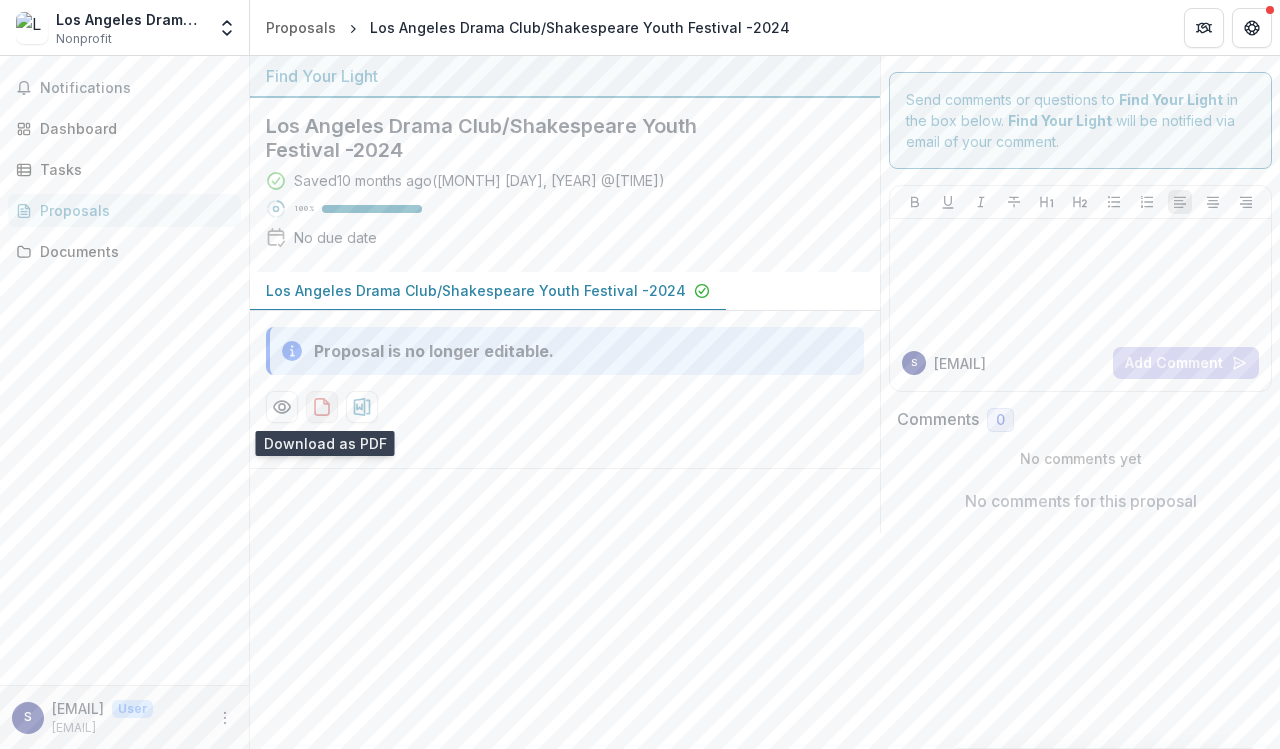 click 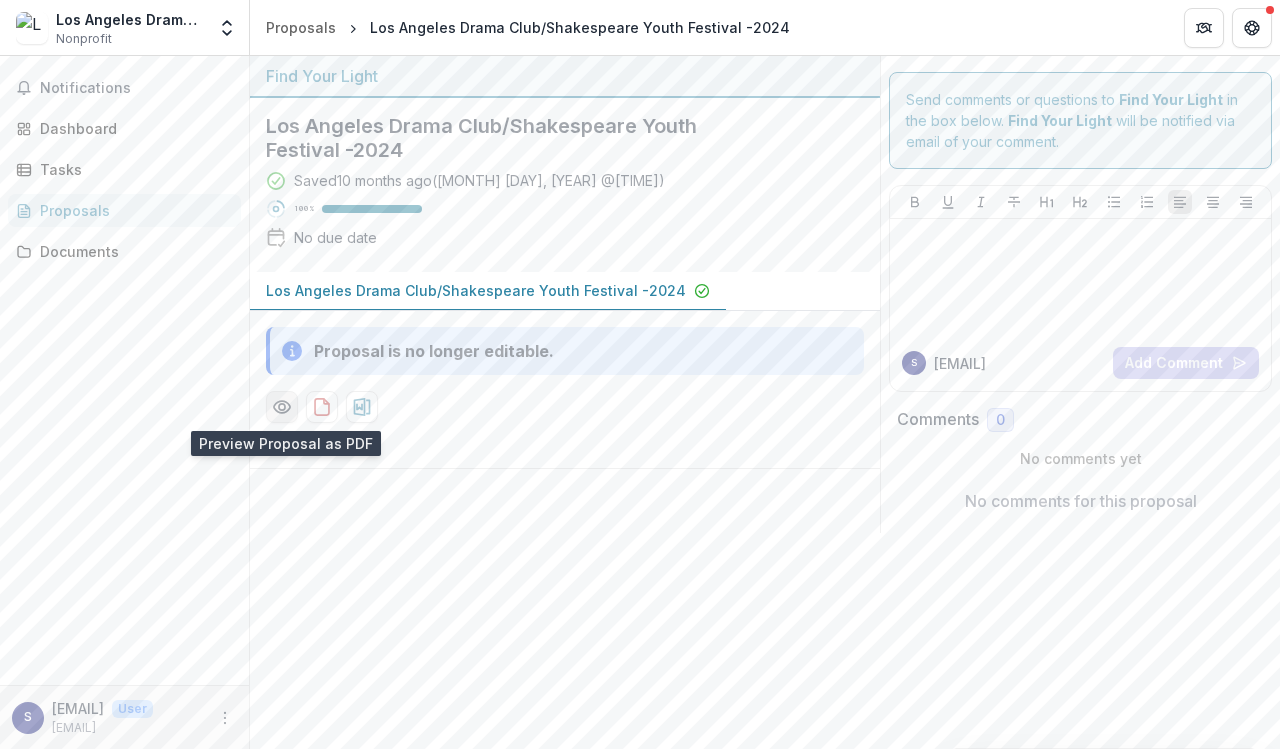 click 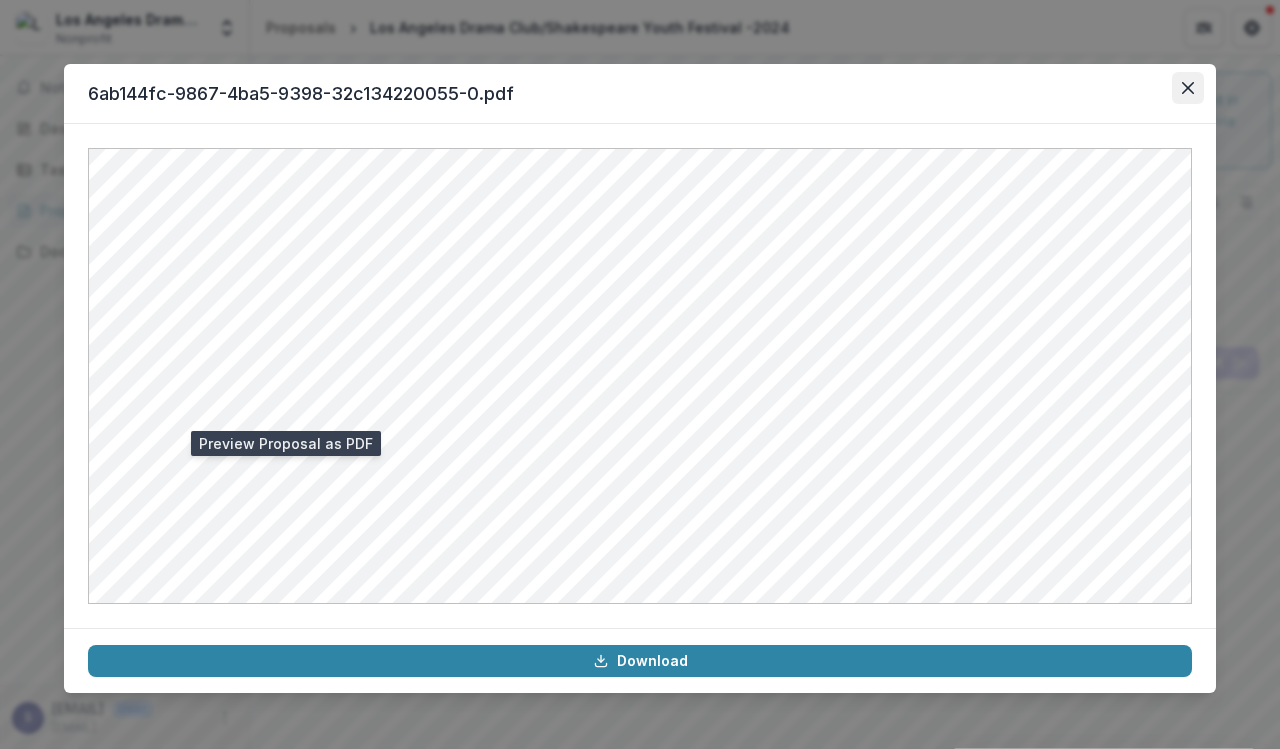click at bounding box center [1188, 88] 